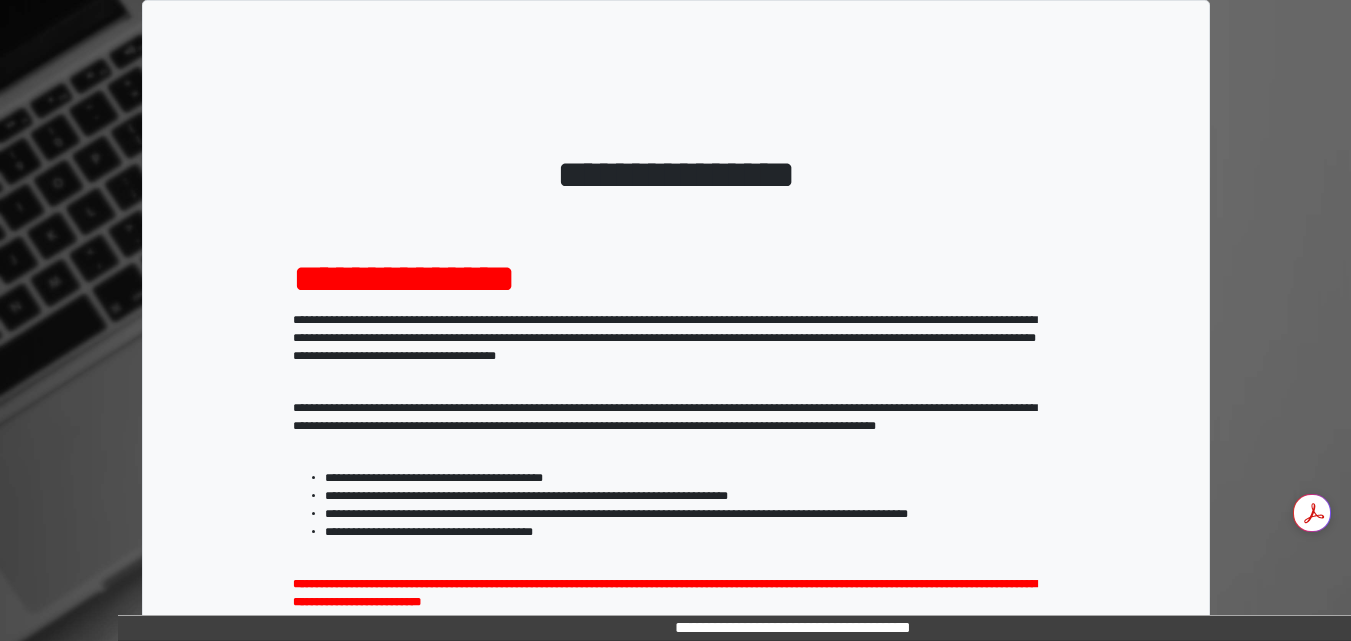 scroll, scrollTop: 287, scrollLeft: 0, axis: vertical 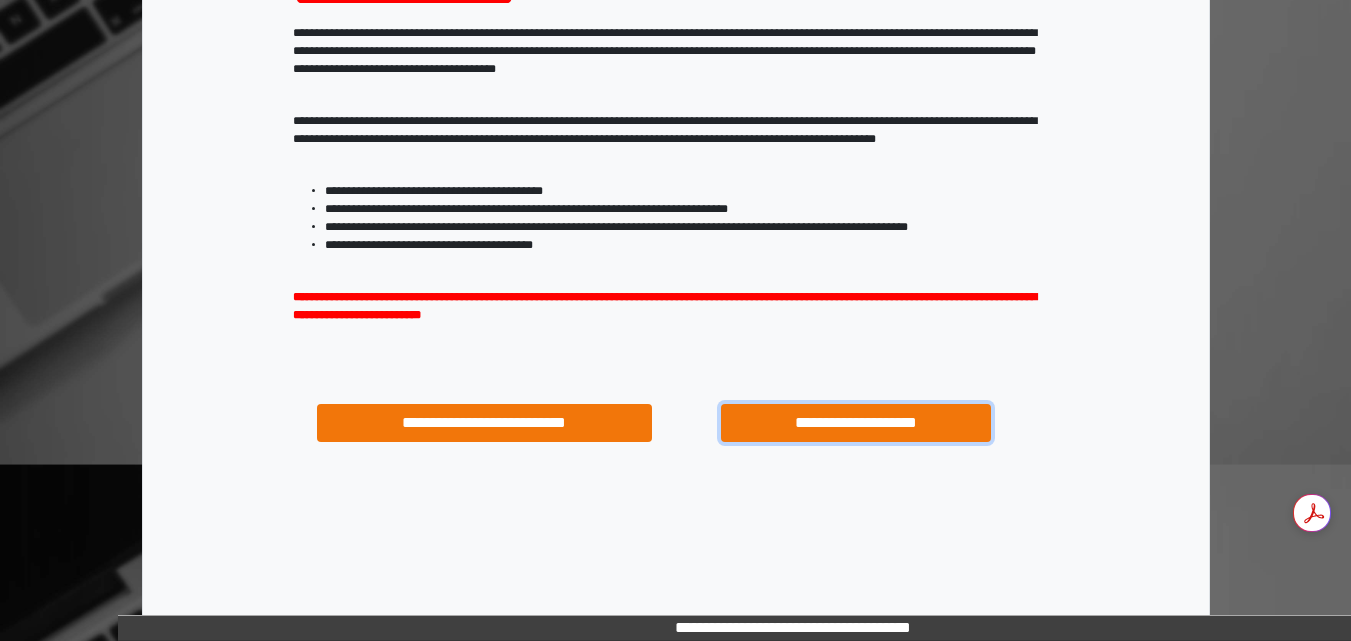 click on "**********" at bounding box center [855, 423] 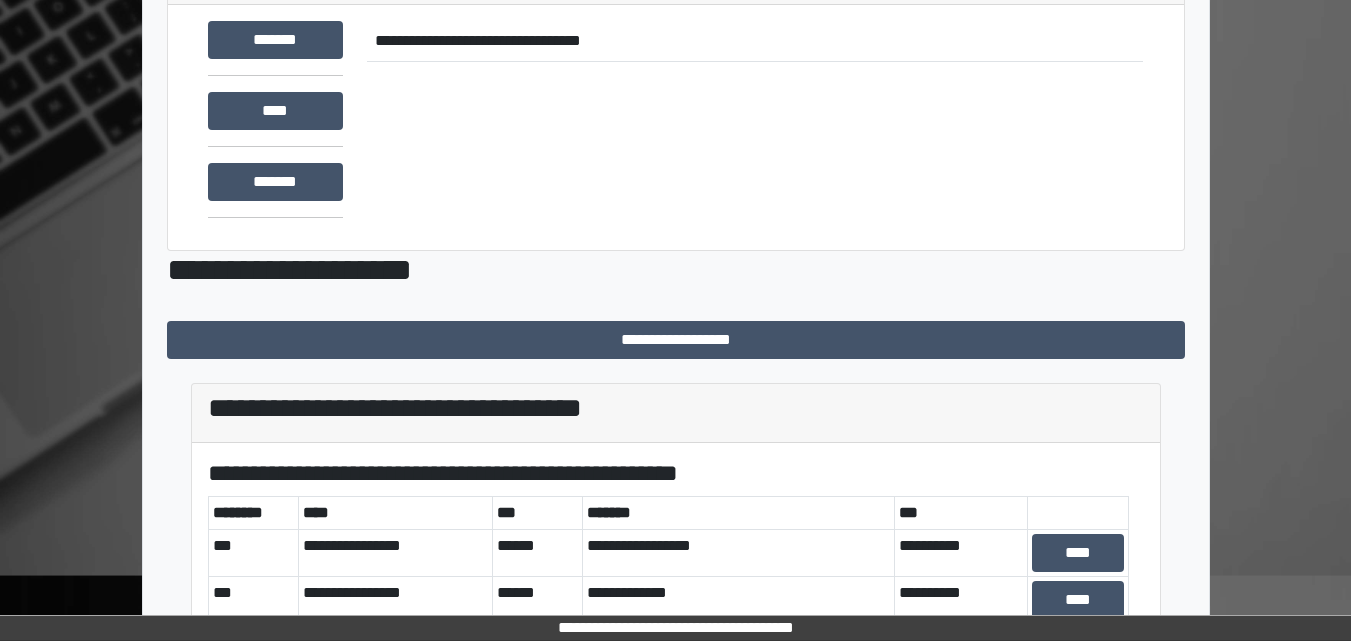 scroll, scrollTop: 329, scrollLeft: 0, axis: vertical 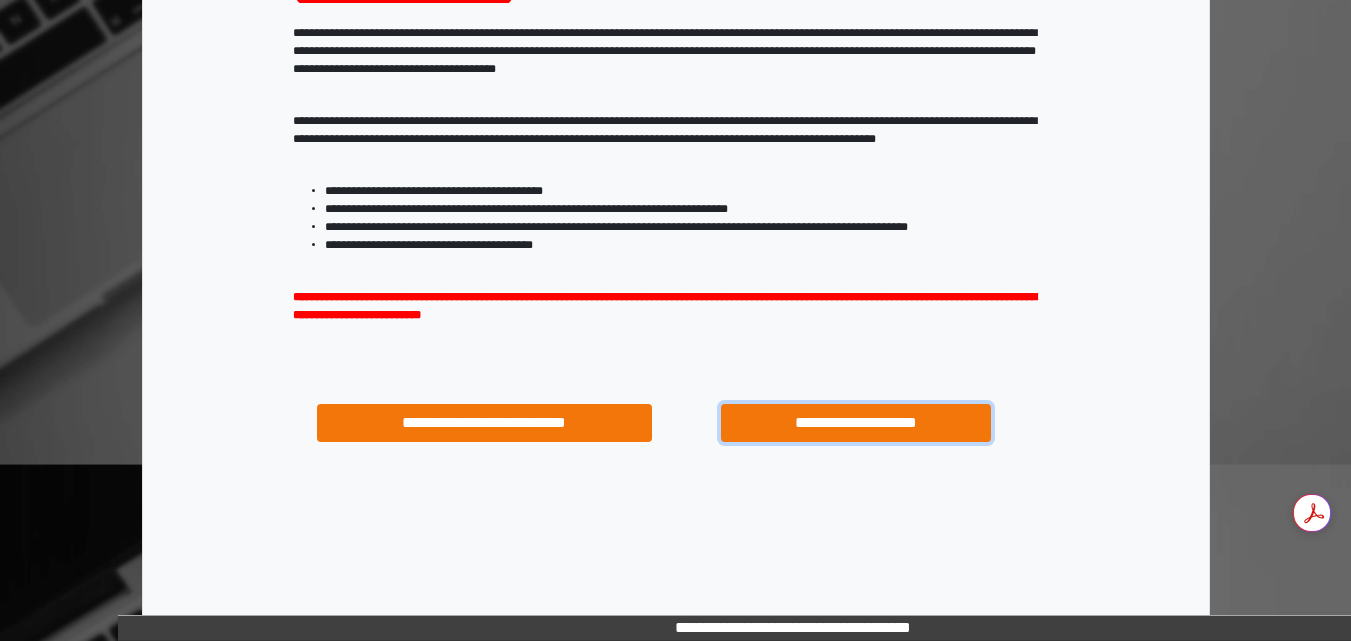click on "**********" at bounding box center (855, 423) 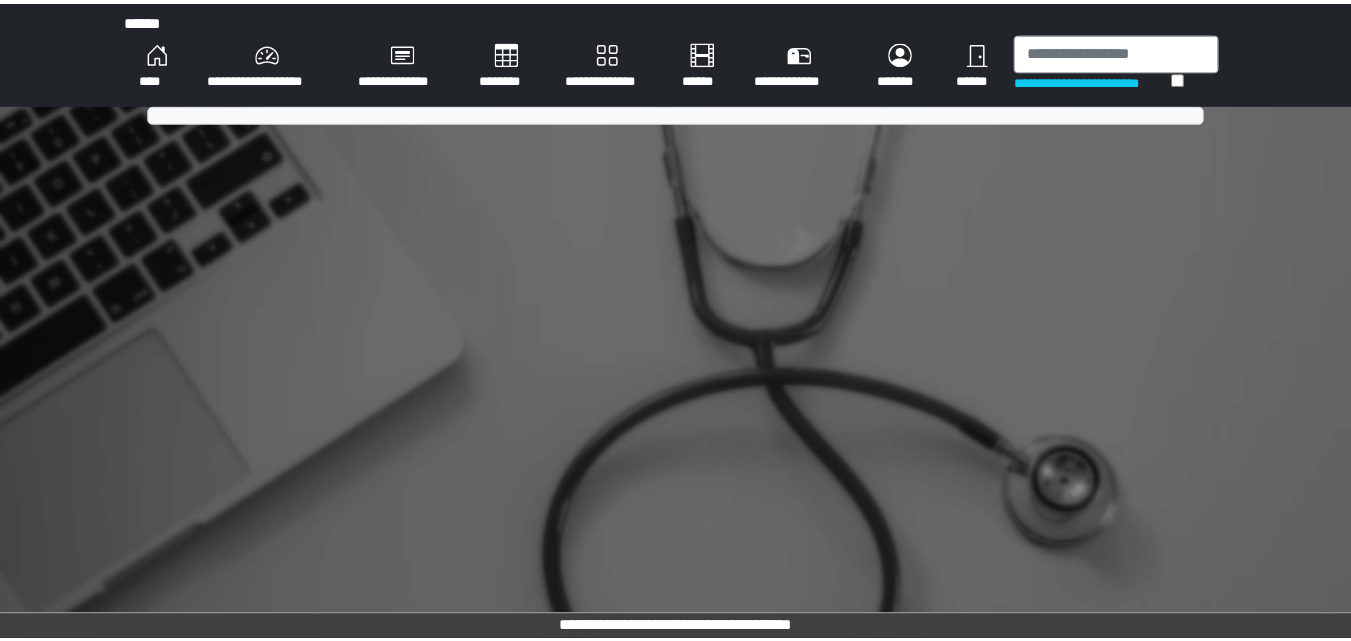 scroll, scrollTop: 0, scrollLeft: 0, axis: both 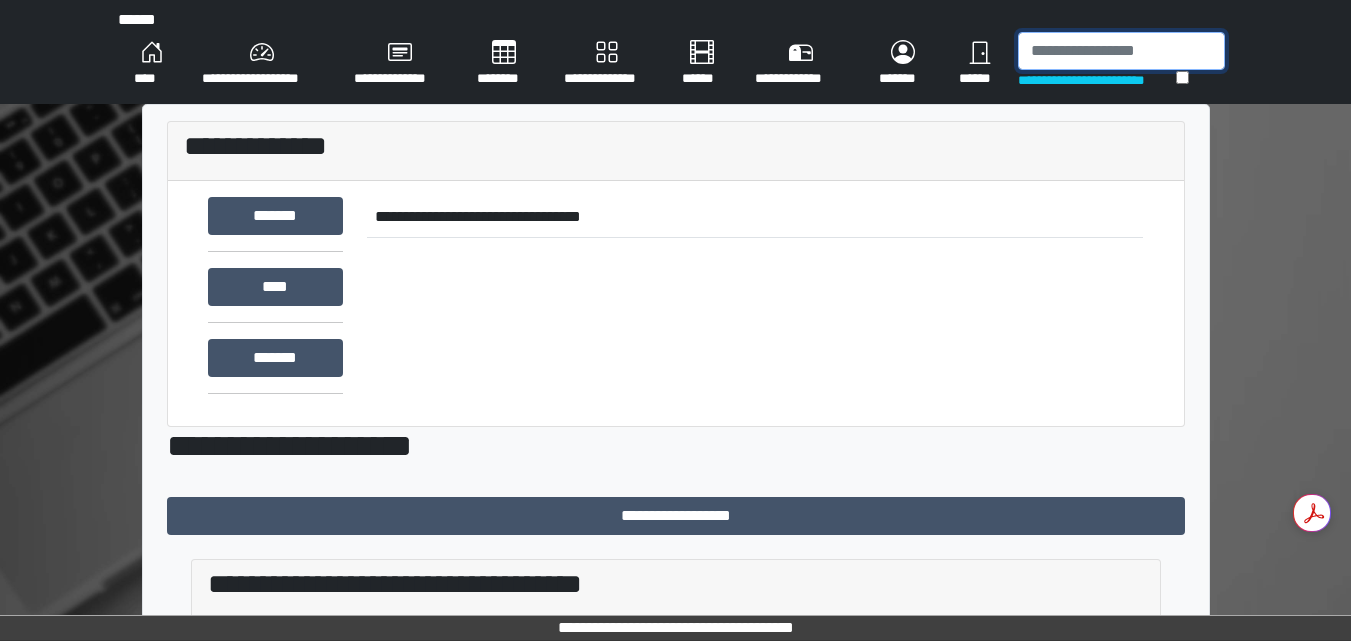 click at bounding box center [1121, 51] 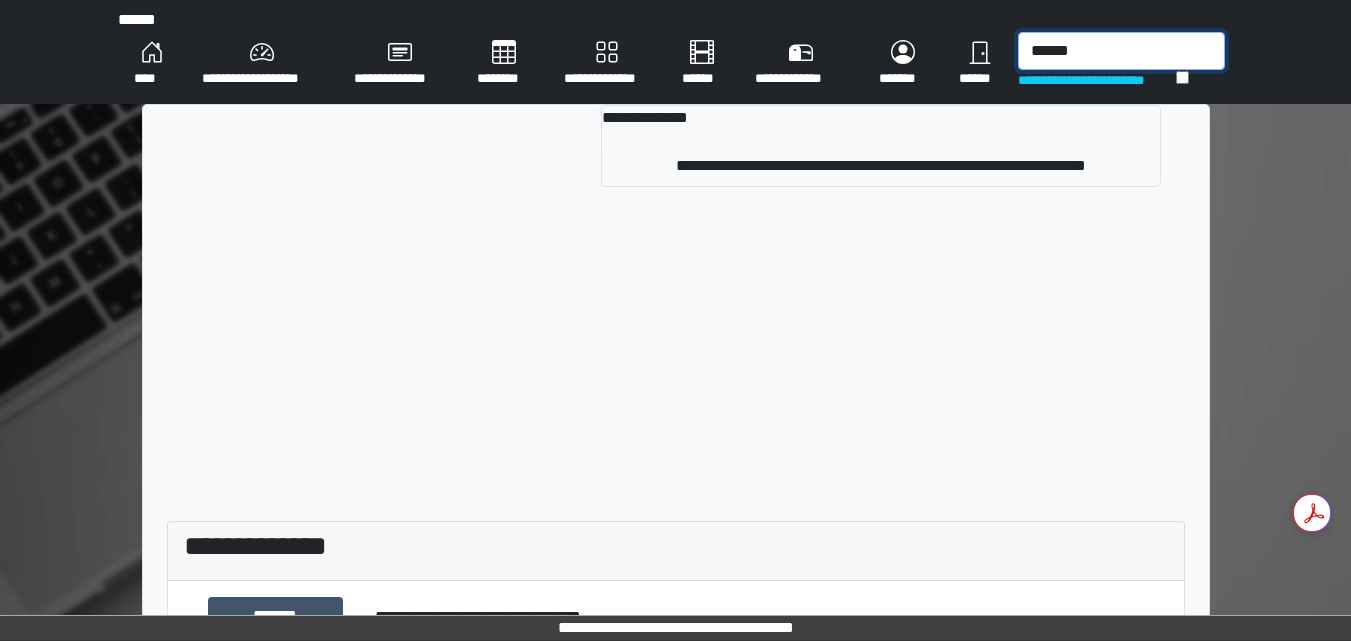 type on "******" 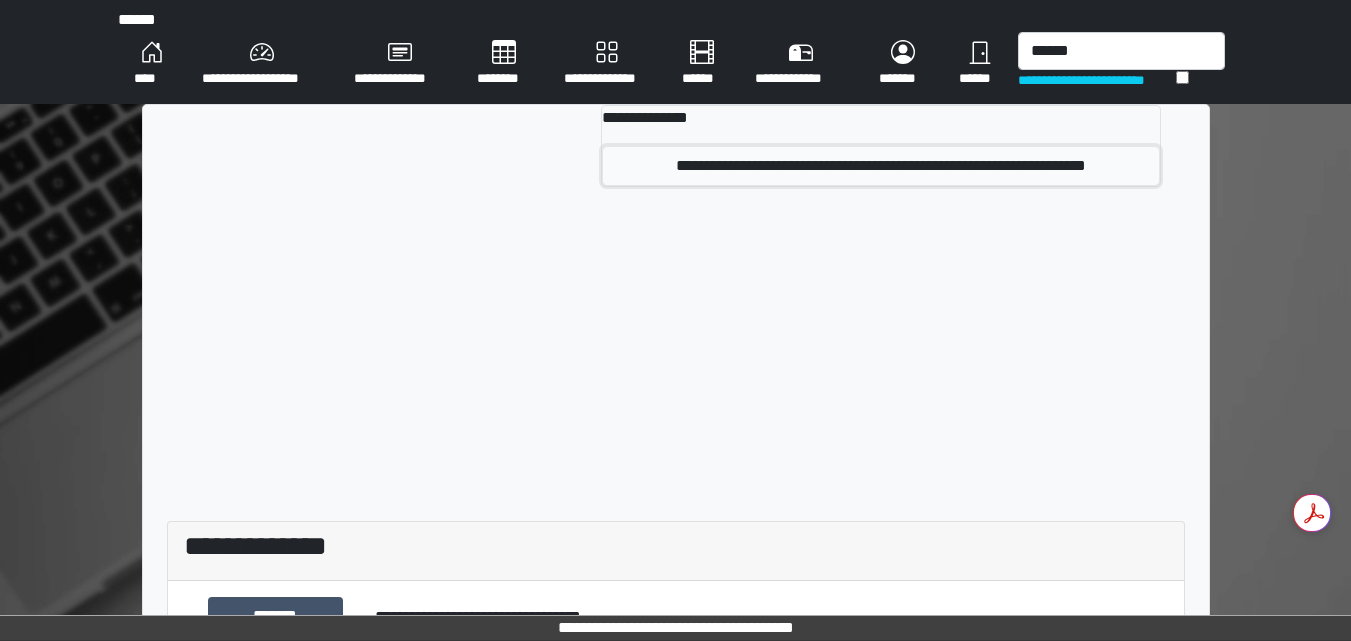 click on "**********" at bounding box center [881, 166] 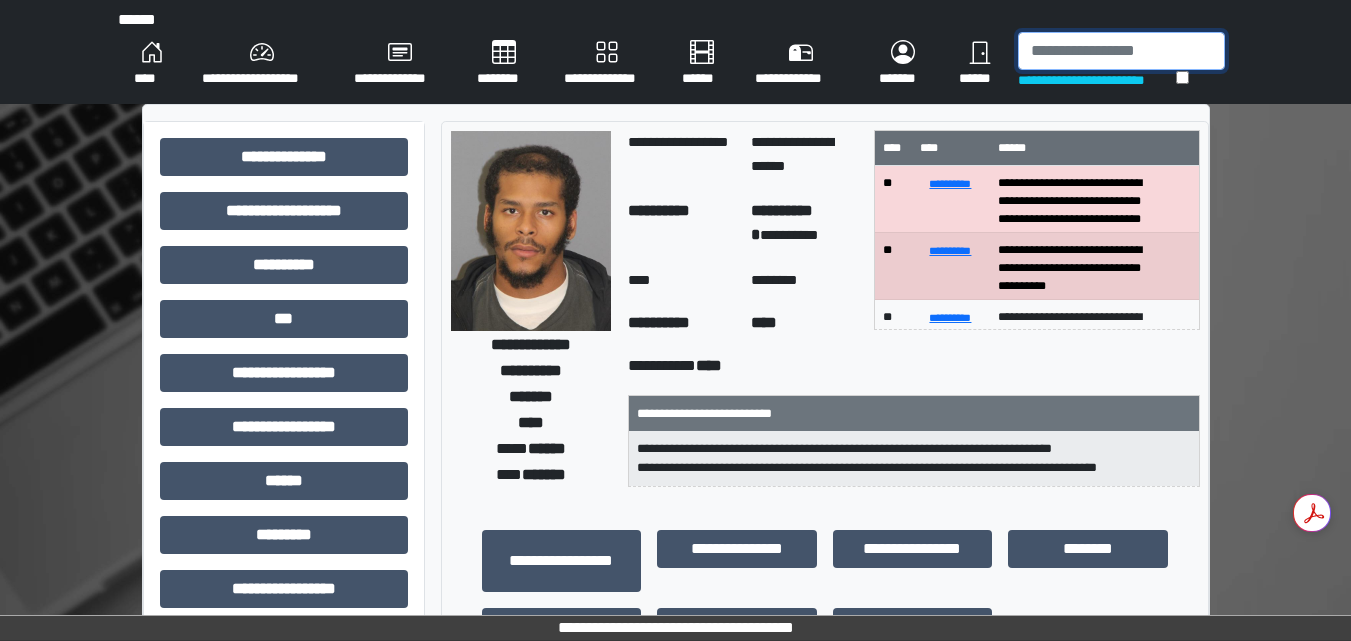 click at bounding box center (1121, 51) 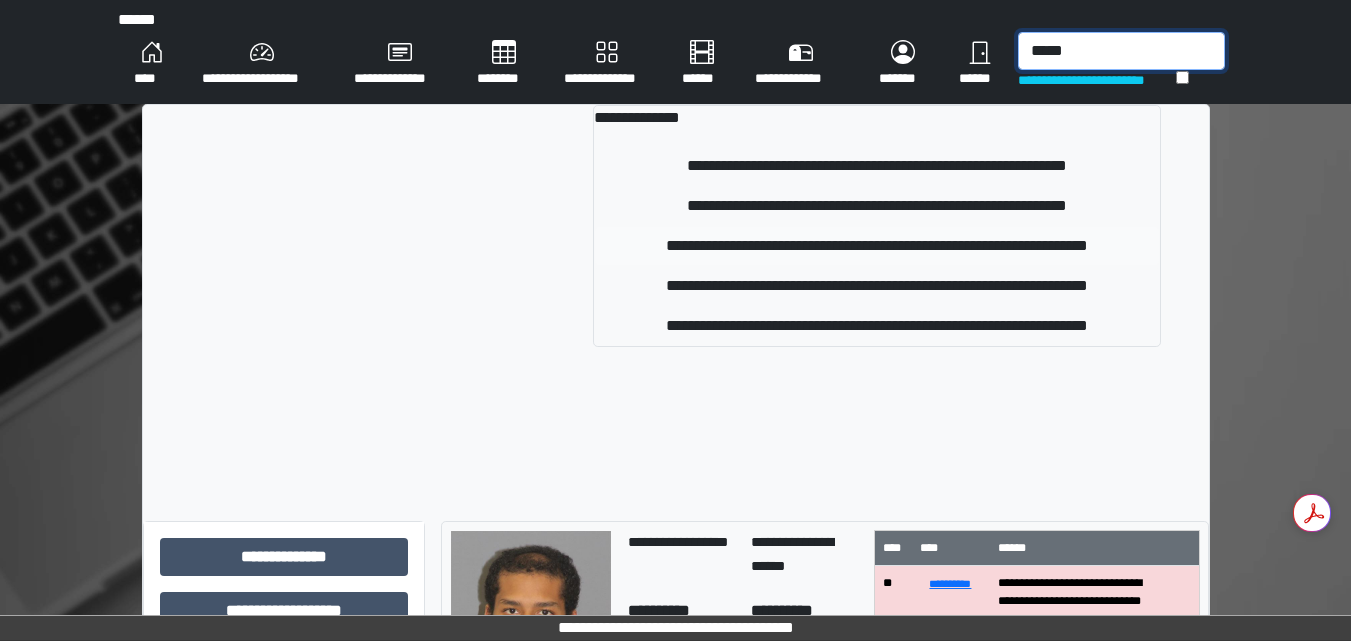 type on "*****" 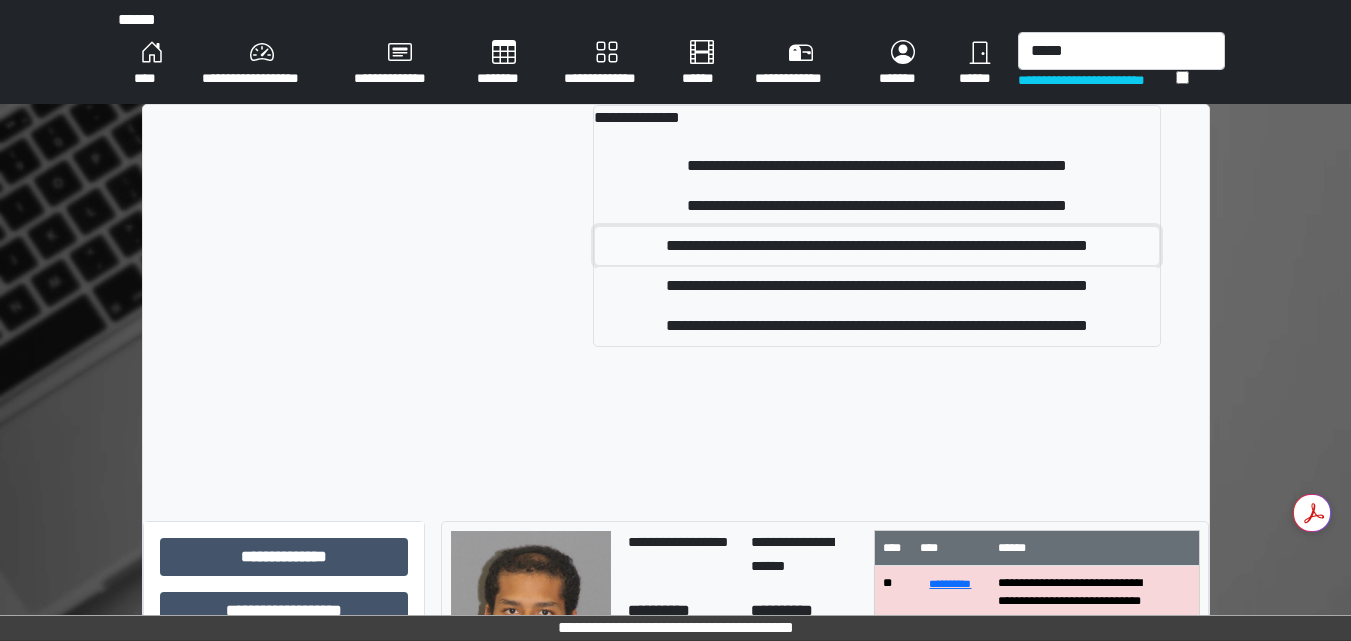 click on "**********" at bounding box center (877, 246) 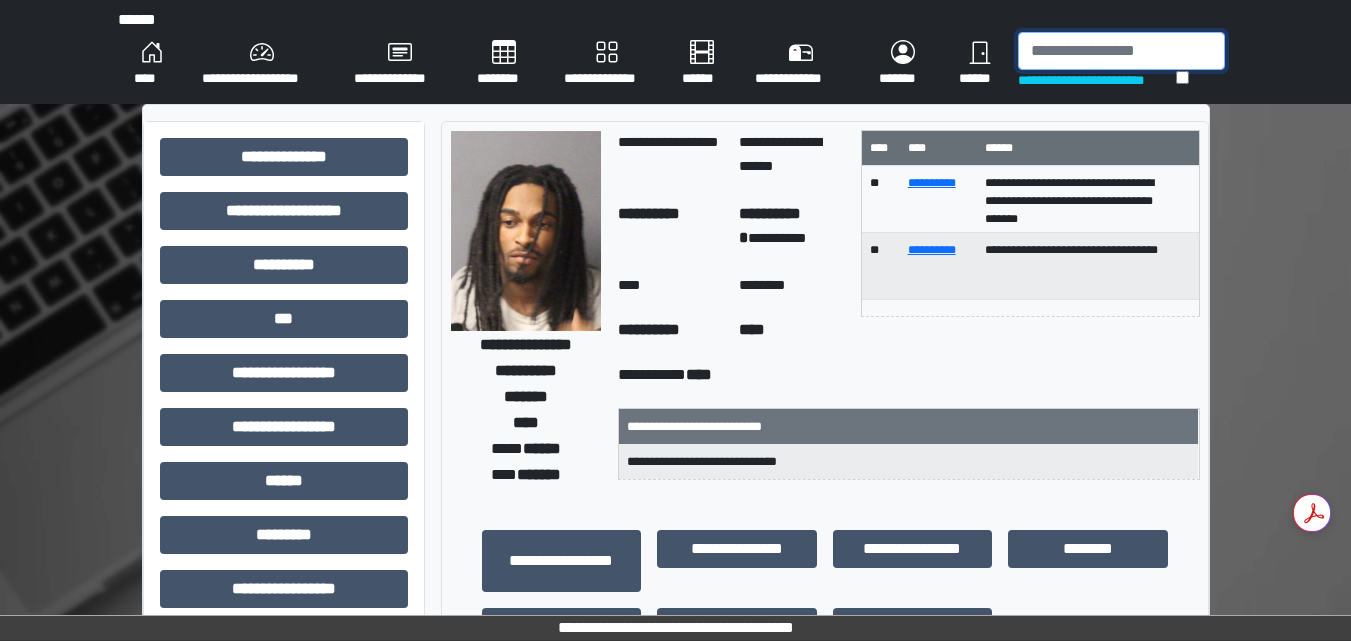 click at bounding box center [1121, 51] 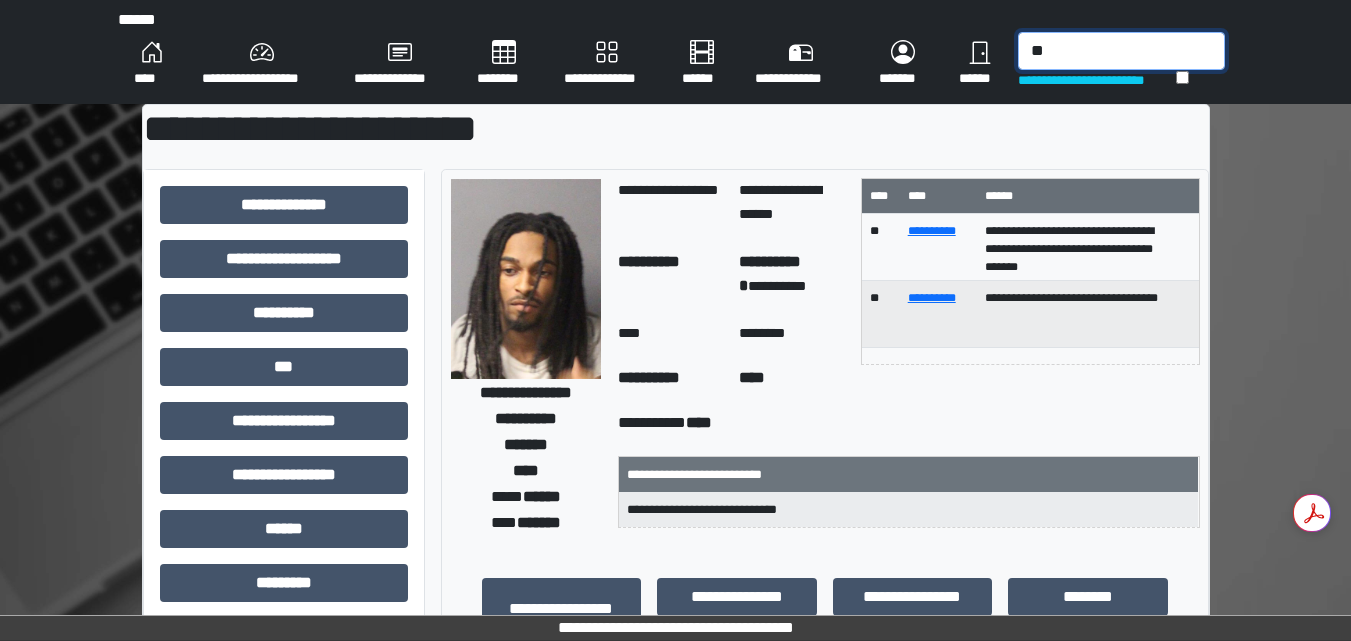 type on "*" 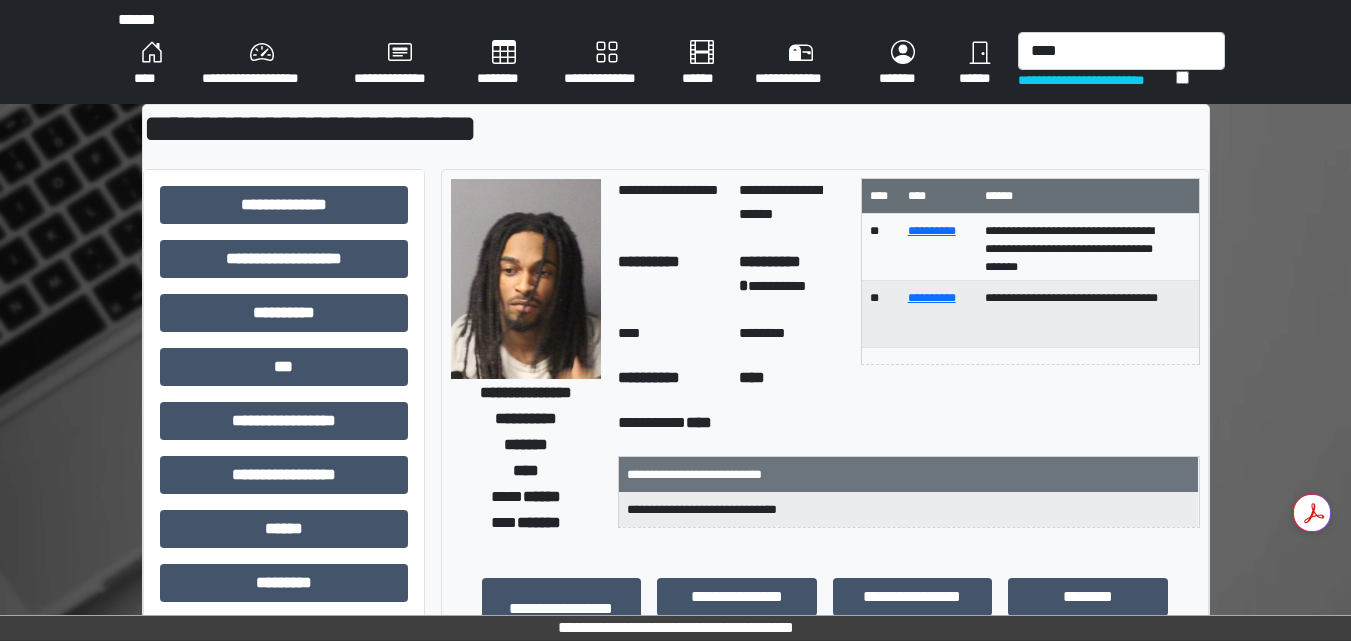 click on "**********" at bounding box center [676, 52] 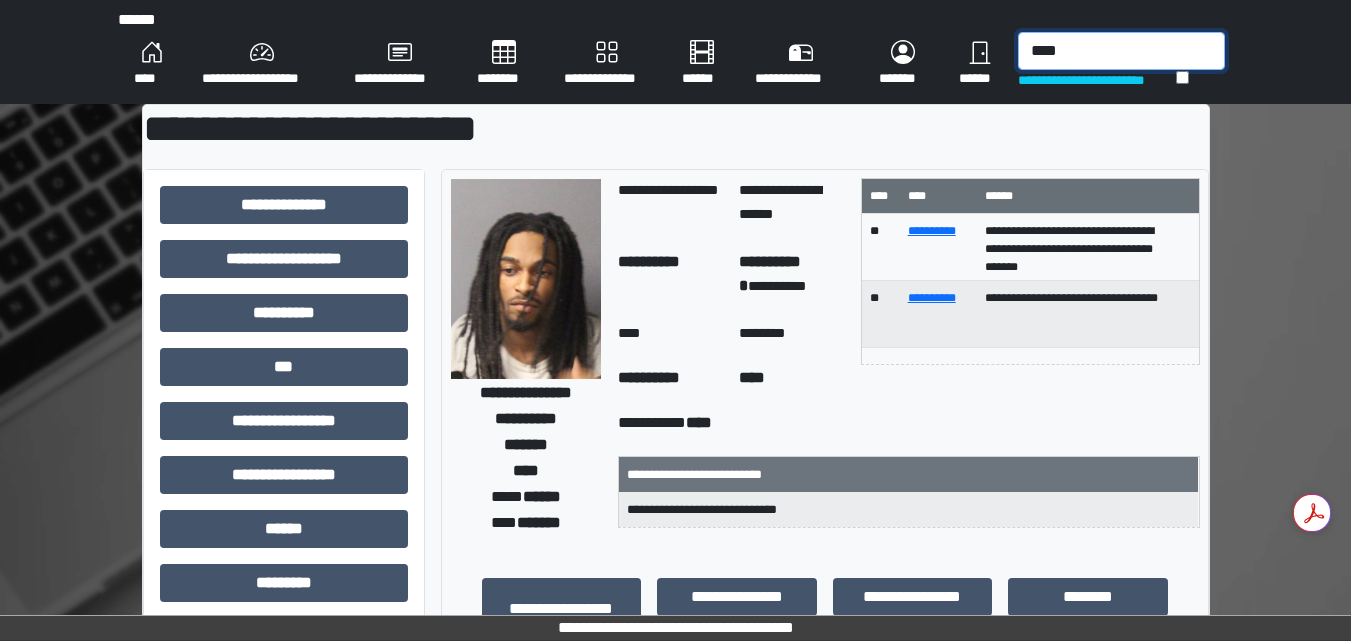 click on "****" at bounding box center [1121, 51] 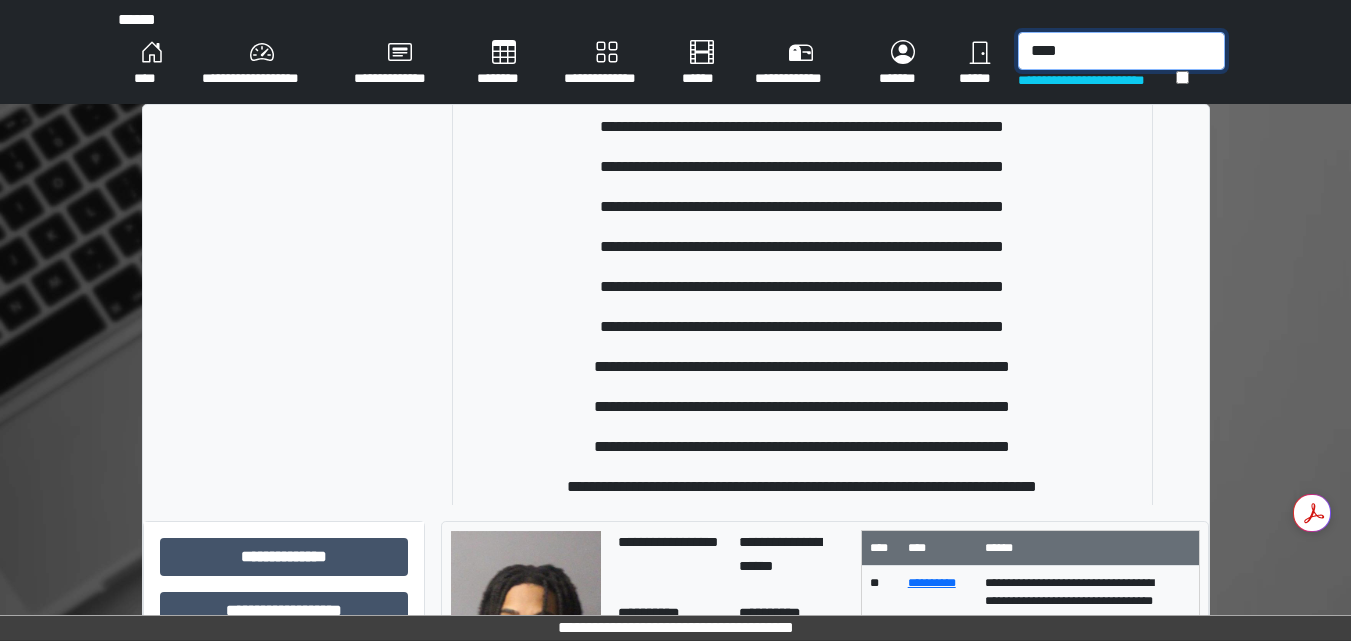 scroll, scrollTop: 1300, scrollLeft: 0, axis: vertical 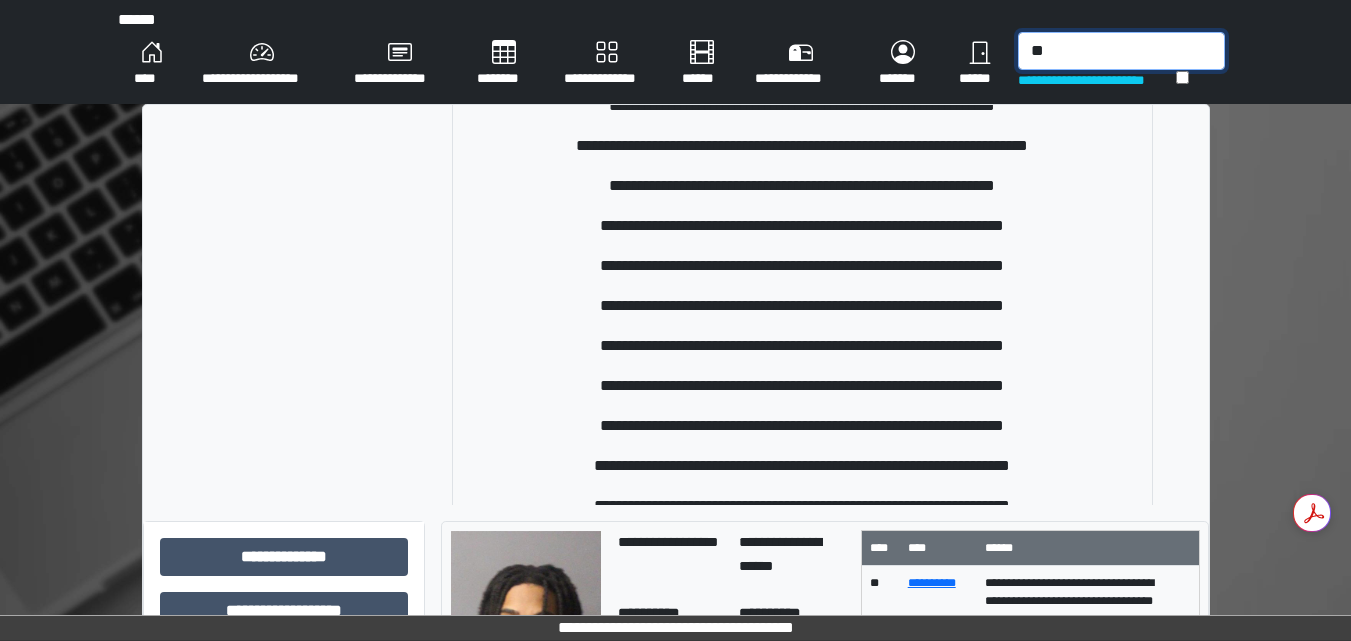 type on "*" 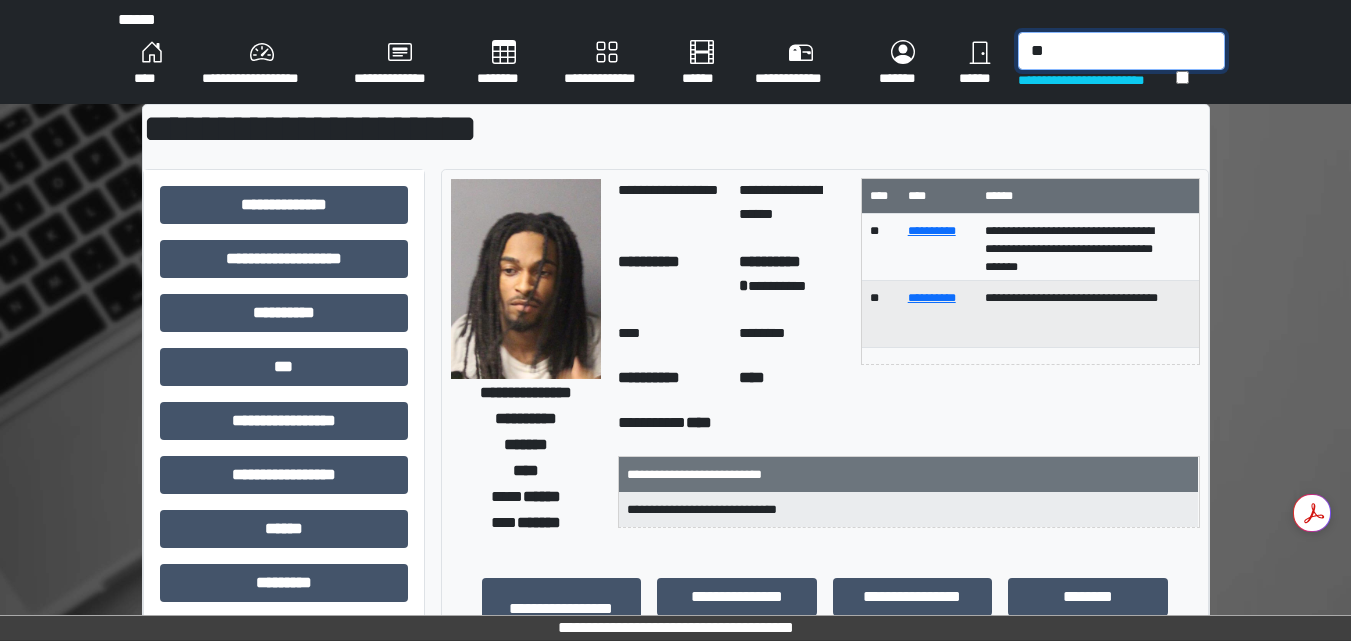 type on "*" 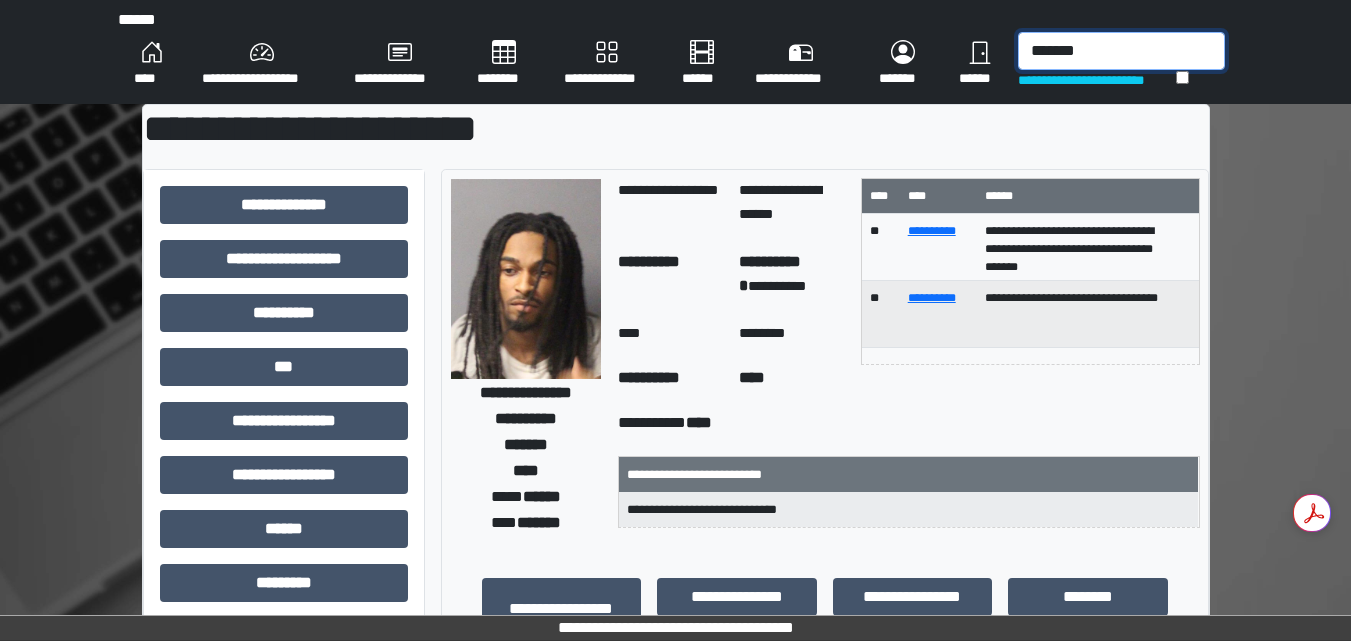 type on "******" 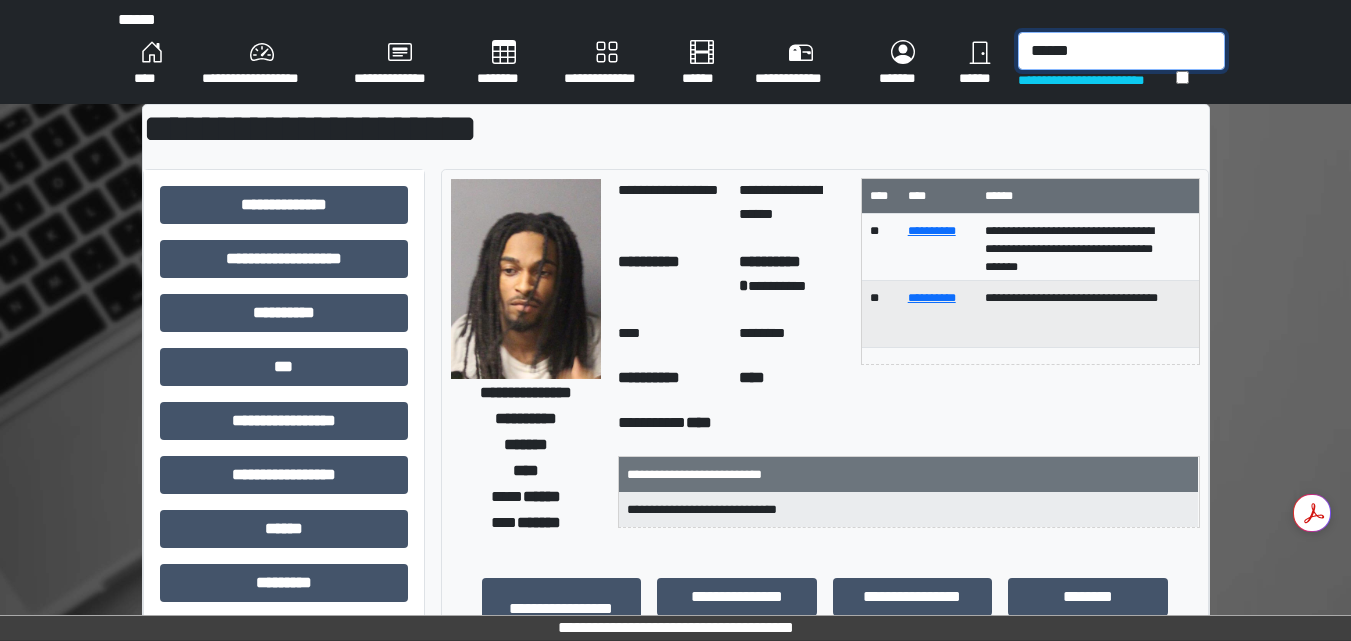 drag, startPoint x: 1090, startPoint y: 51, endPoint x: 977, endPoint y: 69, distance: 114.424644 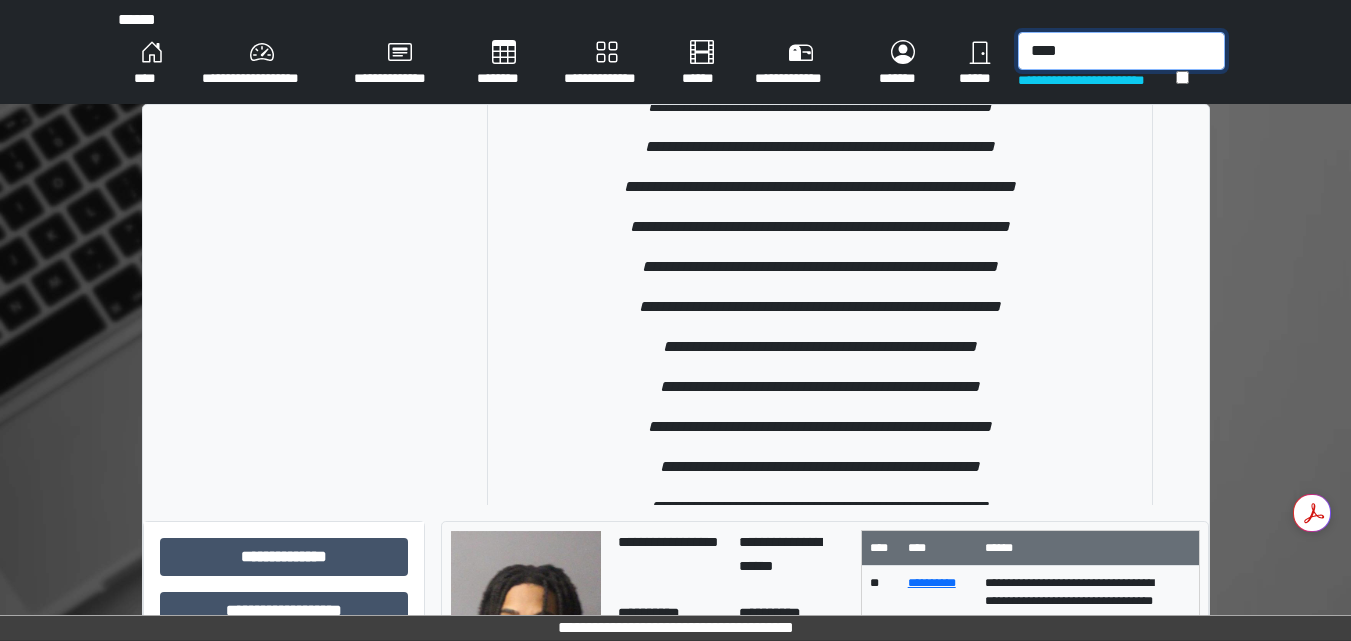 scroll, scrollTop: 1300, scrollLeft: 0, axis: vertical 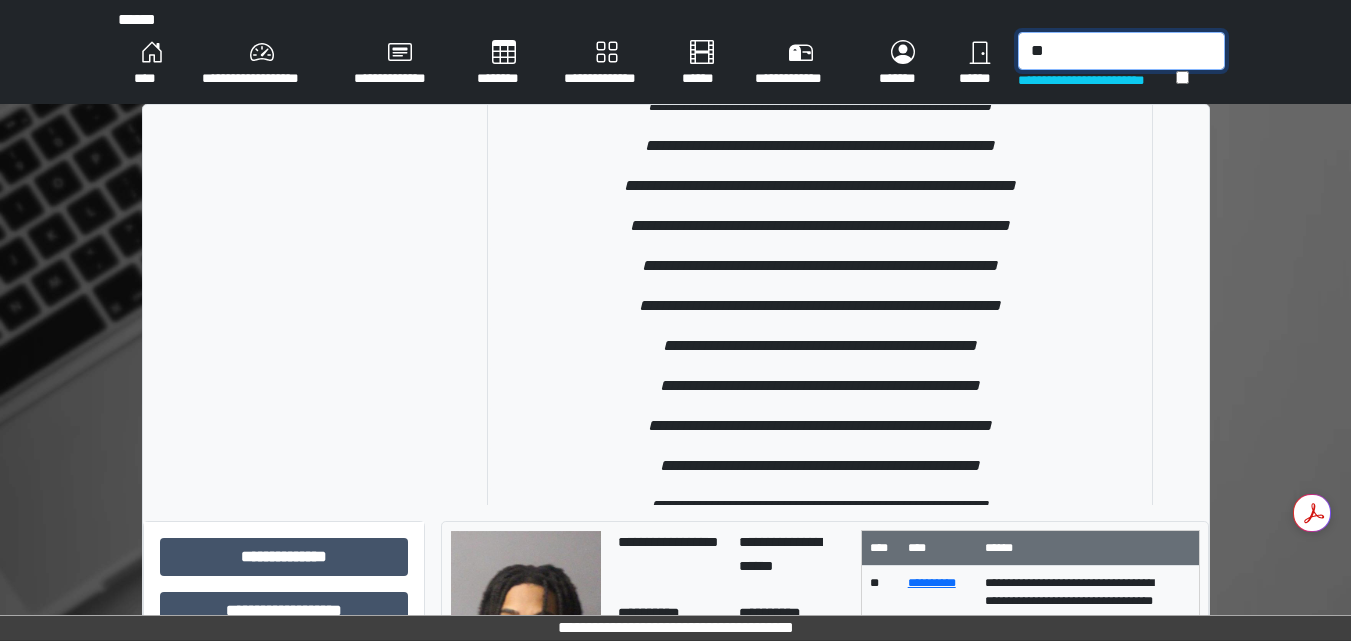 type on "*" 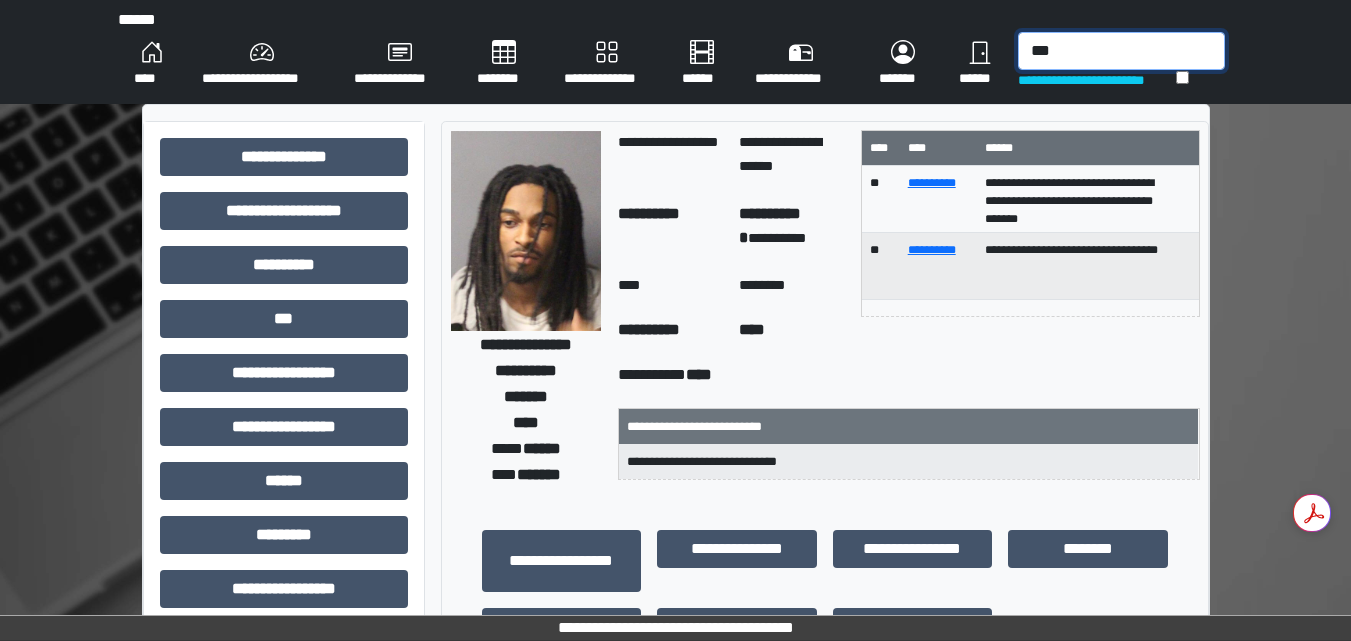 type on "****" 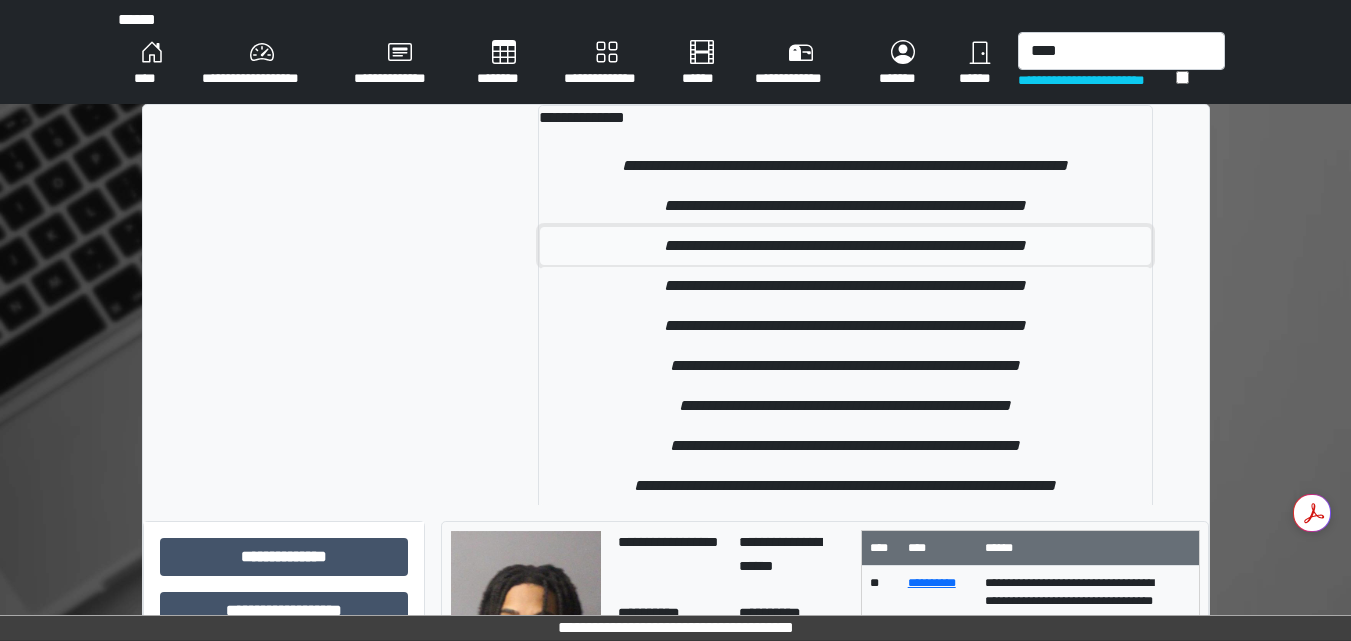 click on "**********" at bounding box center (845, 246) 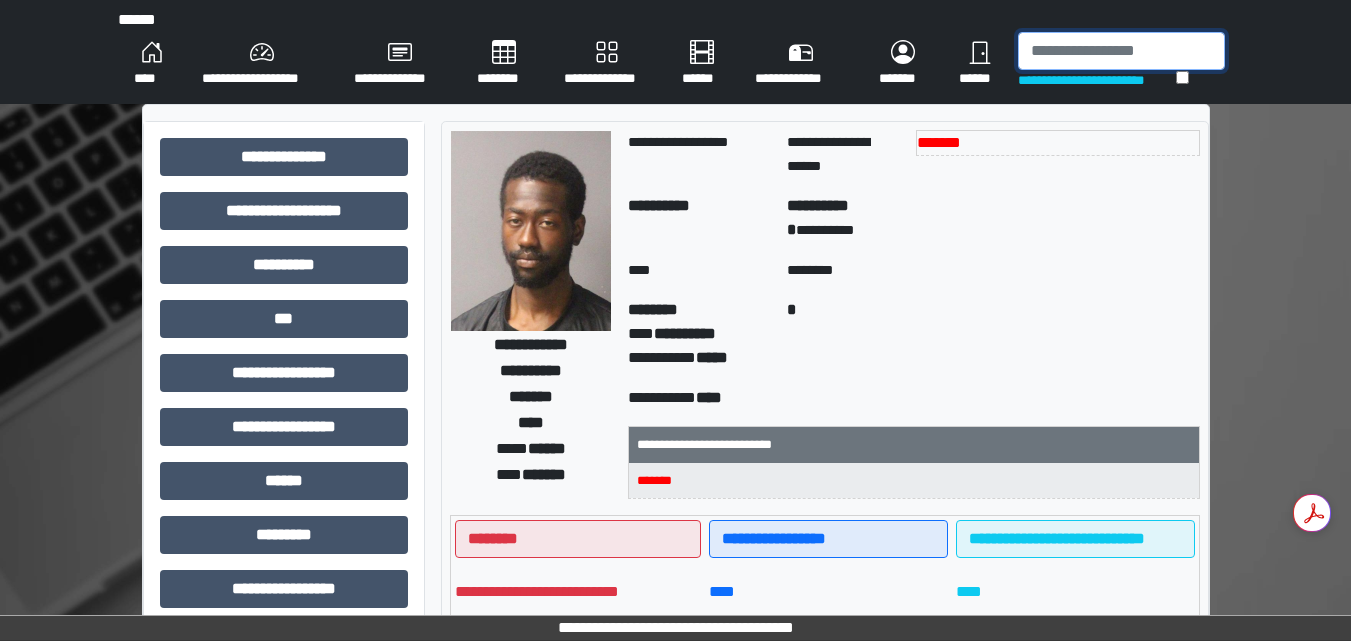 click at bounding box center (1121, 51) 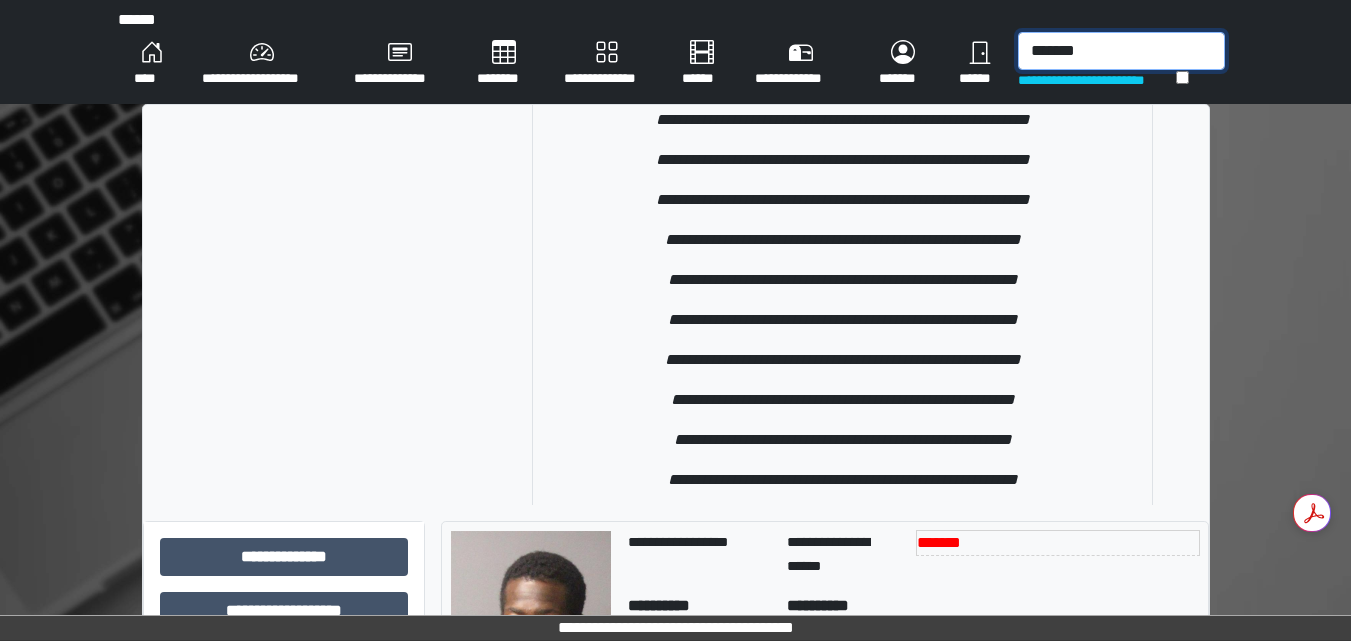 scroll, scrollTop: 1100, scrollLeft: 0, axis: vertical 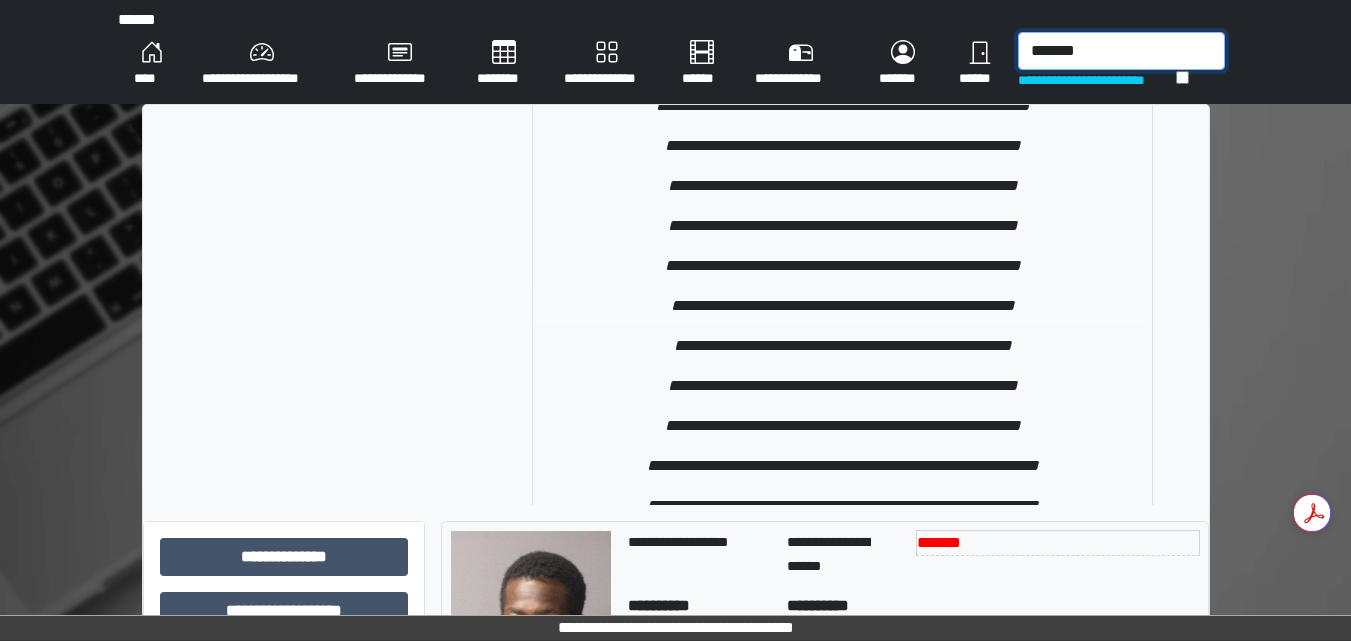 type on "*******" 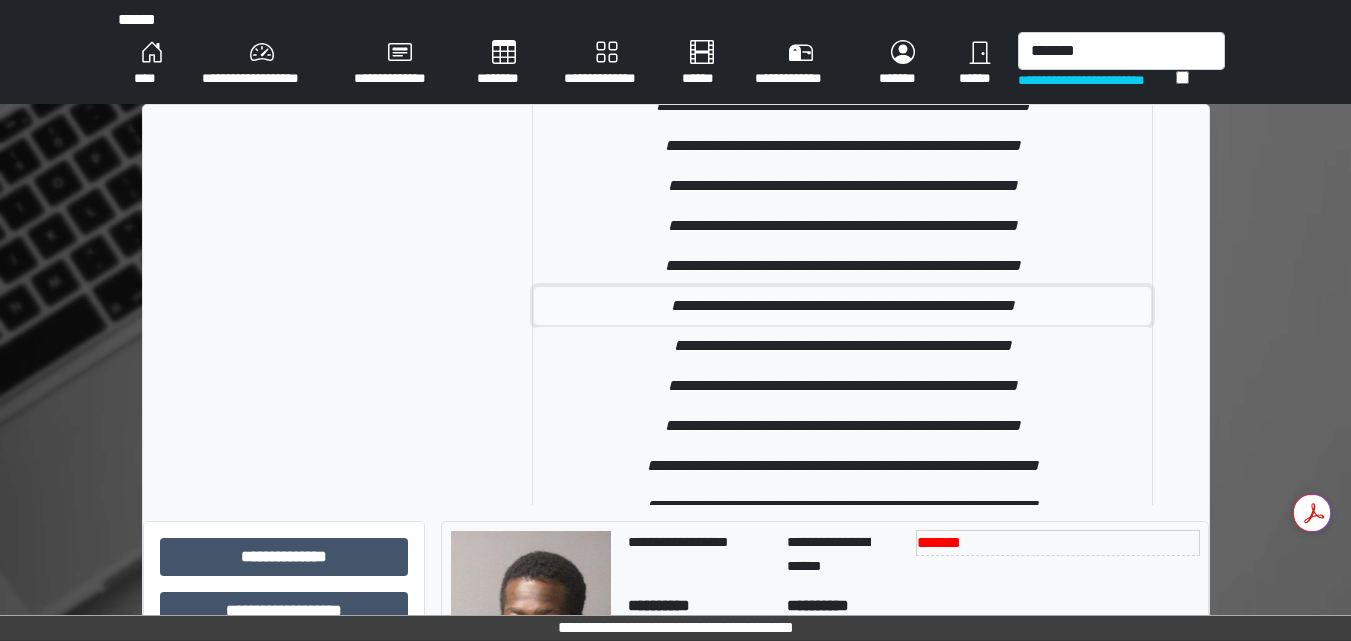 click on "**********" at bounding box center (842, 306) 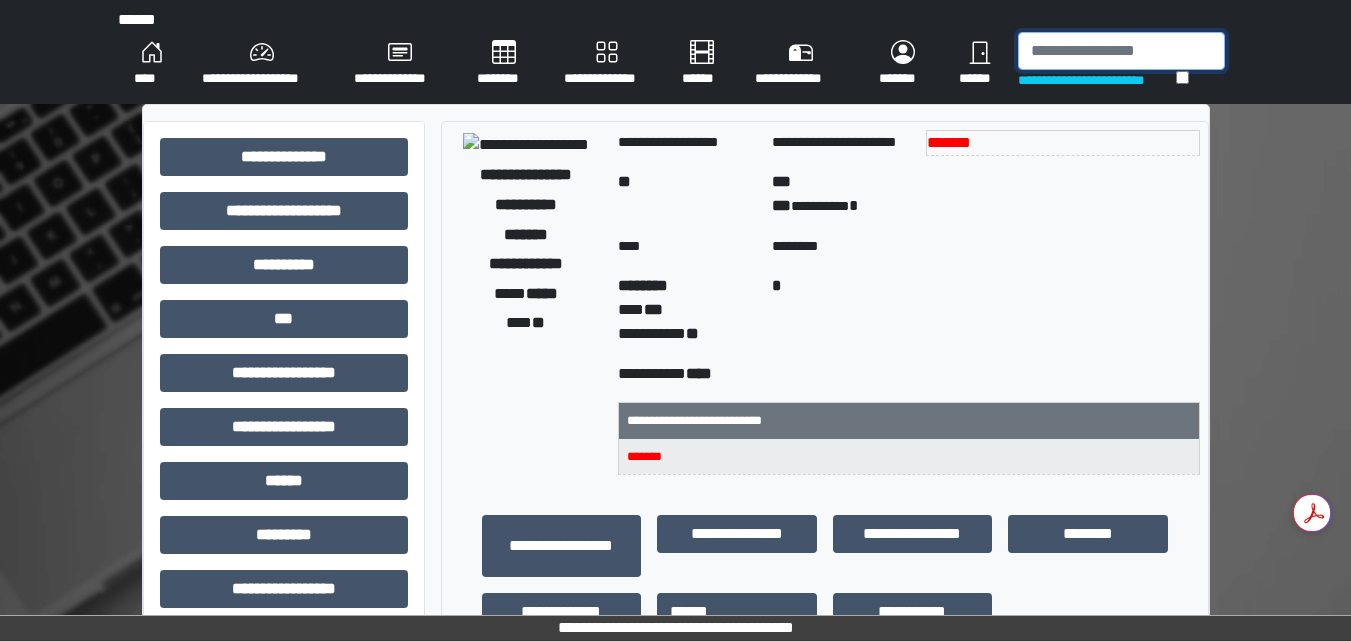 click at bounding box center (1121, 51) 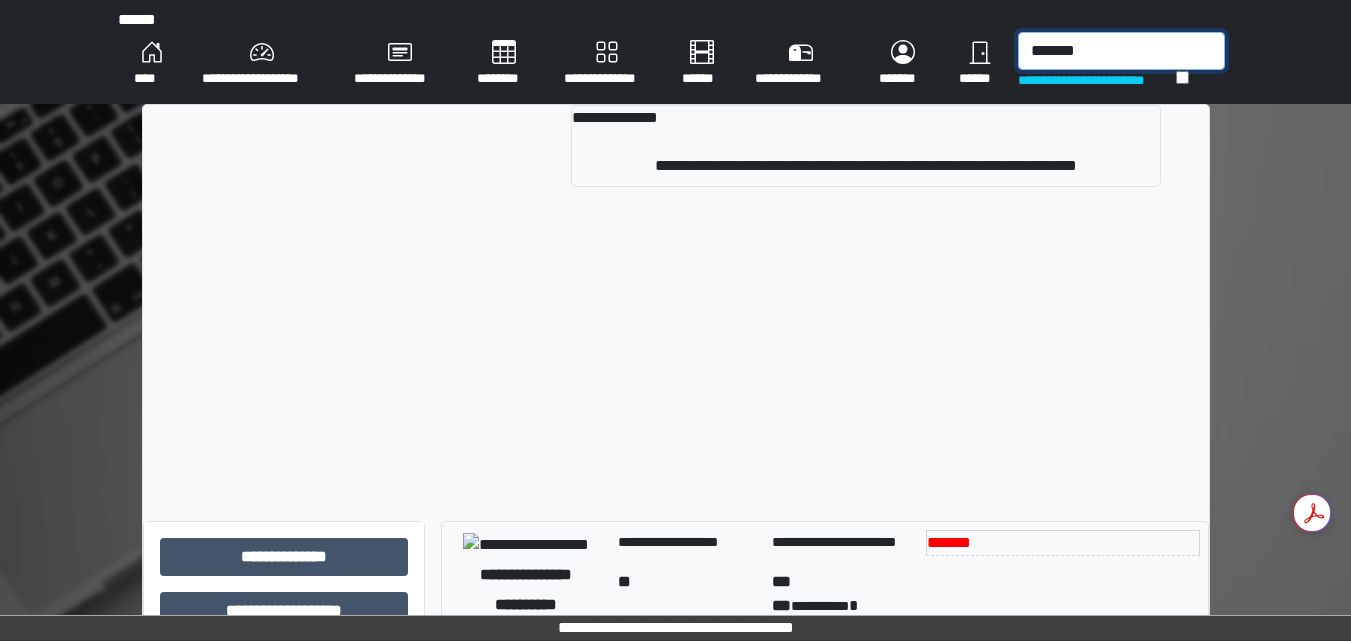 type on "*******" 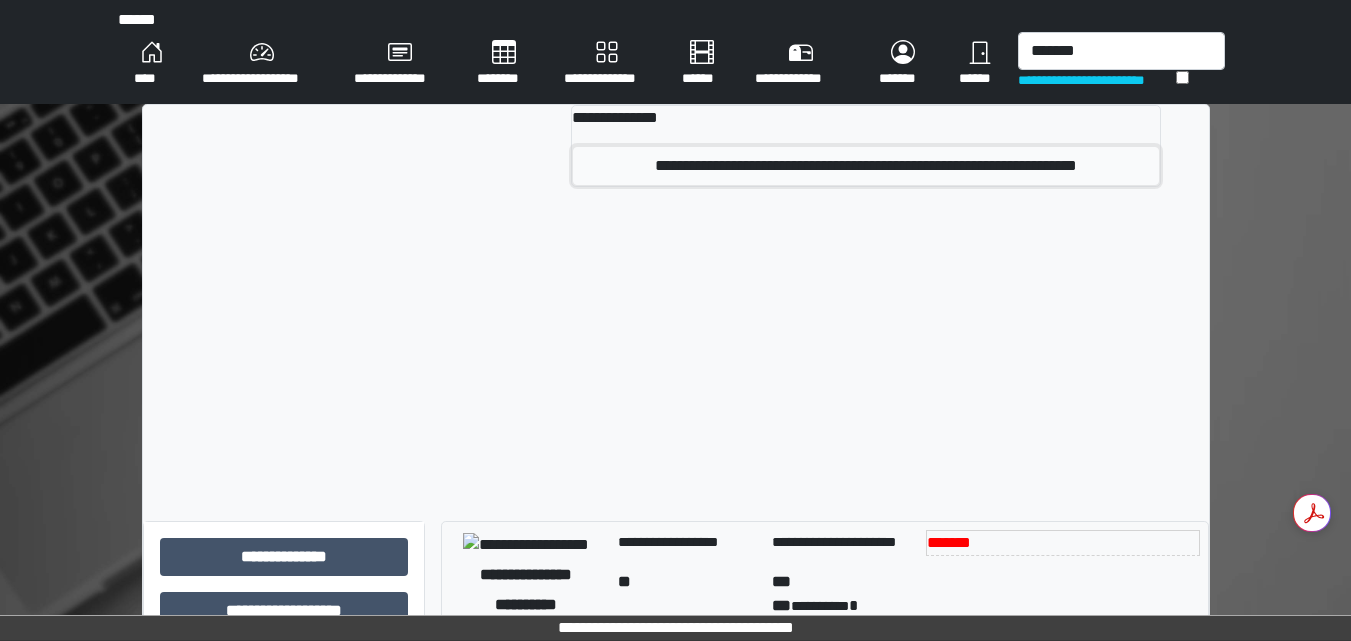 click on "**********" at bounding box center (865, 166) 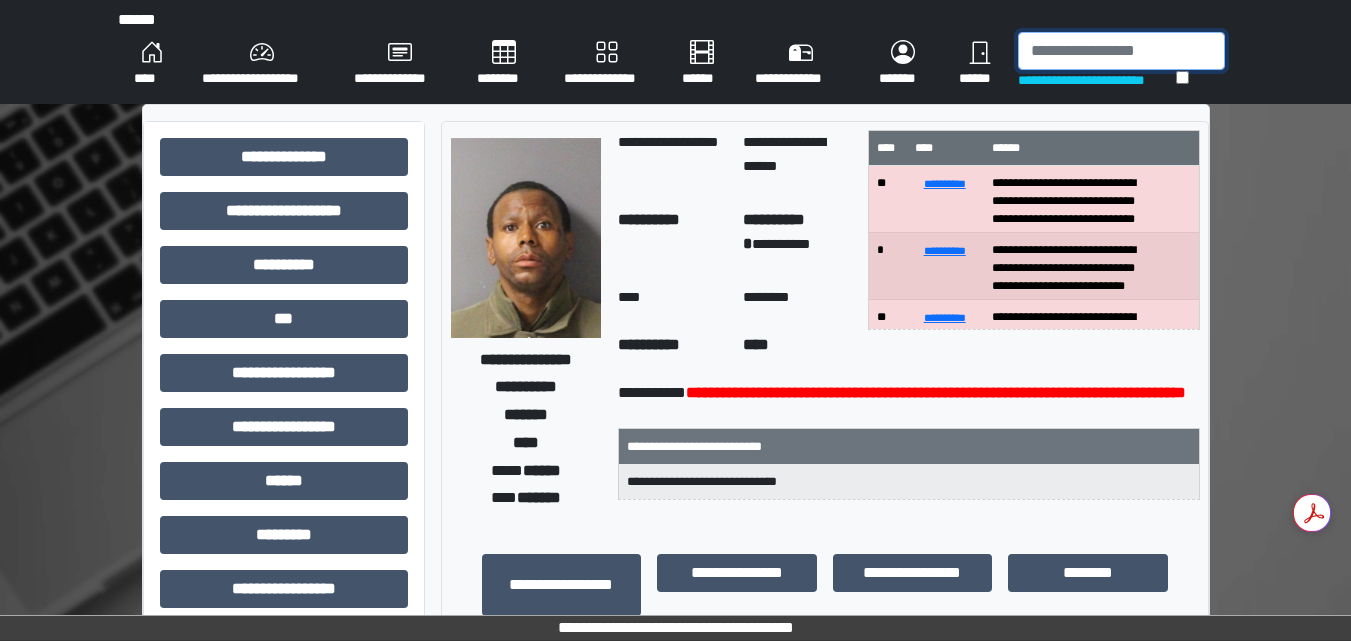 click at bounding box center [1121, 51] 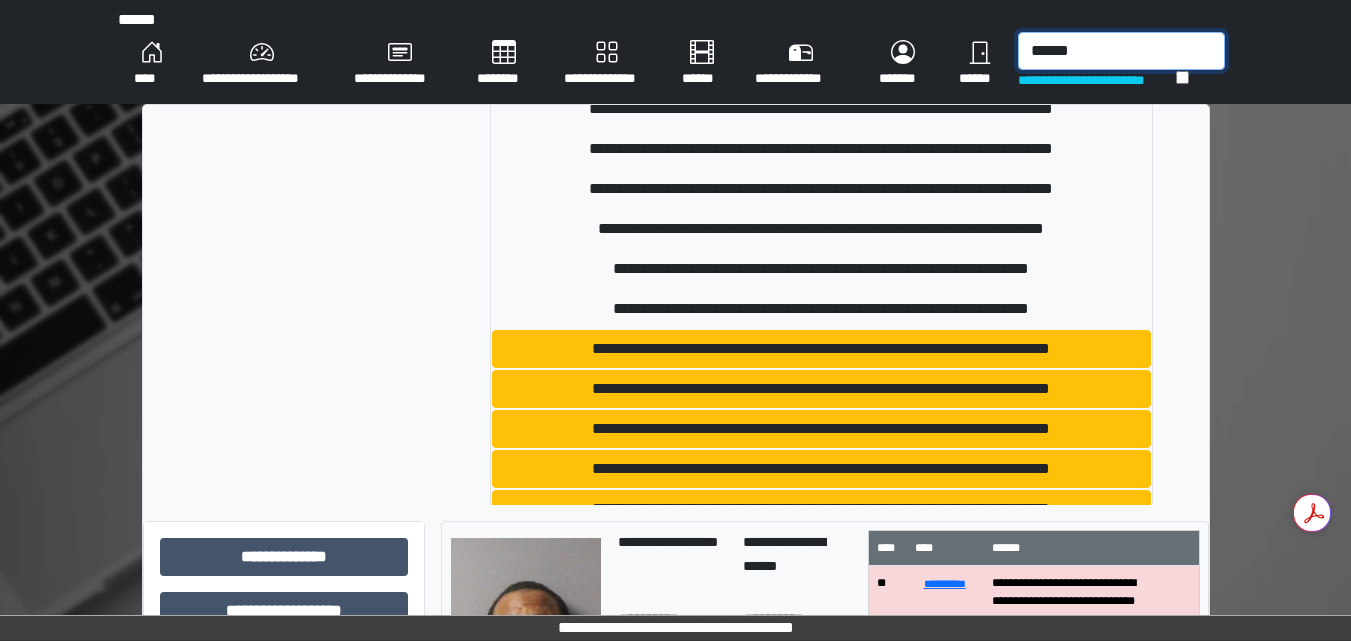 scroll, scrollTop: 600, scrollLeft: 0, axis: vertical 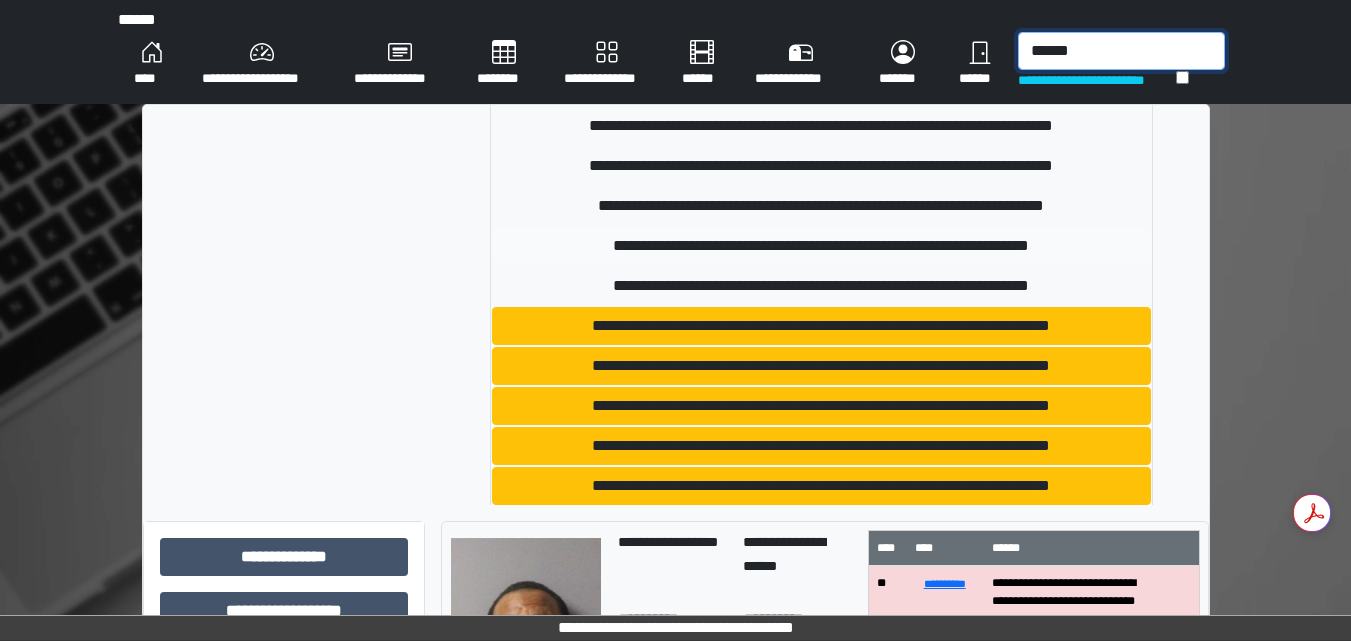 type on "******" 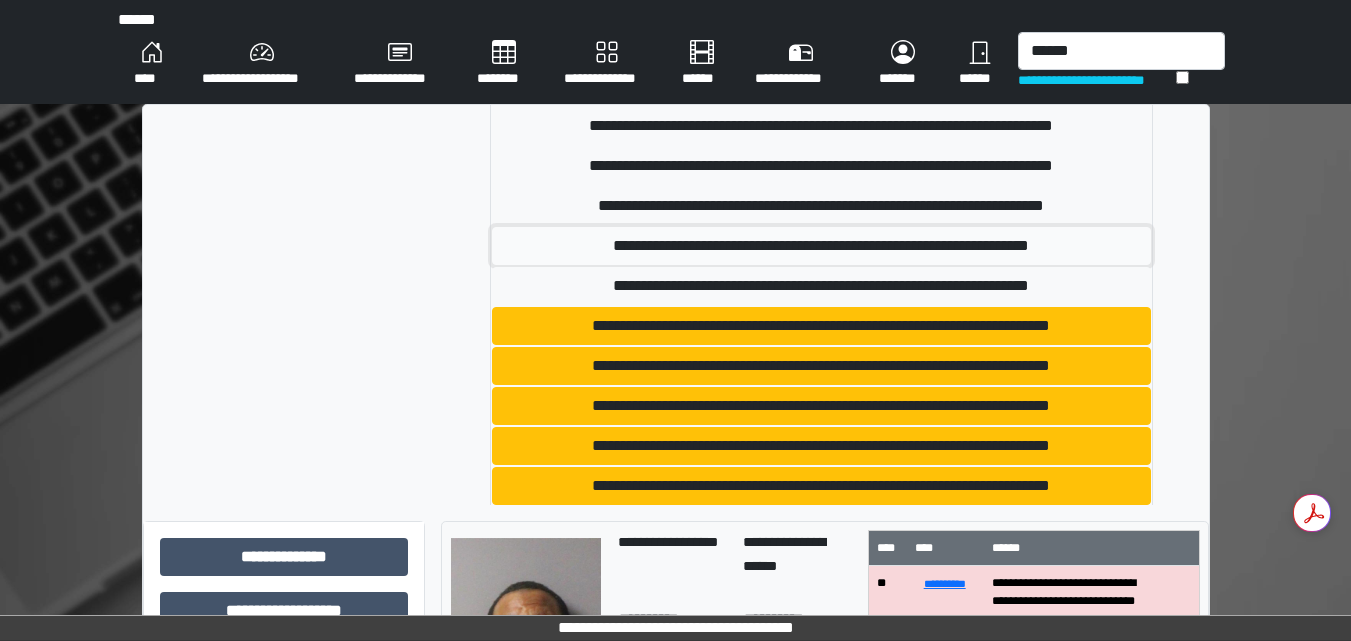 click on "**********" at bounding box center [821, 246] 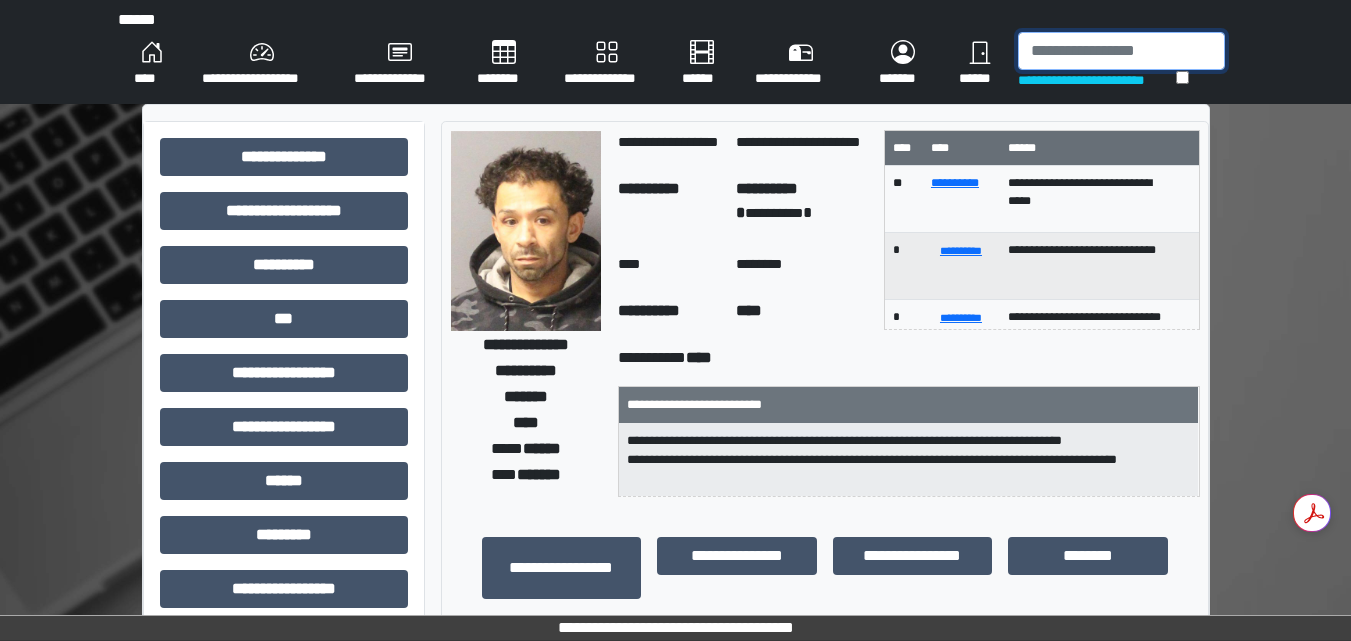 click at bounding box center [1121, 51] 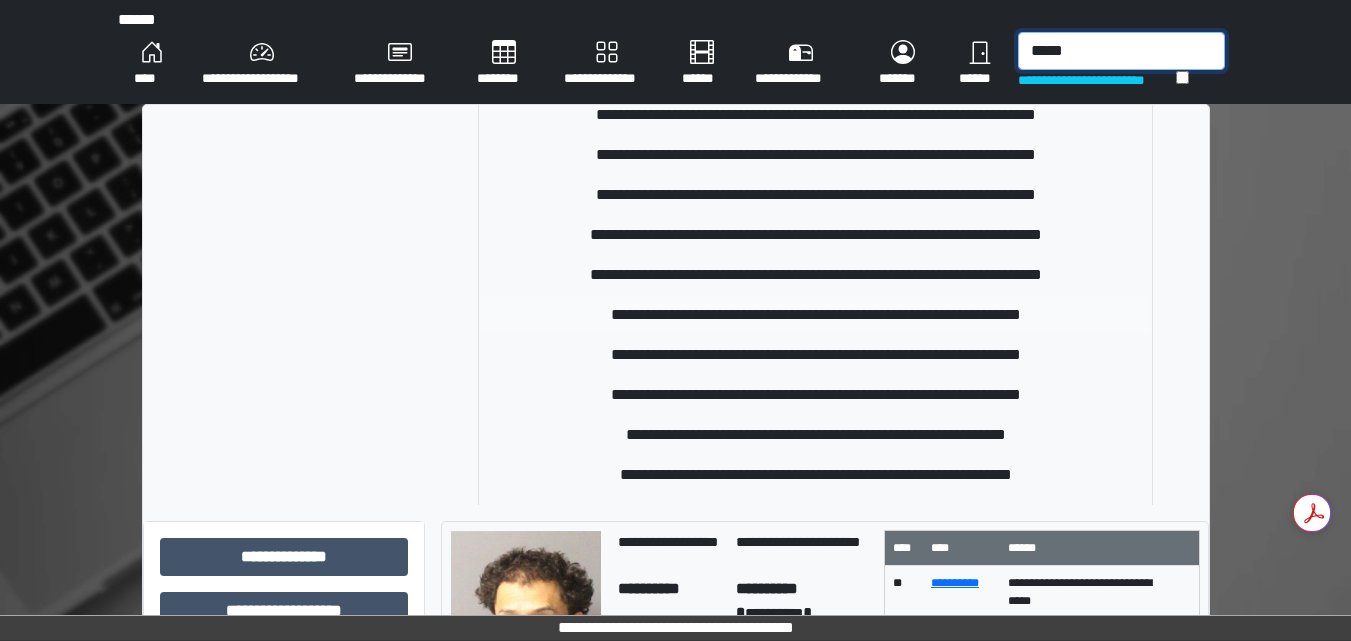 scroll, scrollTop: 100, scrollLeft: 0, axis: vertical 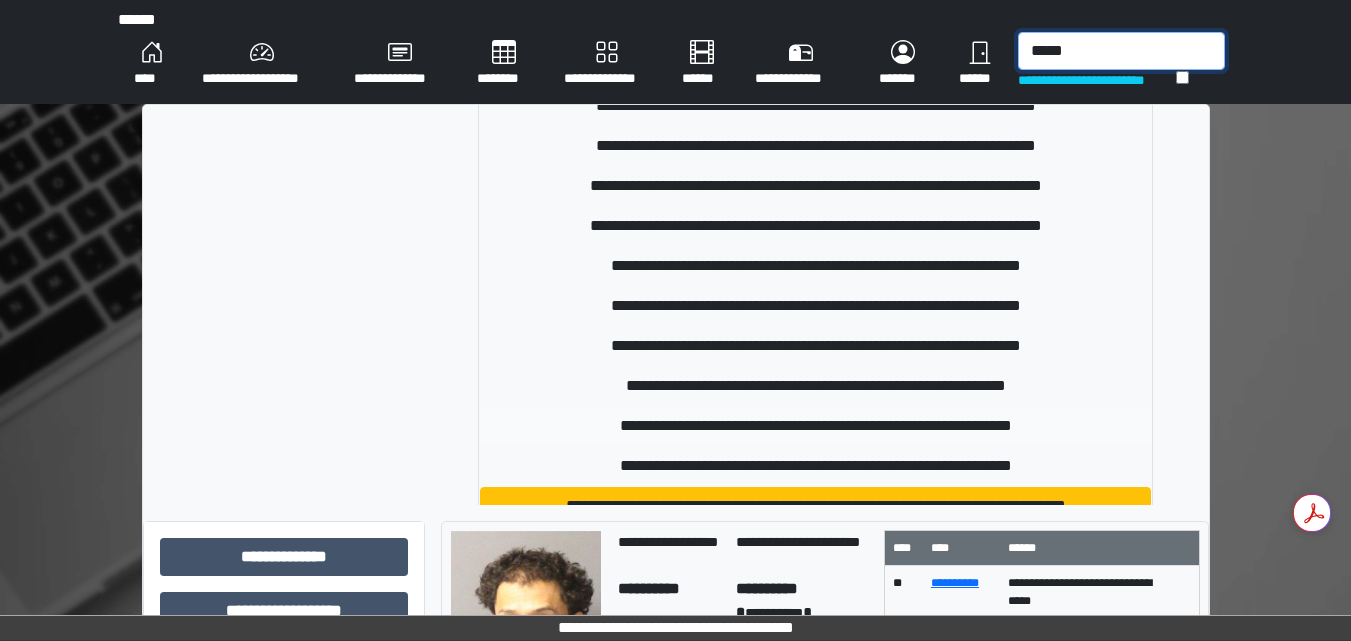 type on "*****" 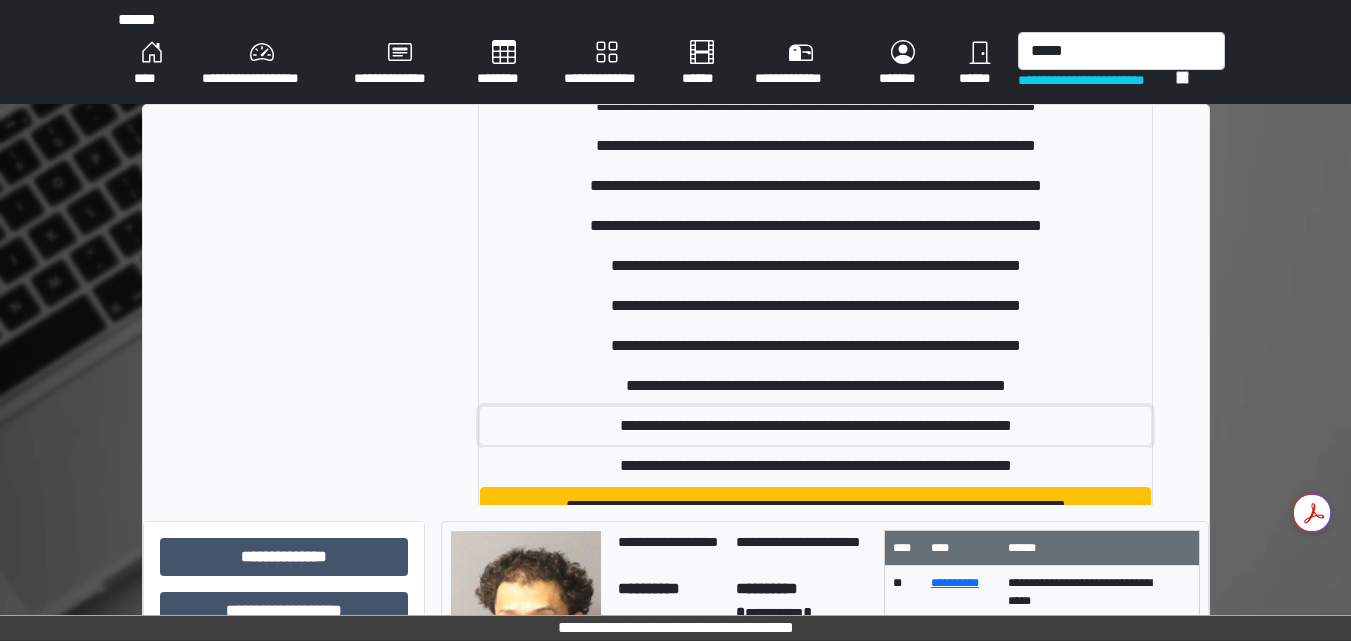 click on "**********" at bounding box center [815, 426] 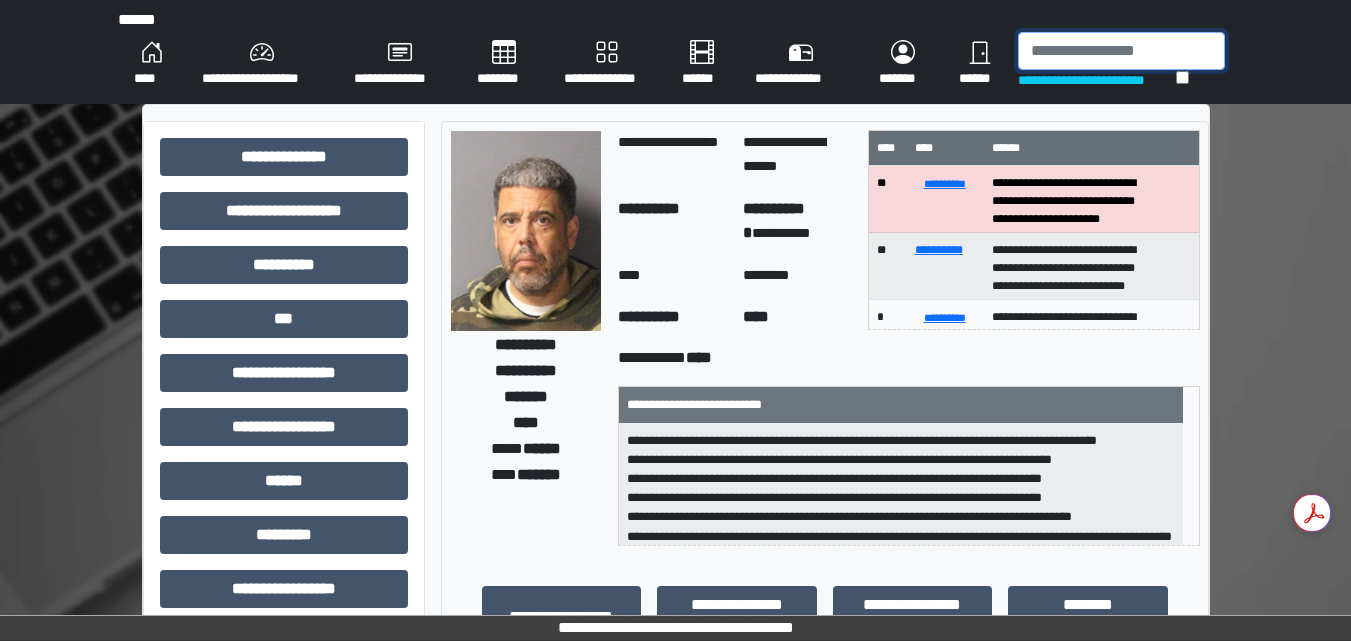 click at bounding box center (1121, 51) 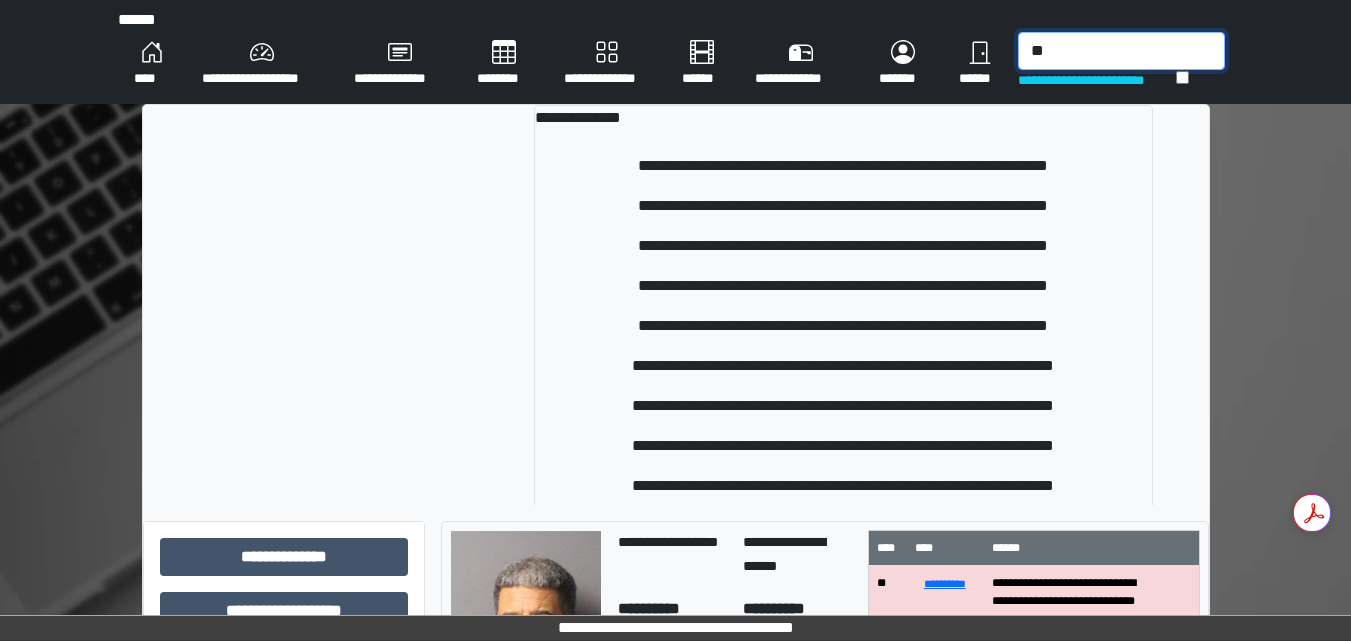 type on "*" 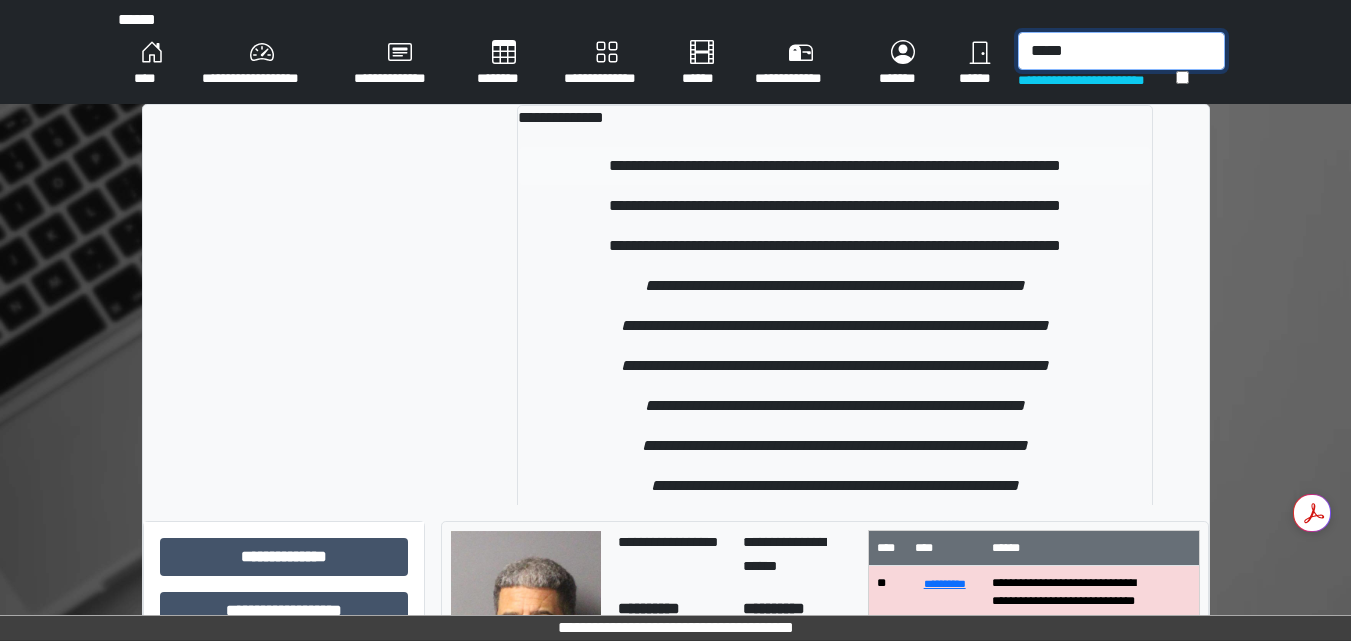 type on "*****" 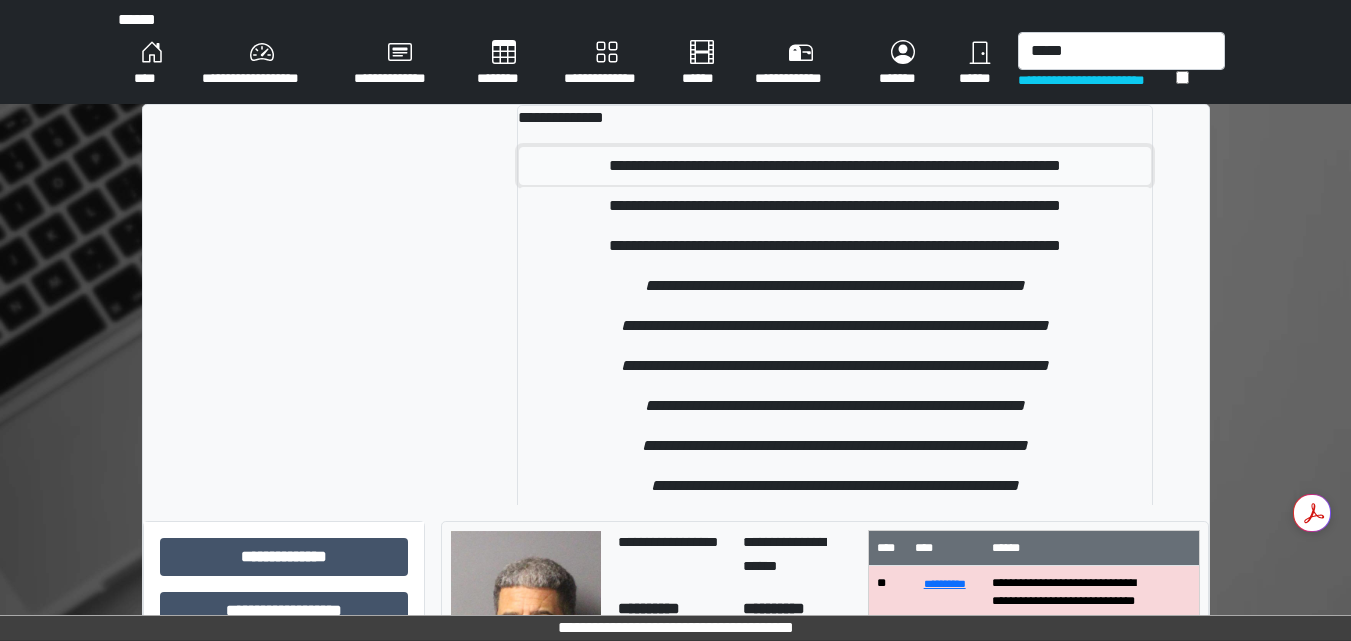 click on "**********" at bounding box center (835, 166) 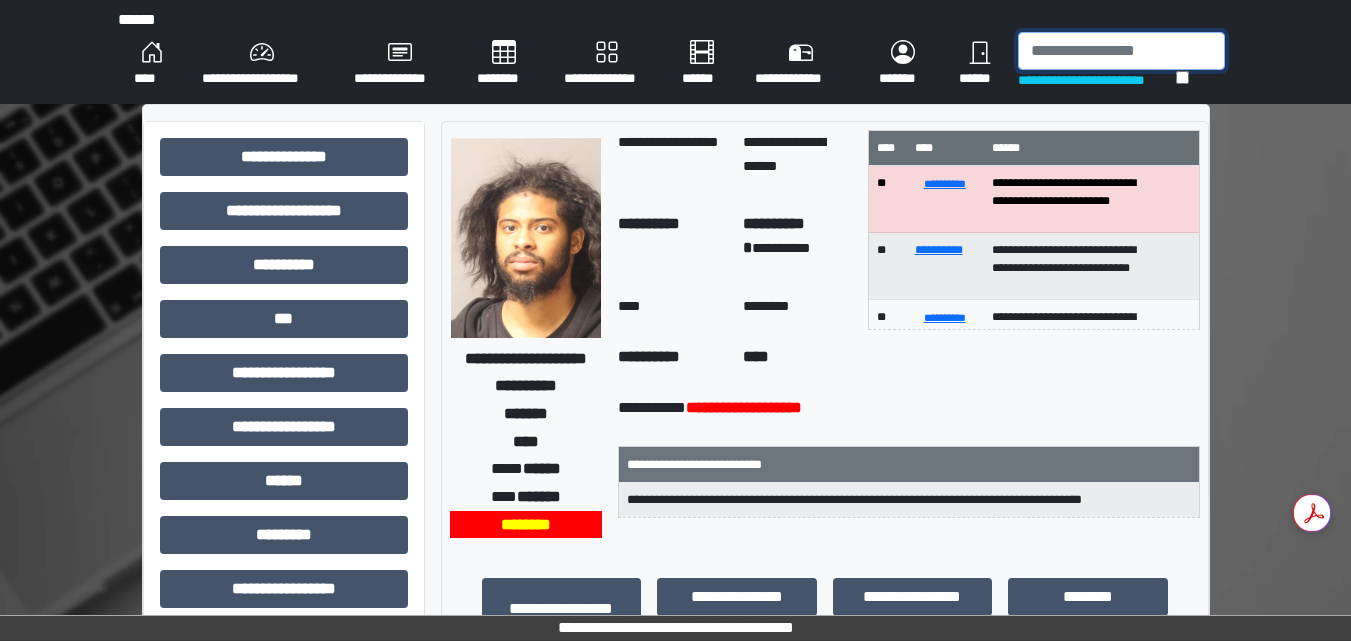 click at bounding box center (1121, 51) 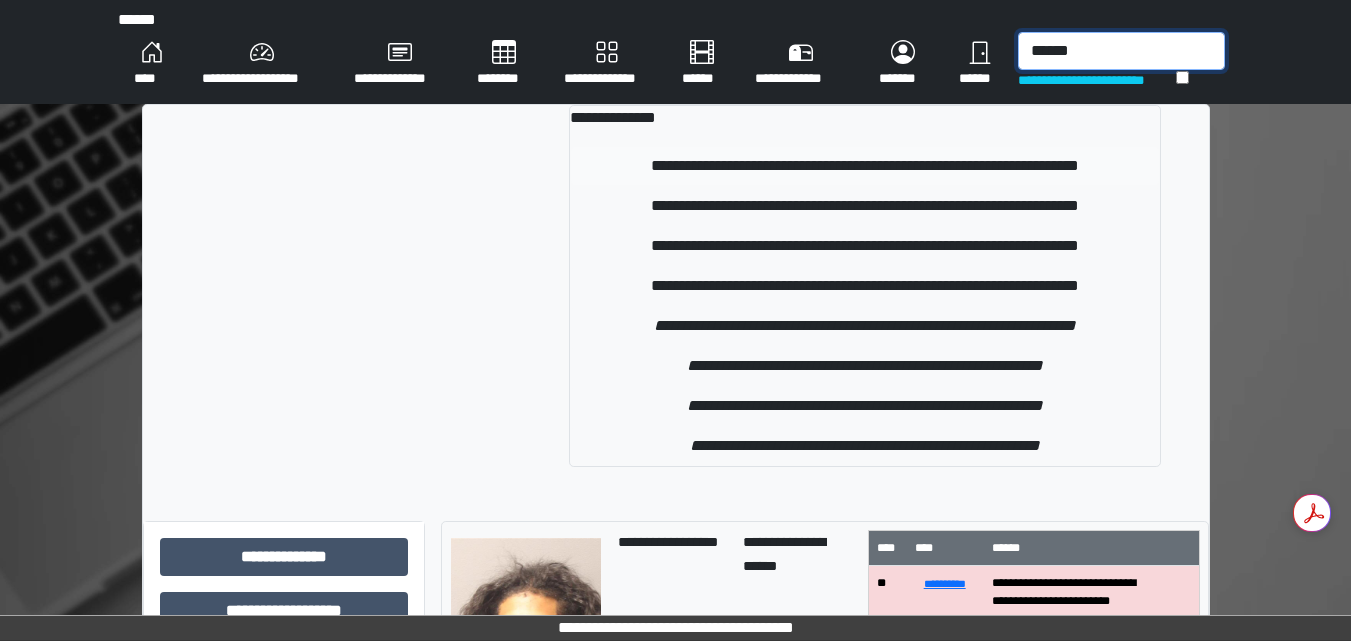 type on "******" 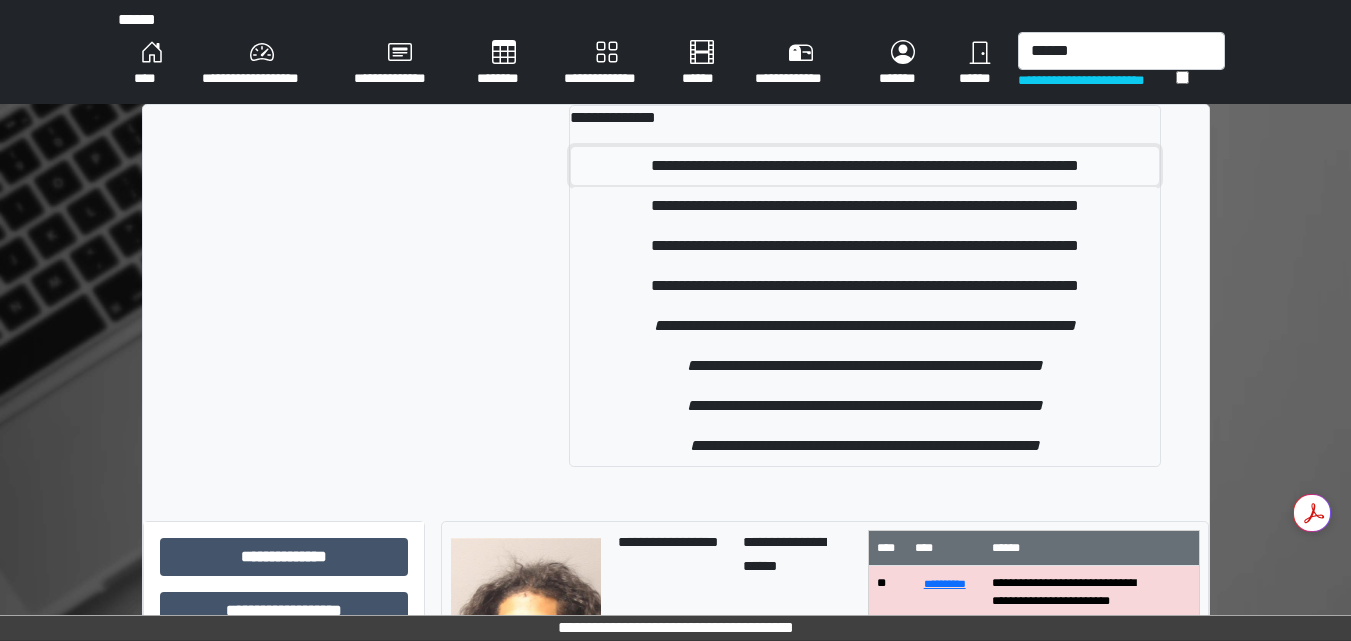 click on "**********" at bounding box center (865, 166) 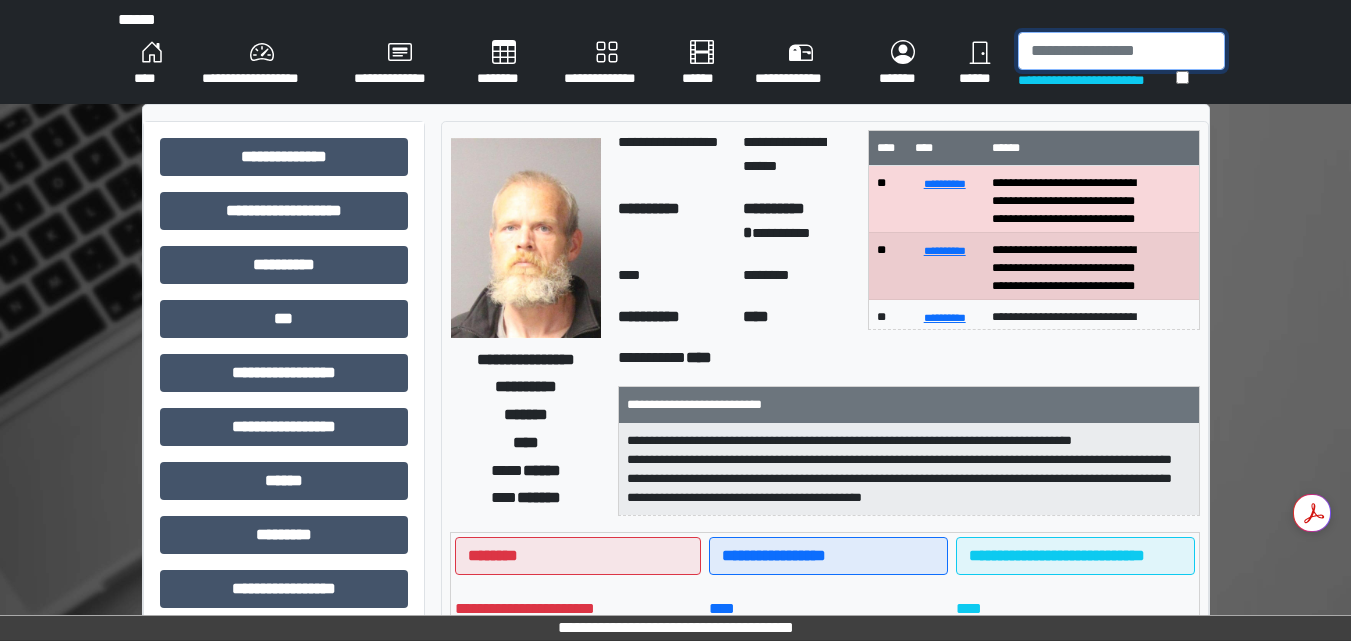 click at bounding box center [1121, 51] 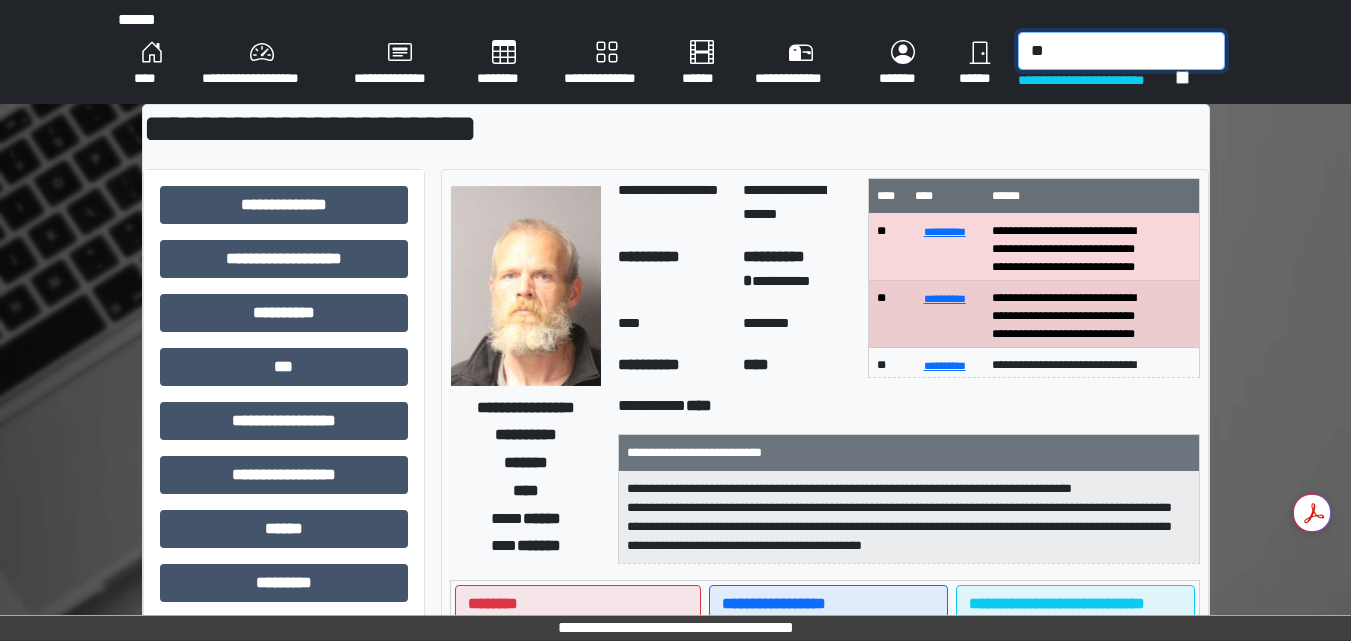 type on "*" 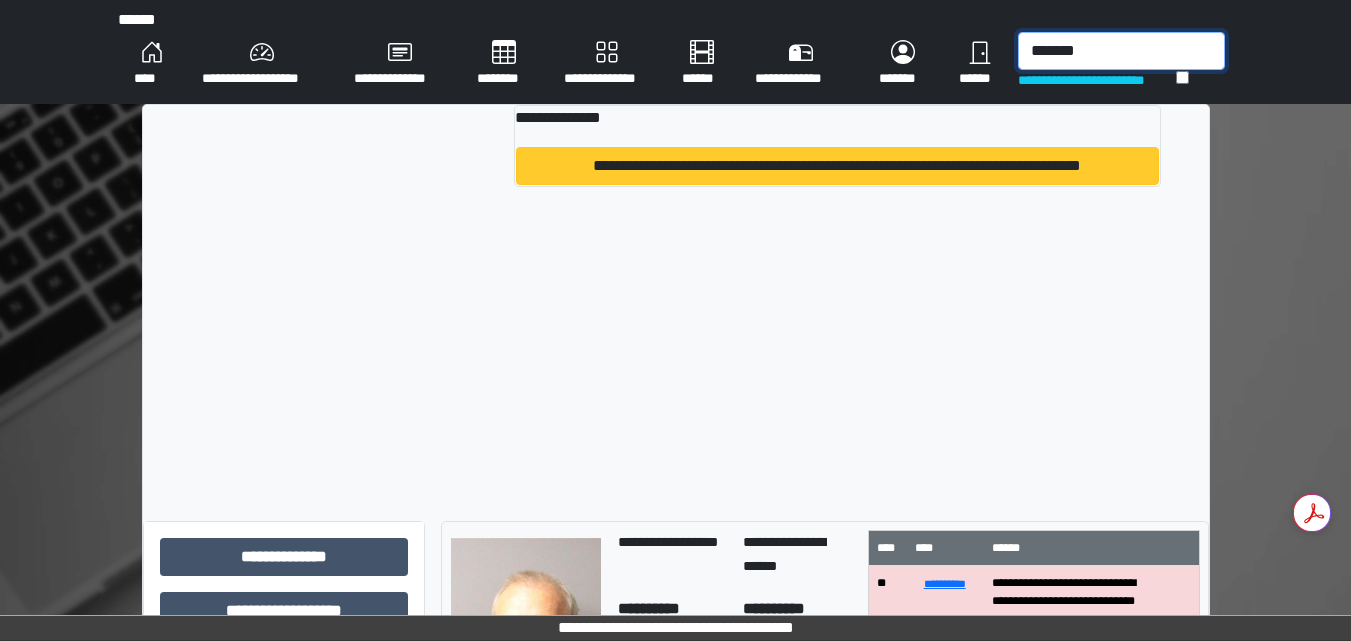 type on "*******" 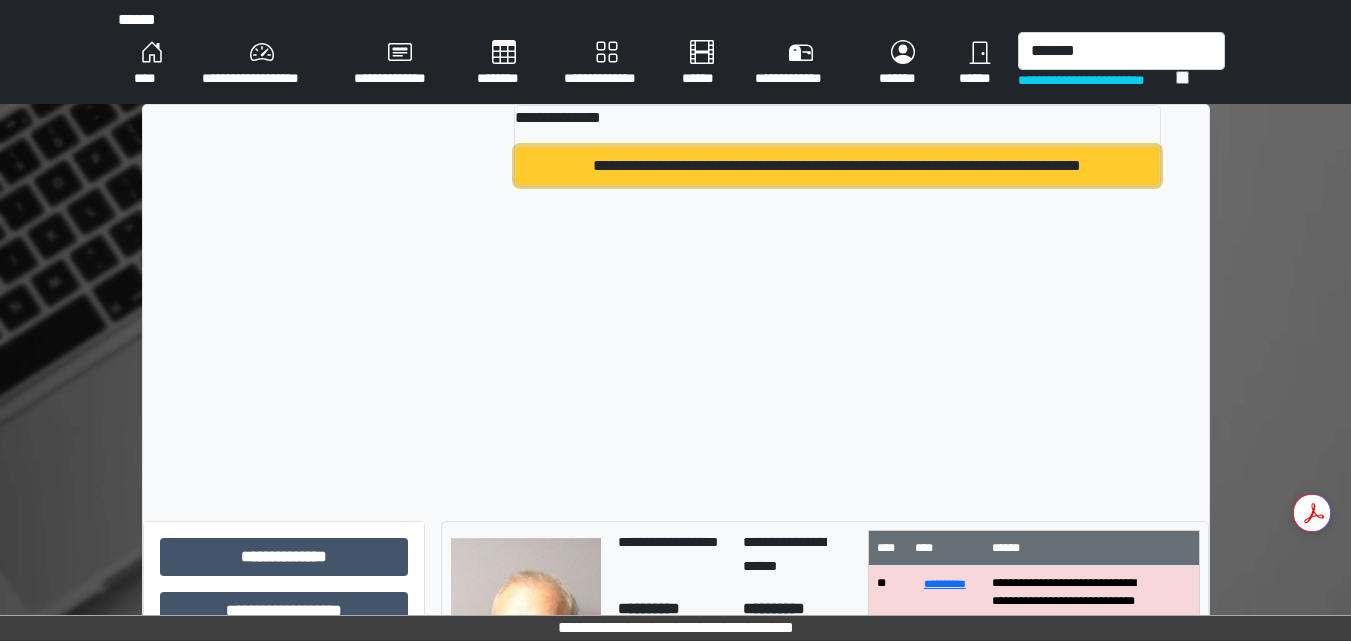 click on "**********" at bounding box center [837, 166] 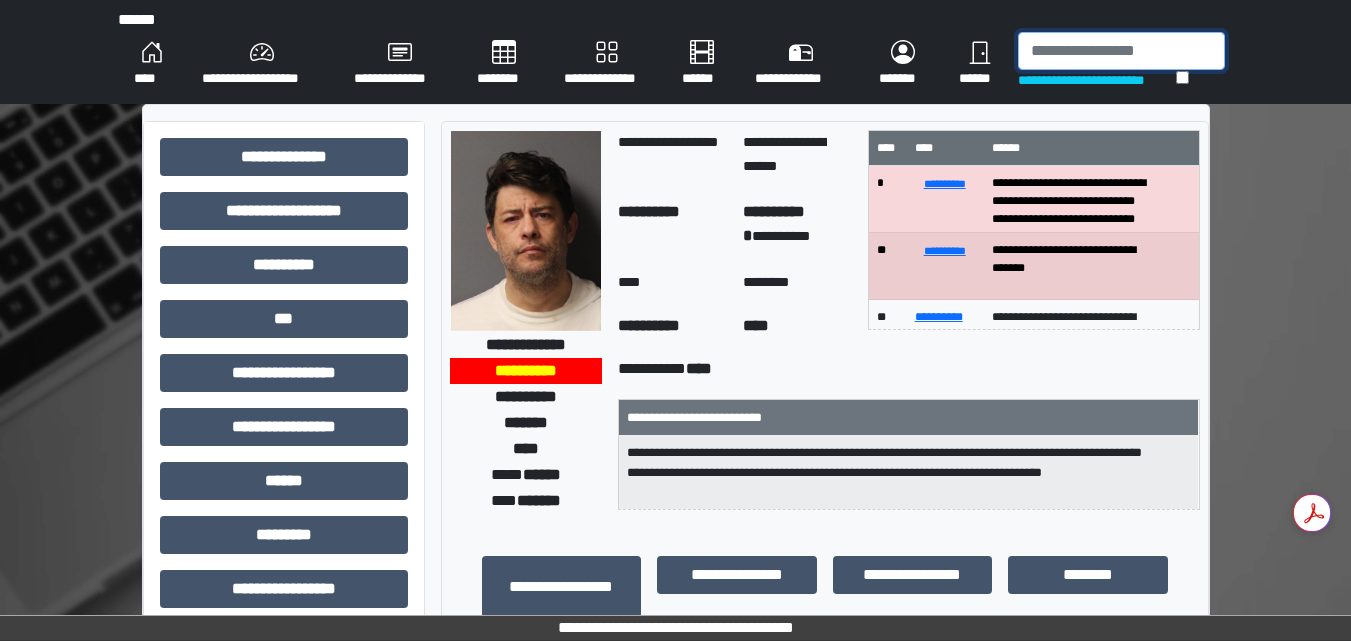 click at bounding box center [1121, 51] 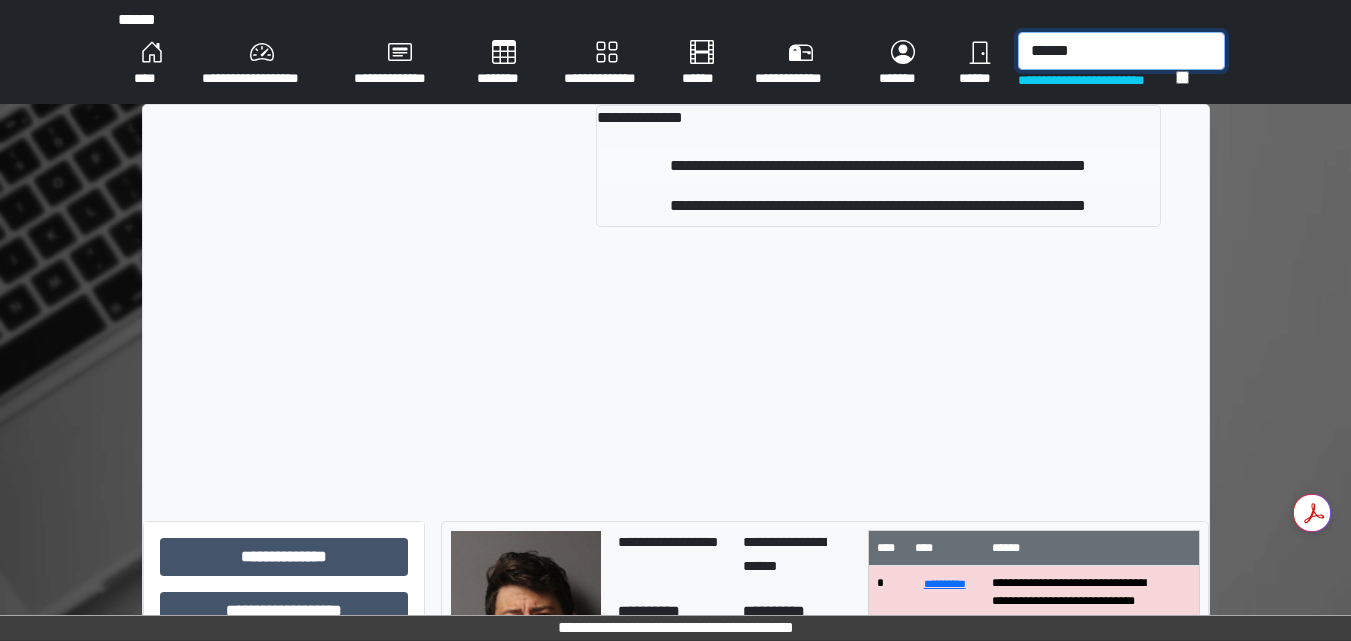 type on "******" 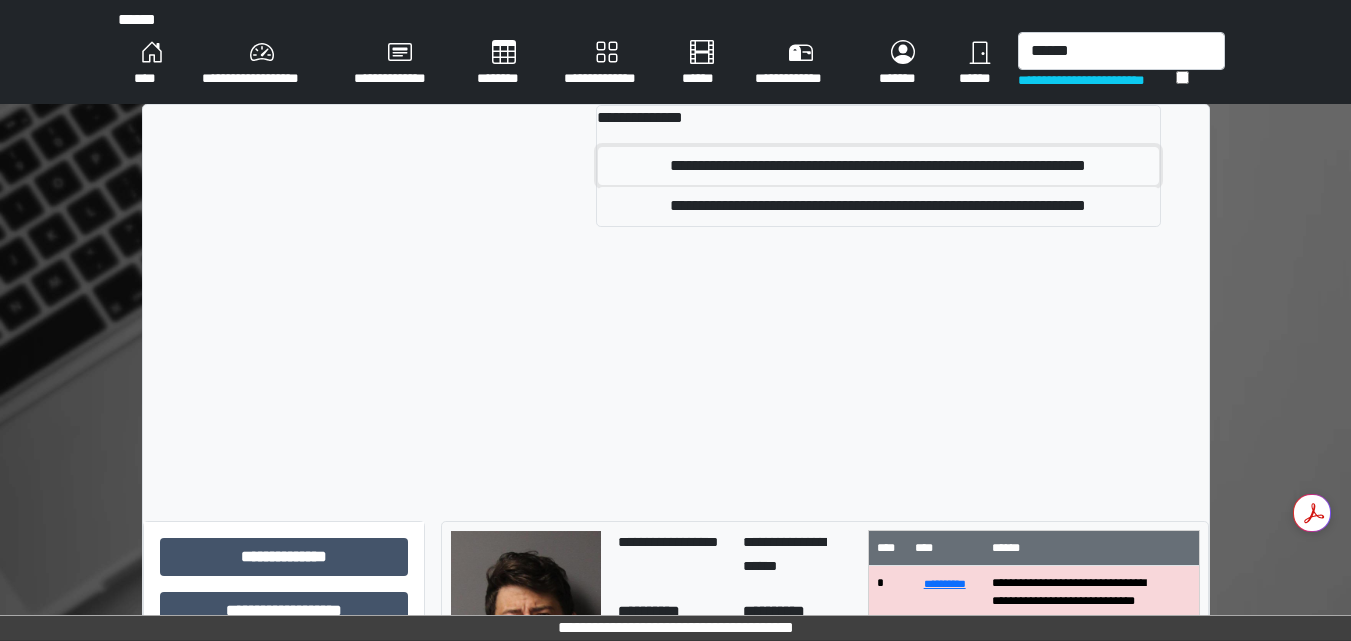 click on "**********" at bounding box center [878, 166] 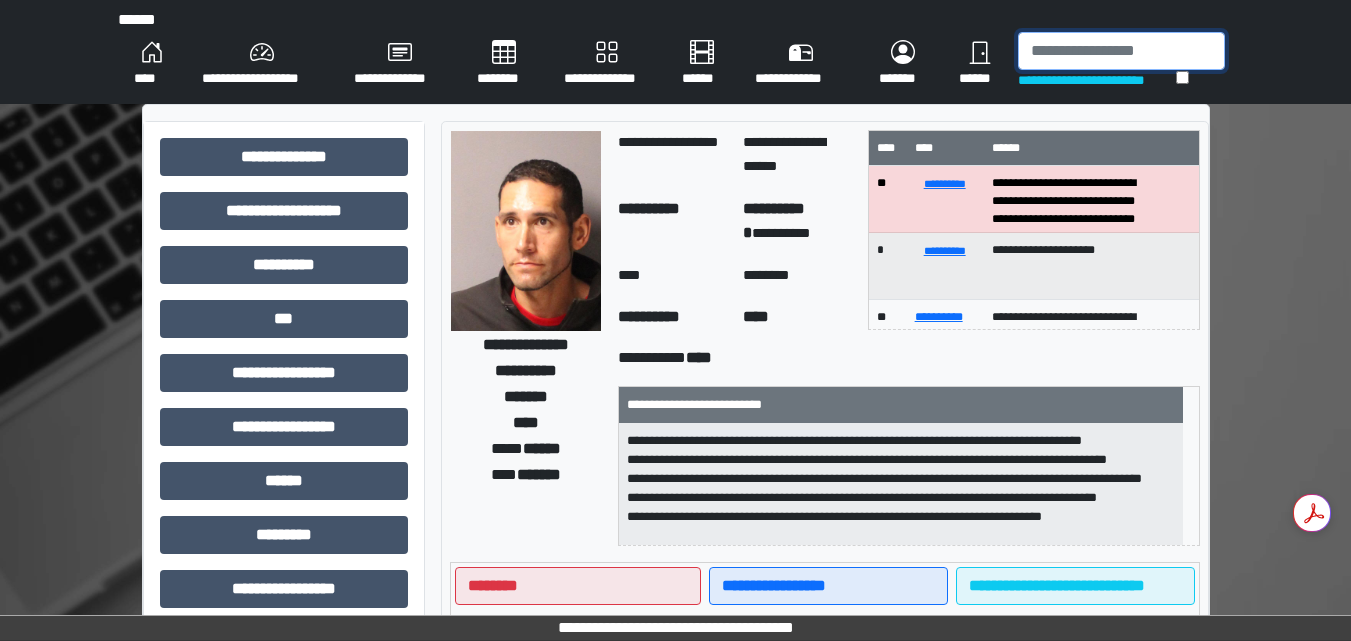 click at bounding box center [1121, 51] 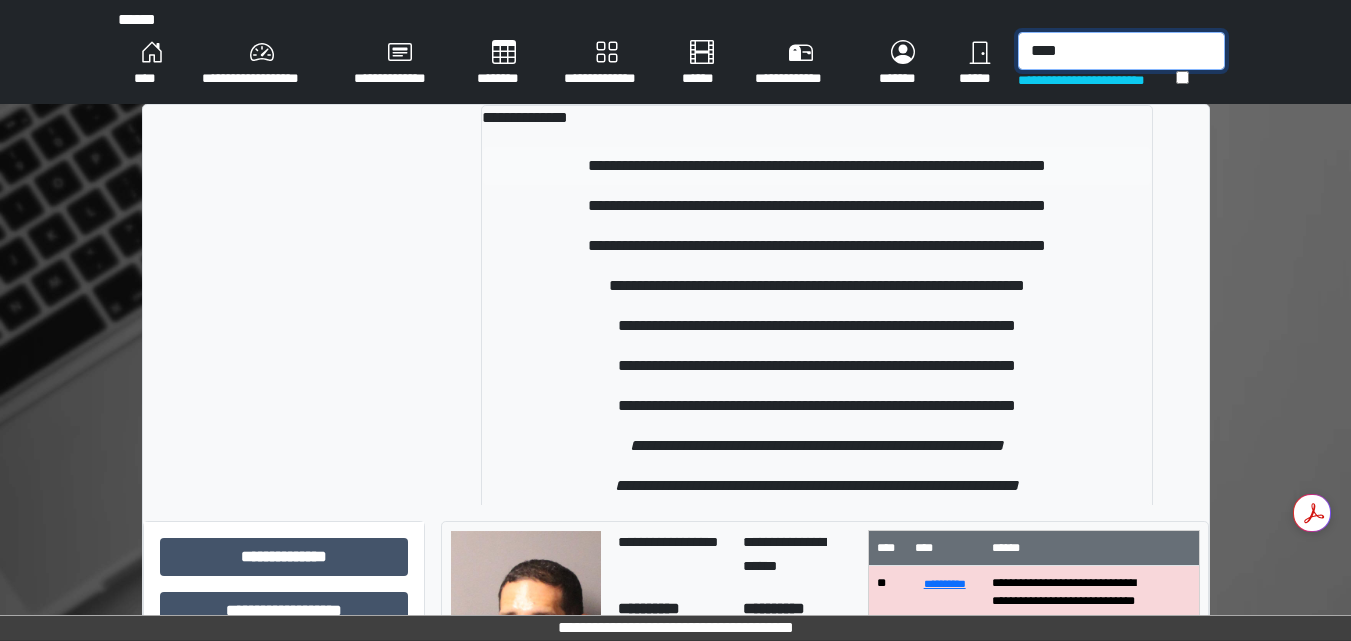 type on "****" 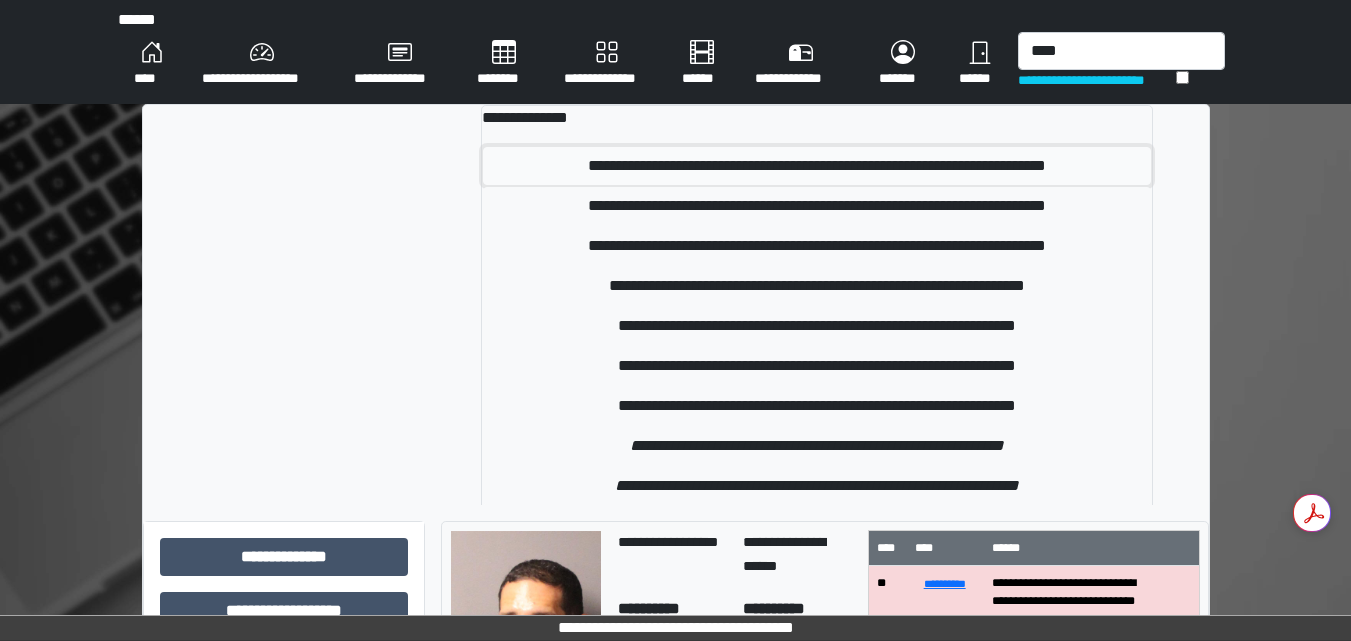 click on "**********" at bounding box center (817, 166) 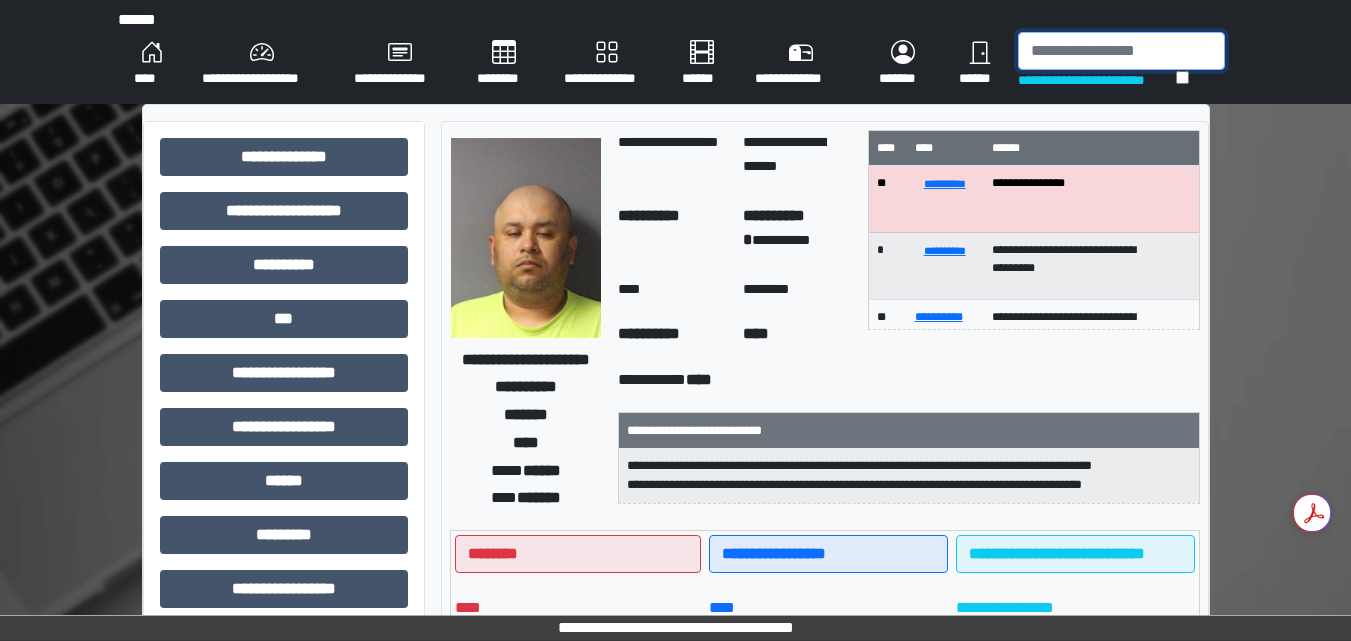 click at bounding box center [1121, 51] 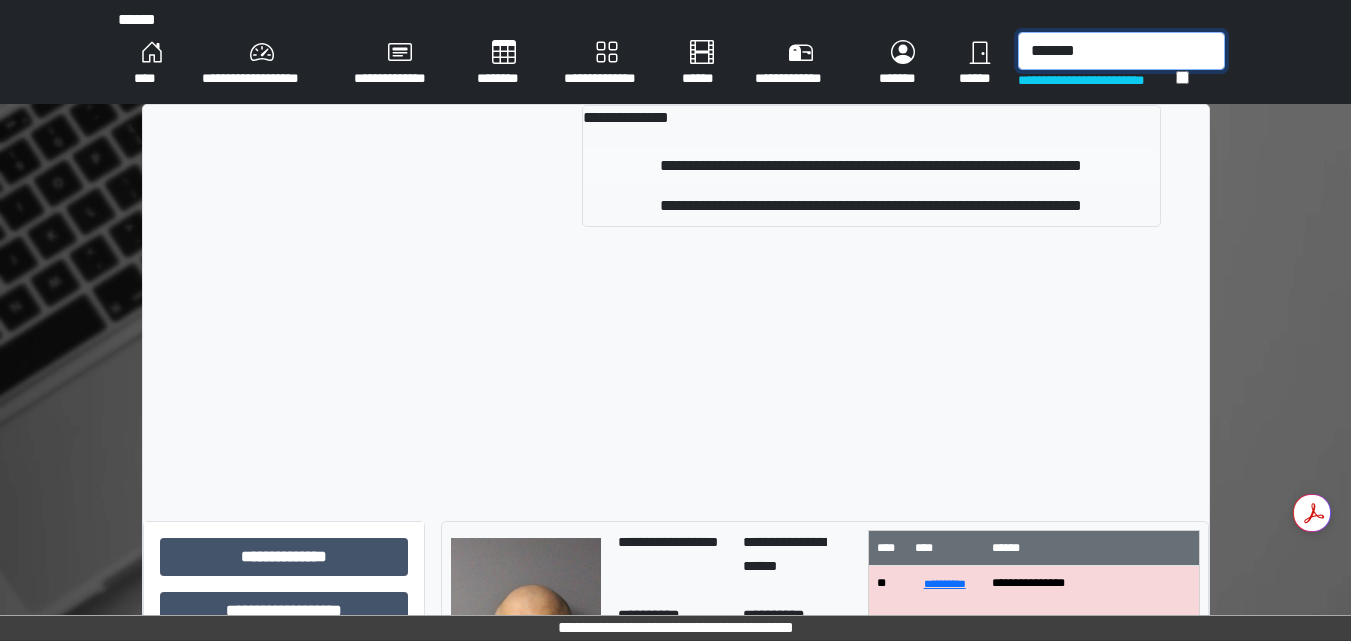 type on "*******" 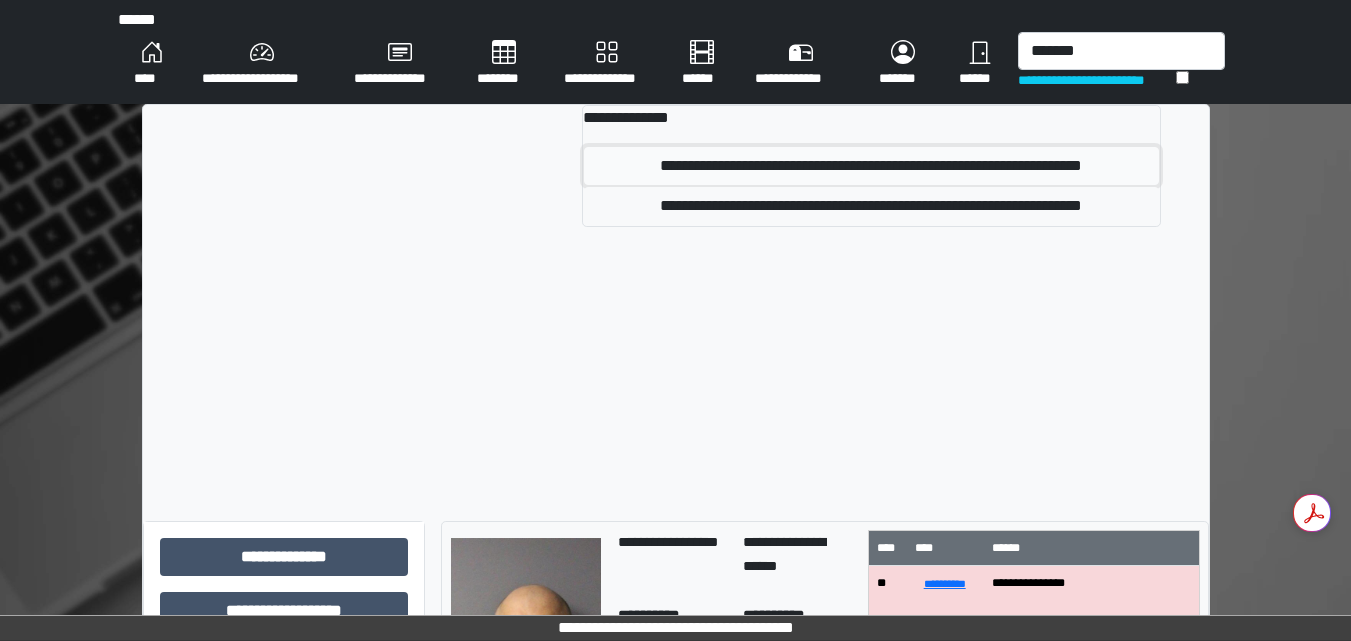 click on "**********" at bounding box center (871, 166) 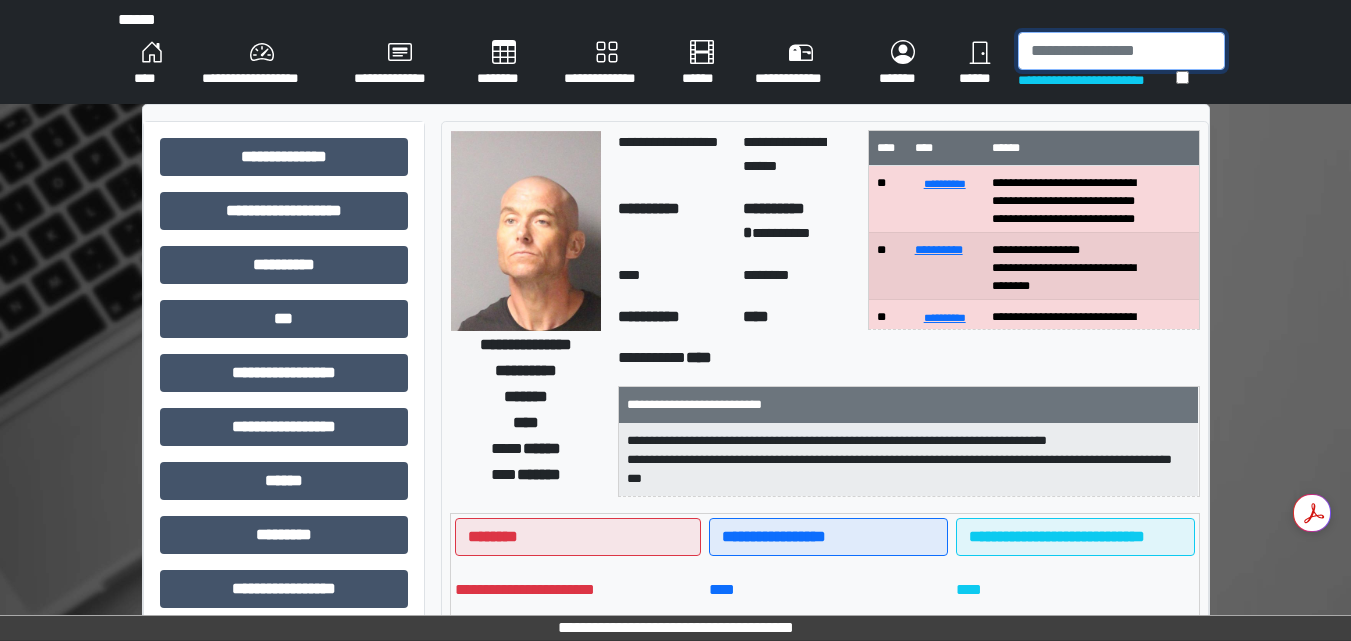 click at bounding box center (1121, 51) 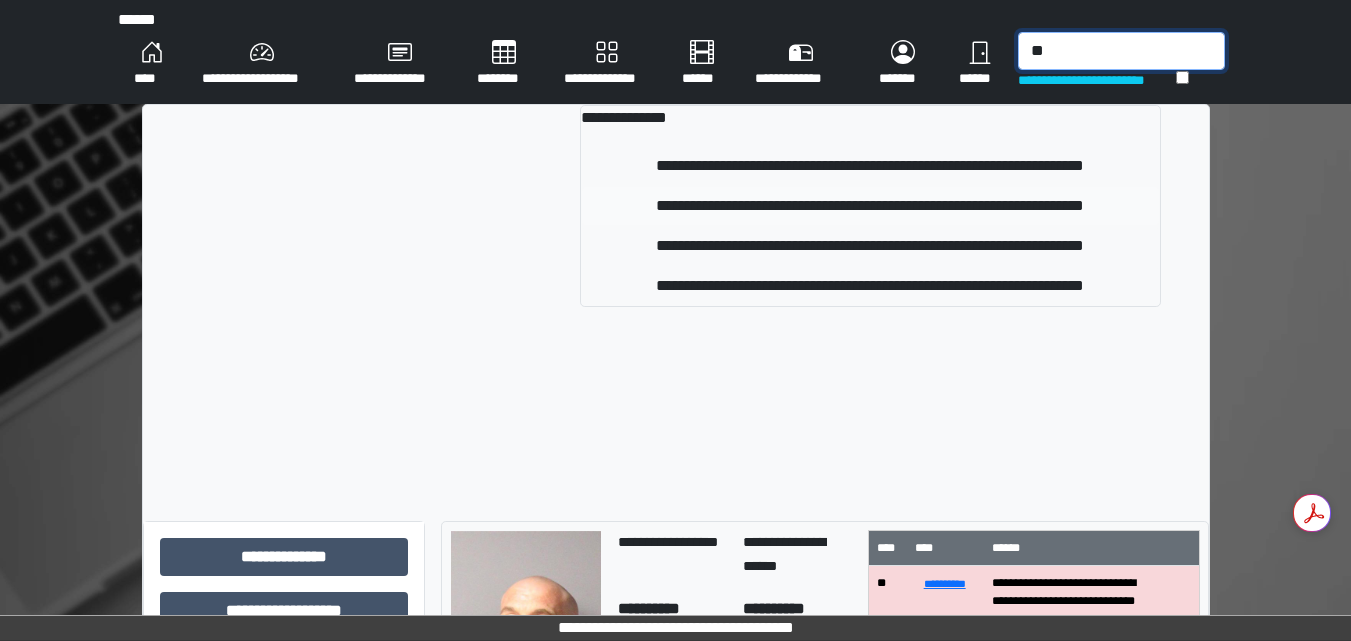 type on "*" 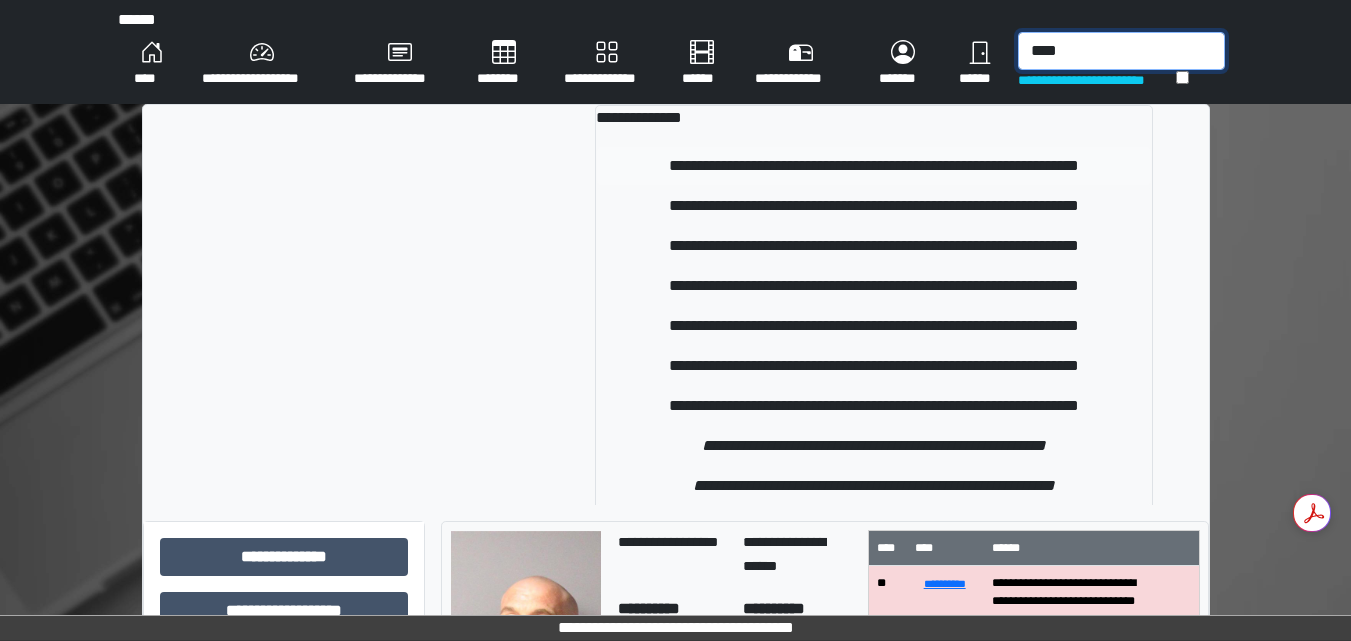 type on "****" 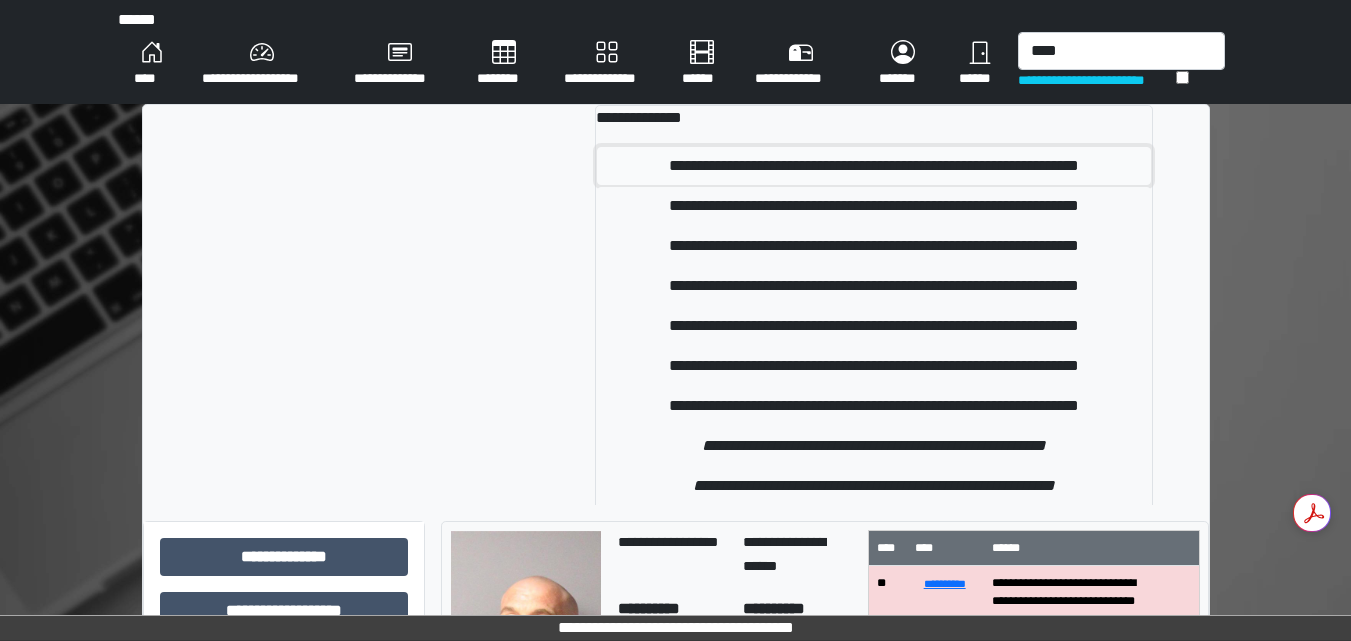 click on "**********" at bounding box center (874, 166) 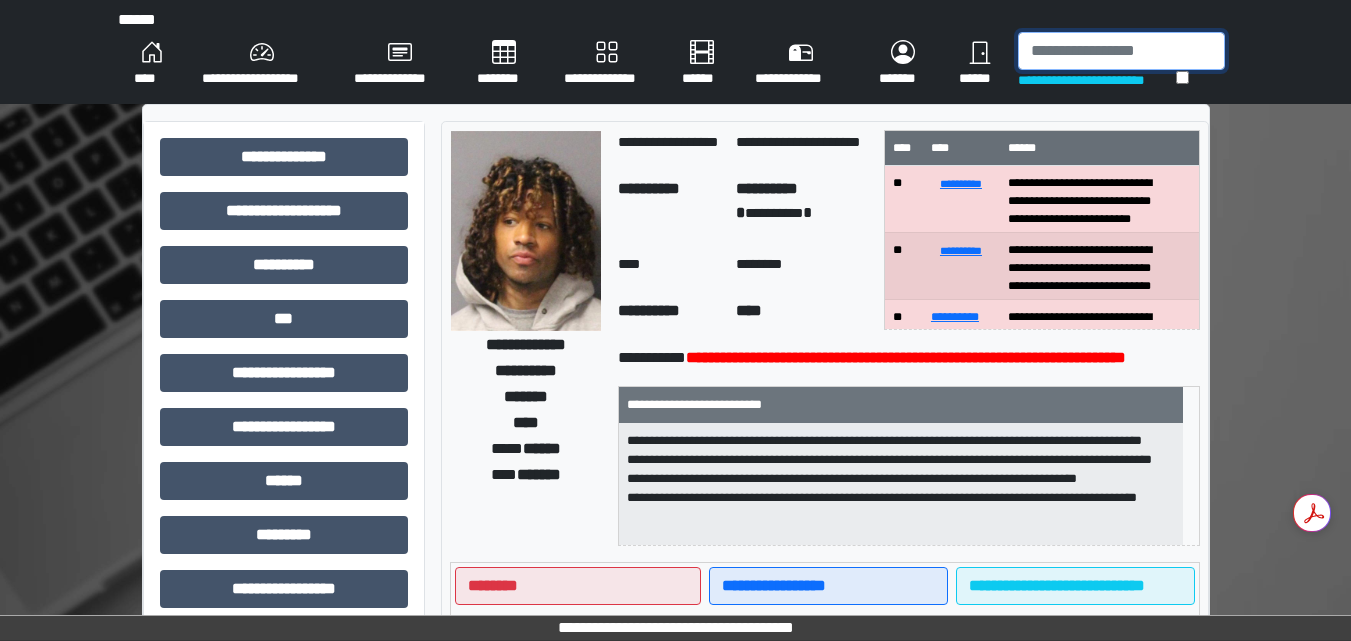 click at bounding box center (1121, 51) 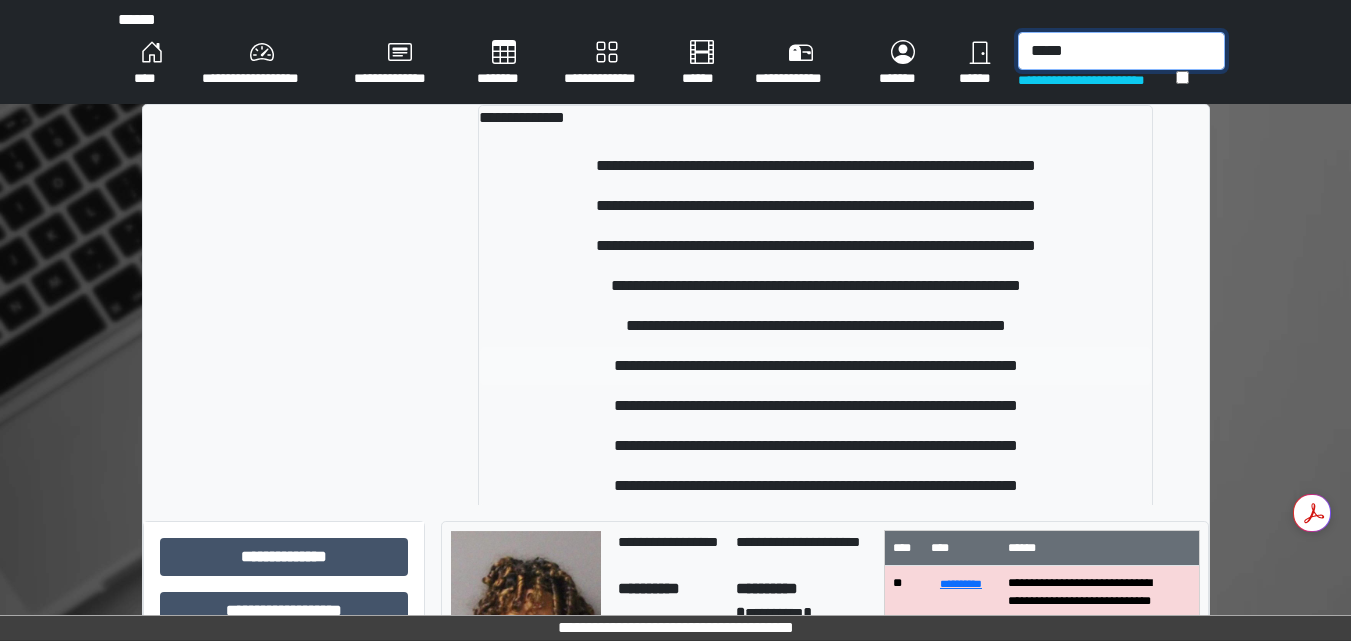 type on "*****" 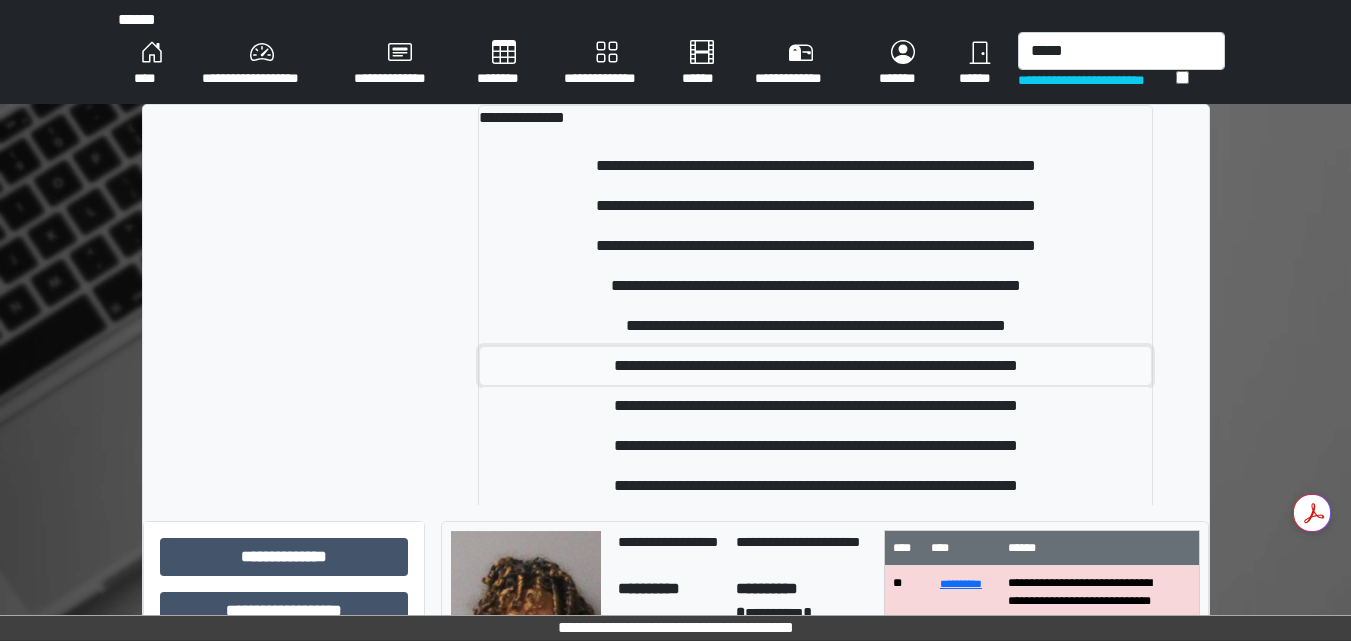 click on "**********" at bounding box center [815, 366] 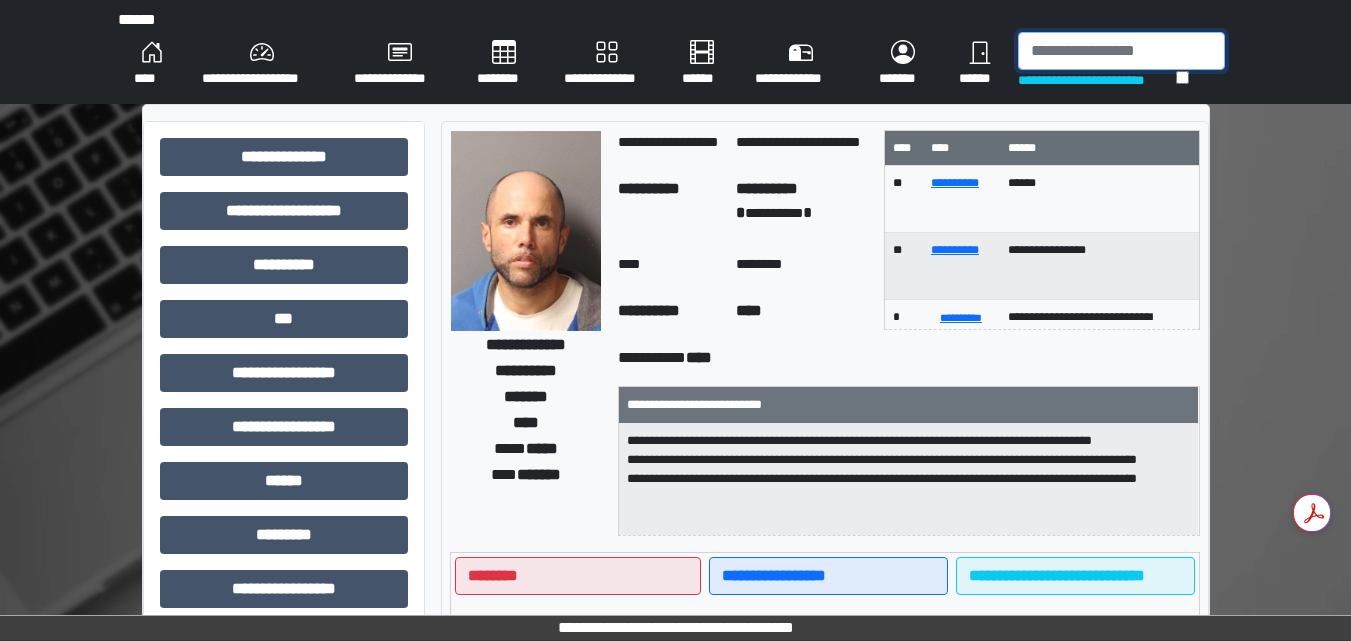 click at bounding box center (1121, 51) 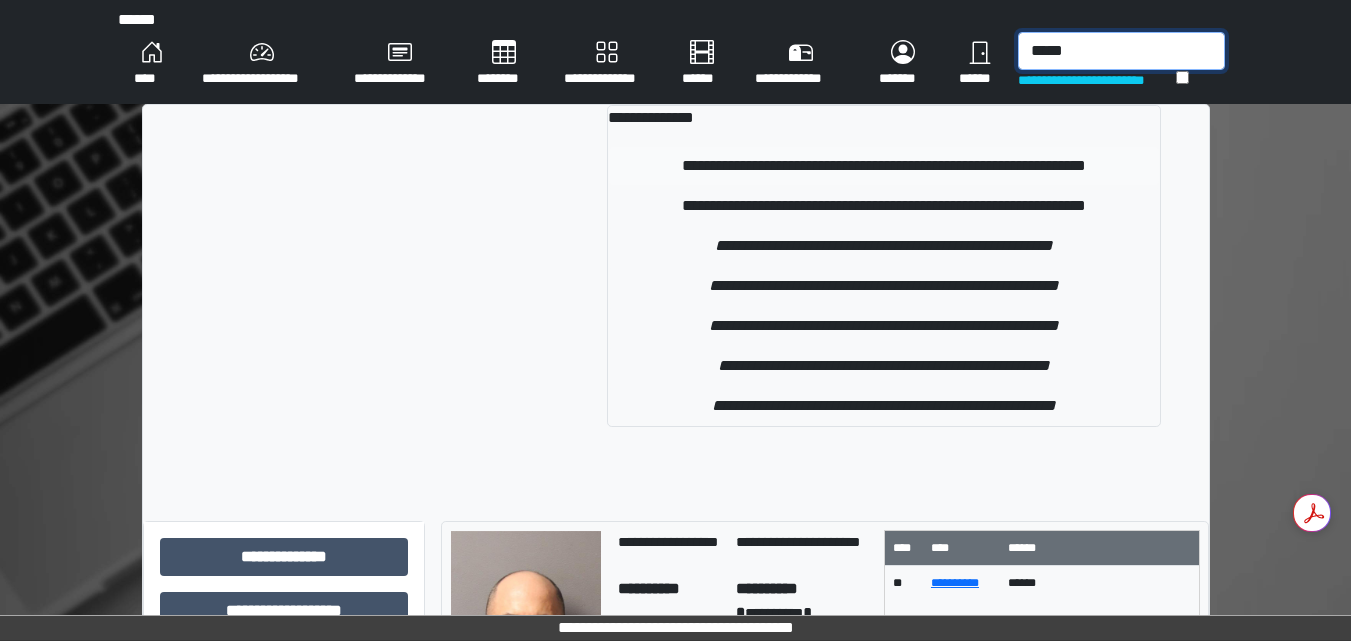 type on "*****" 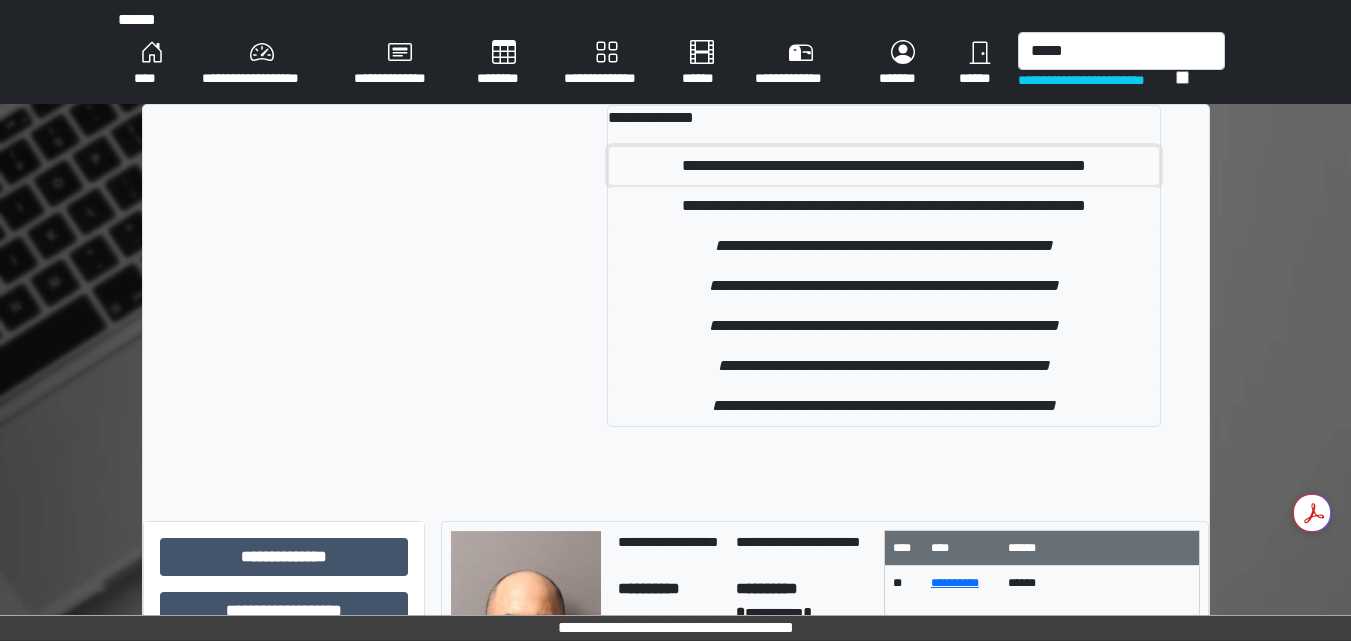 click on "**********" at bounding box center [883, 166] 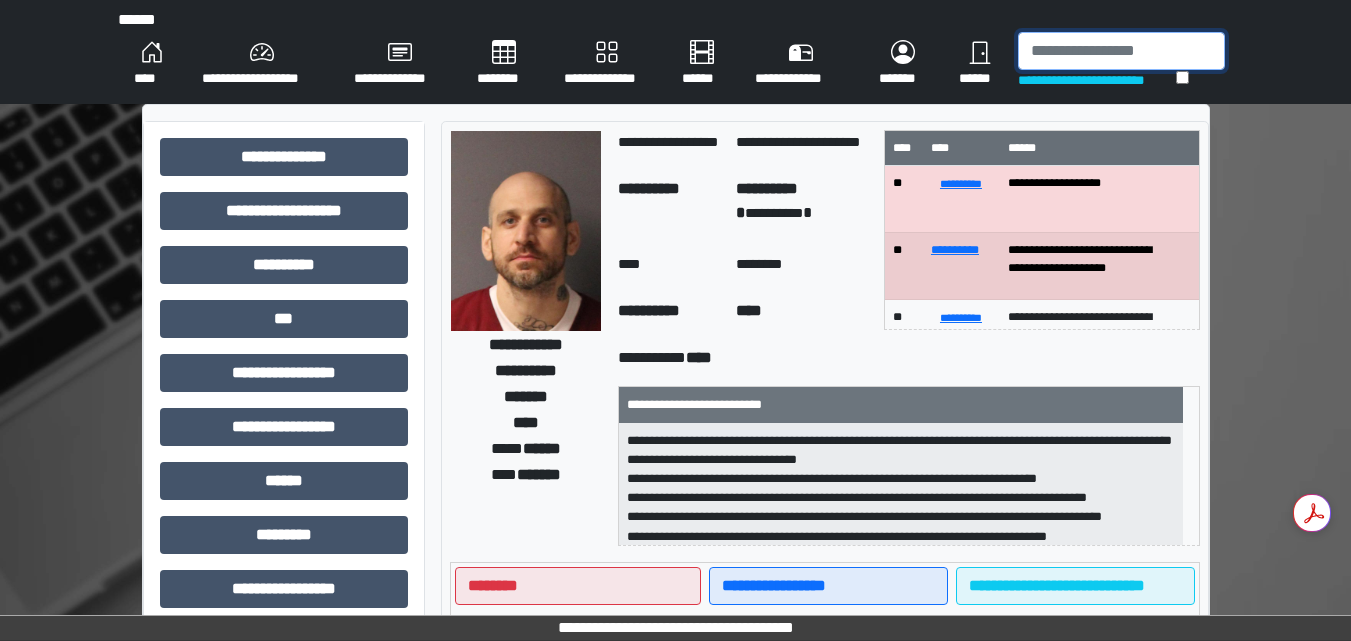 click at bounding box center (1121, 51) 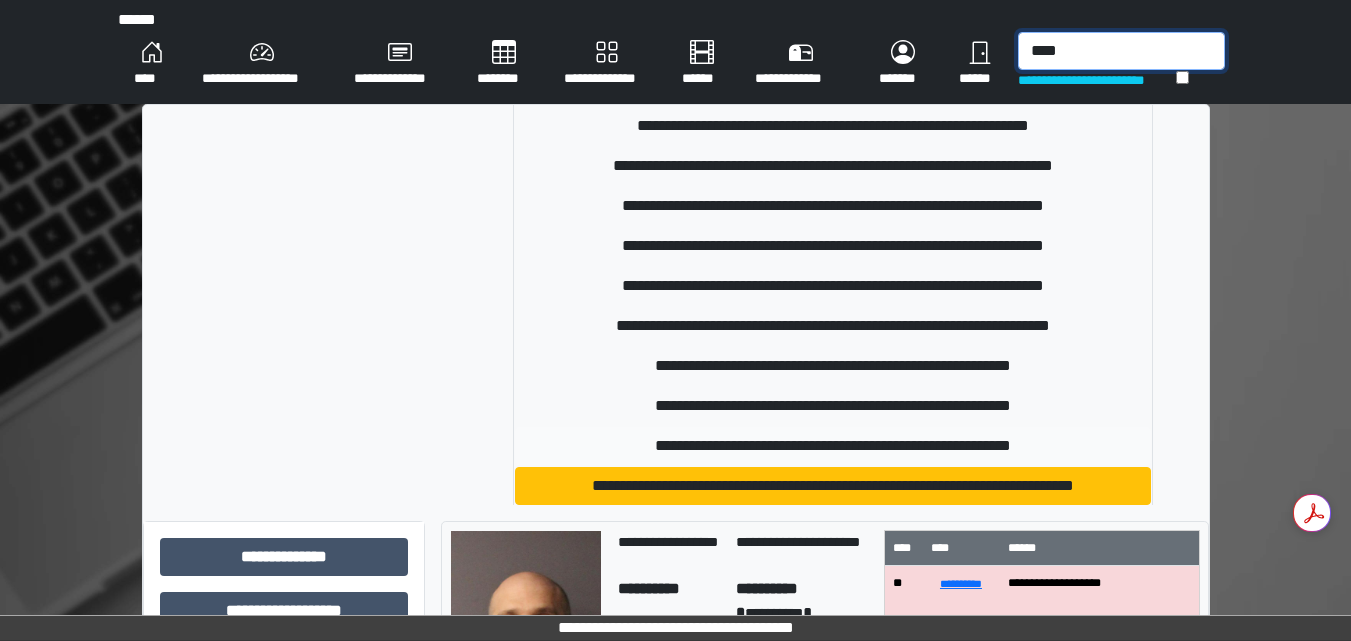 scroll, scrollTop: 300, scrollLeft: 0, axis: vertical 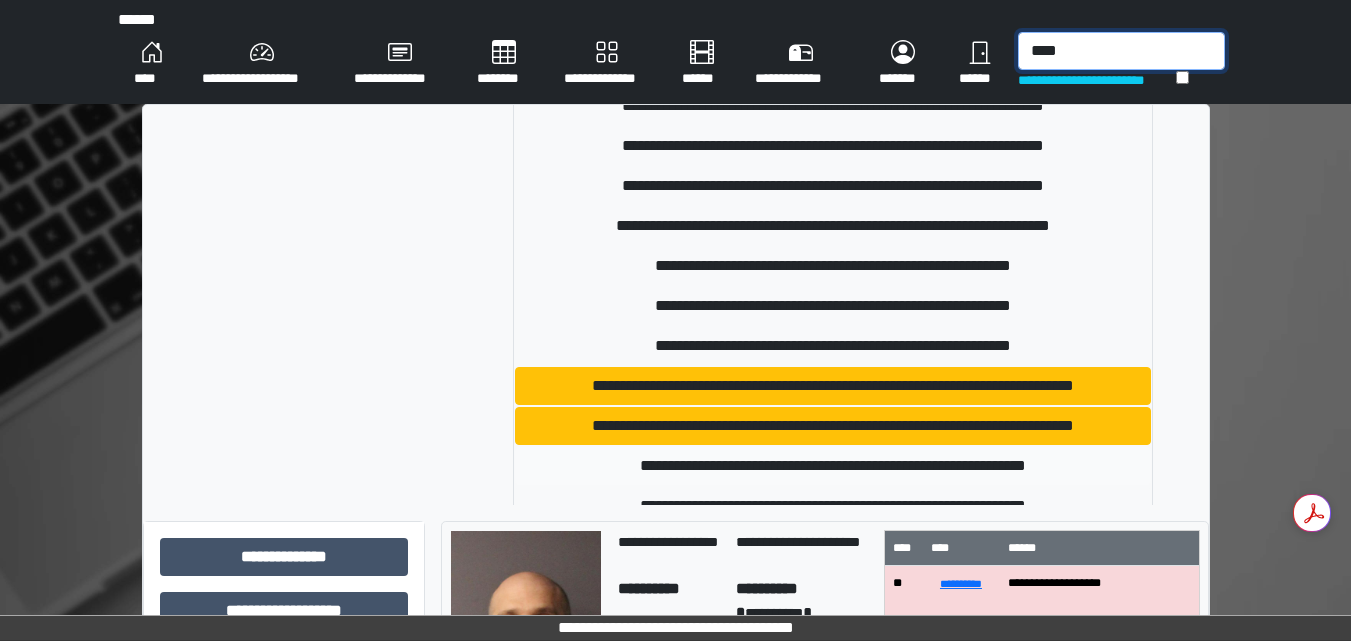 type on "****" 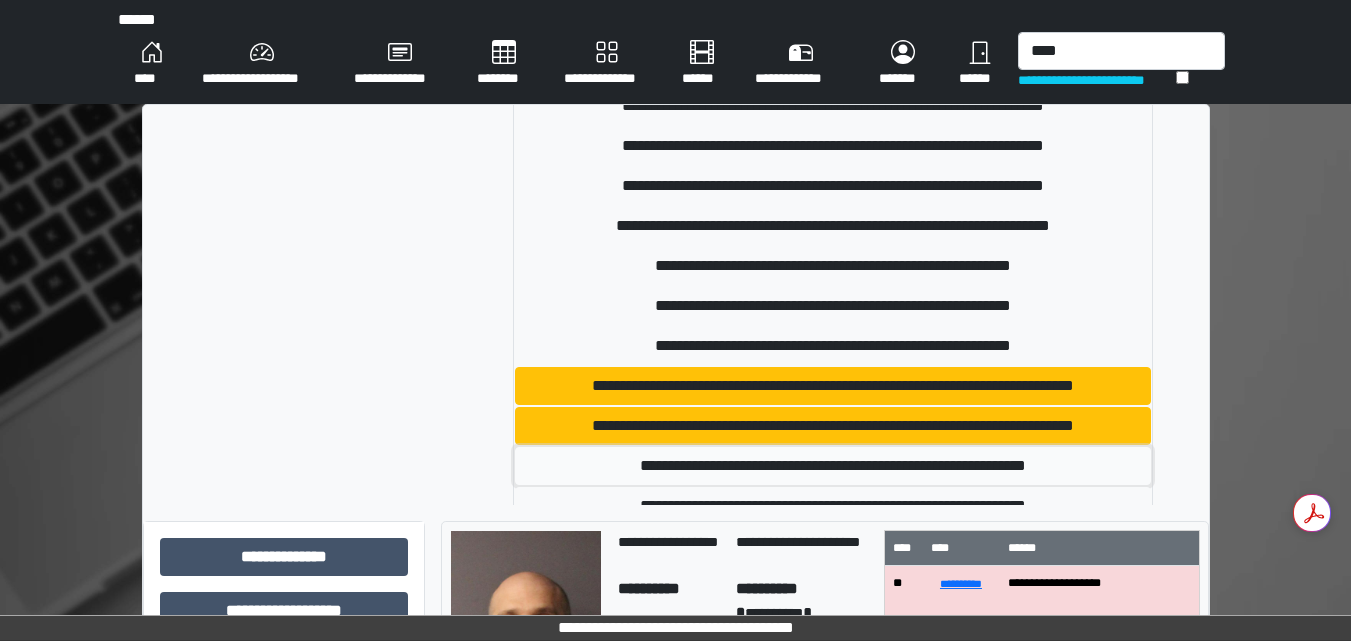 click on "**********" at bounding box center (833, 466) 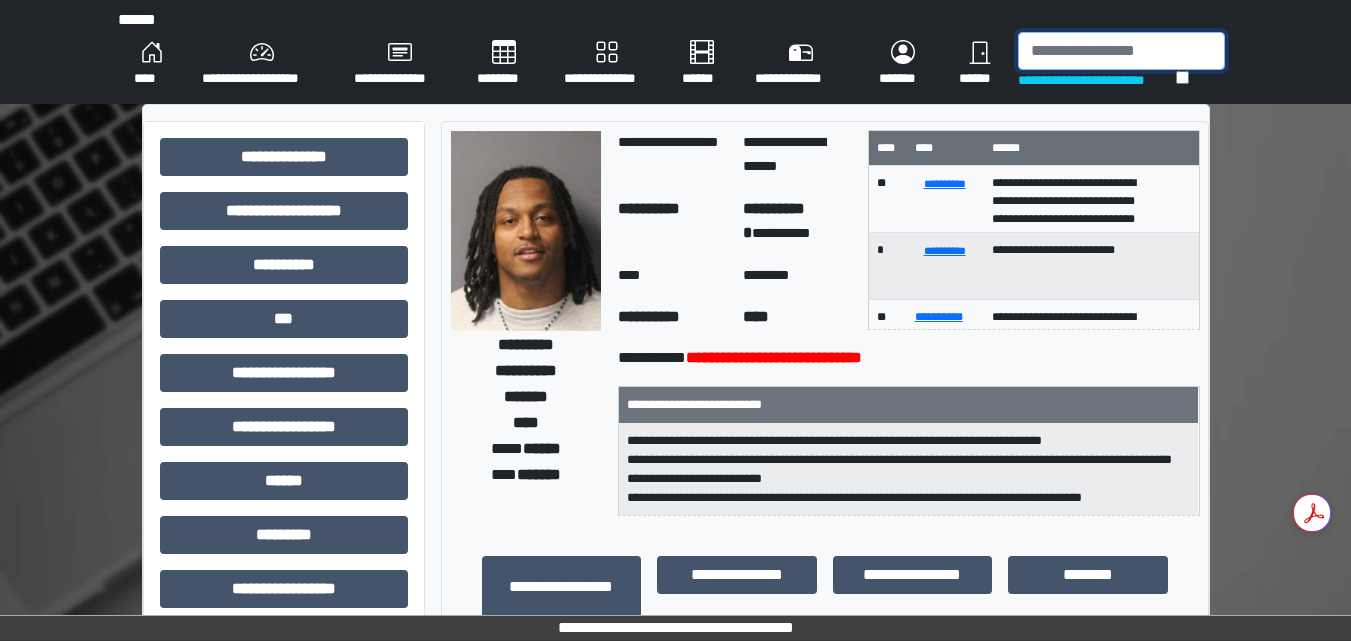 click at bounding box center (1121, 51) 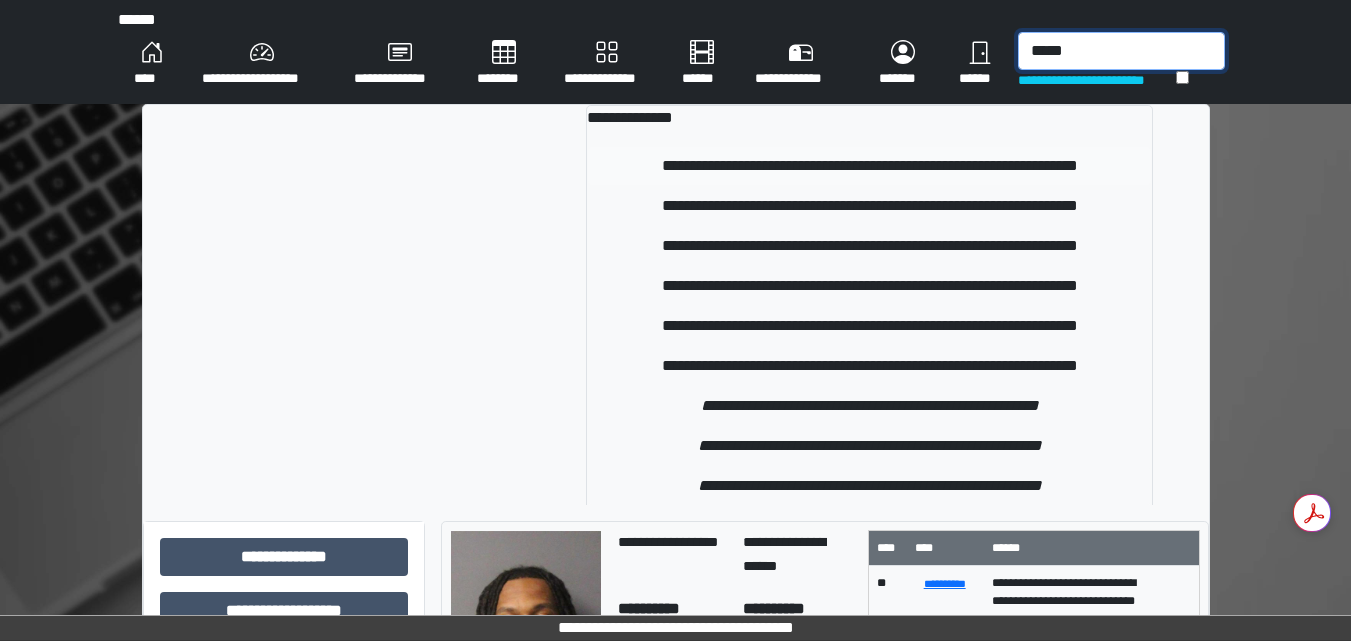 type on "*****" 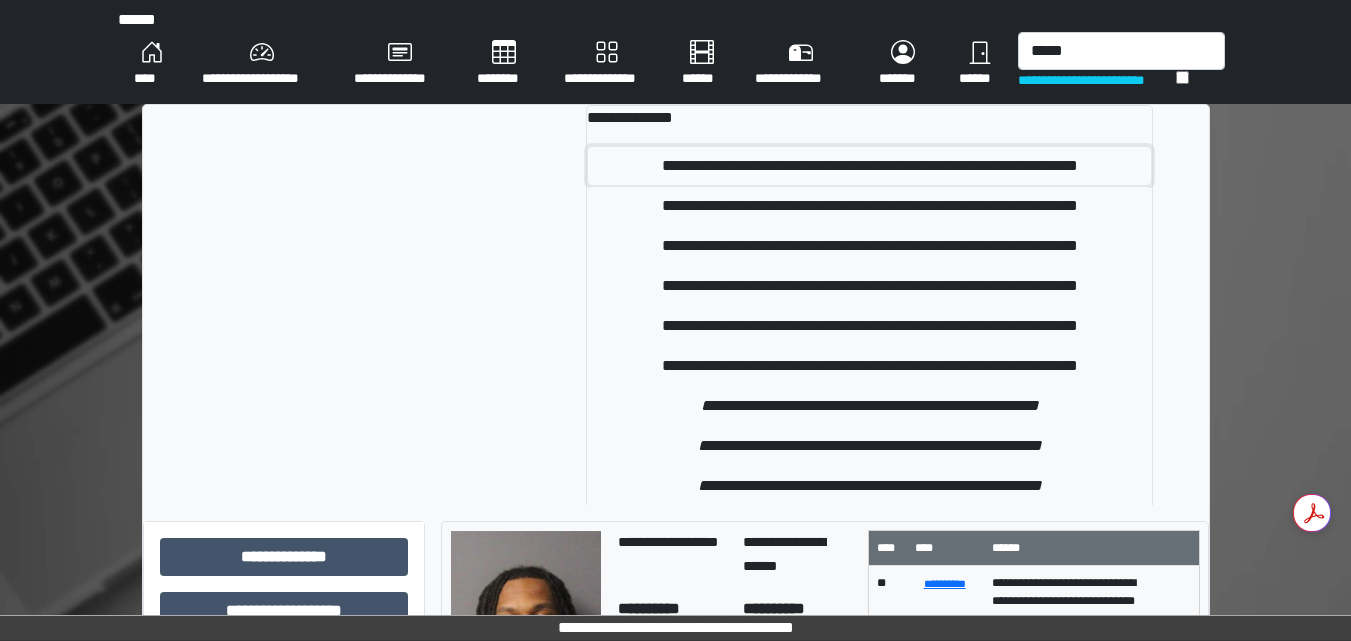 click on "**********" at bounding box center [869, 166] 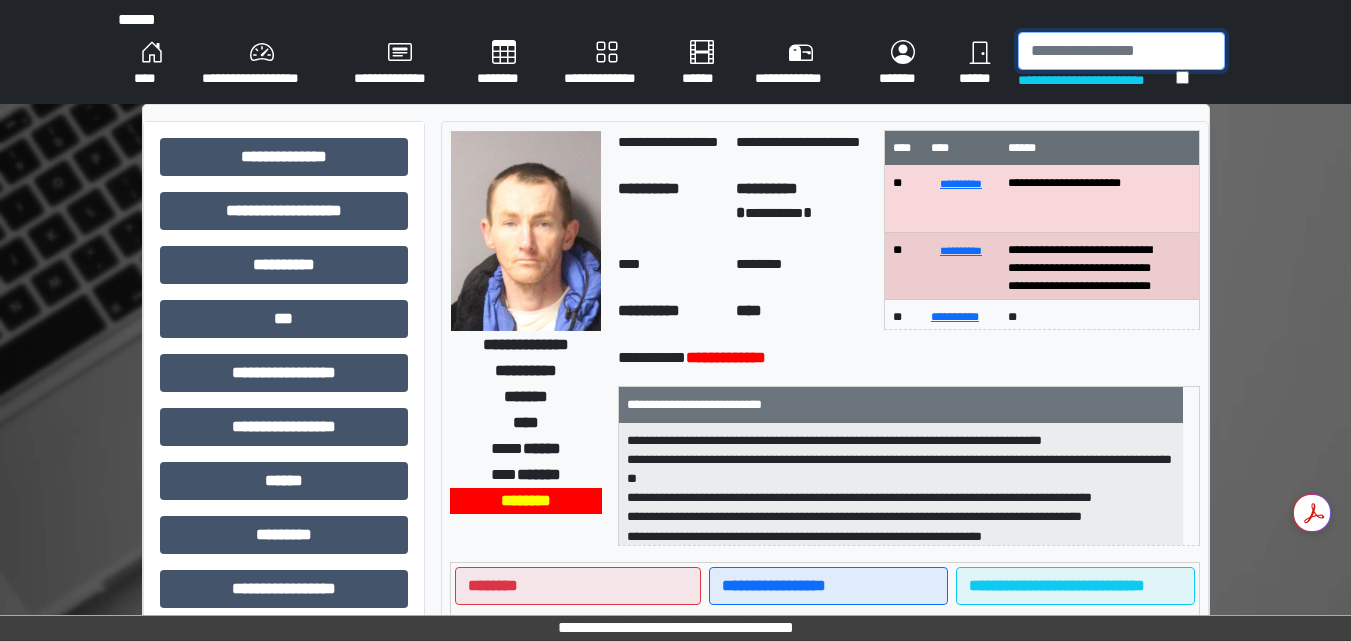 click at bounding box center [1121, 51] 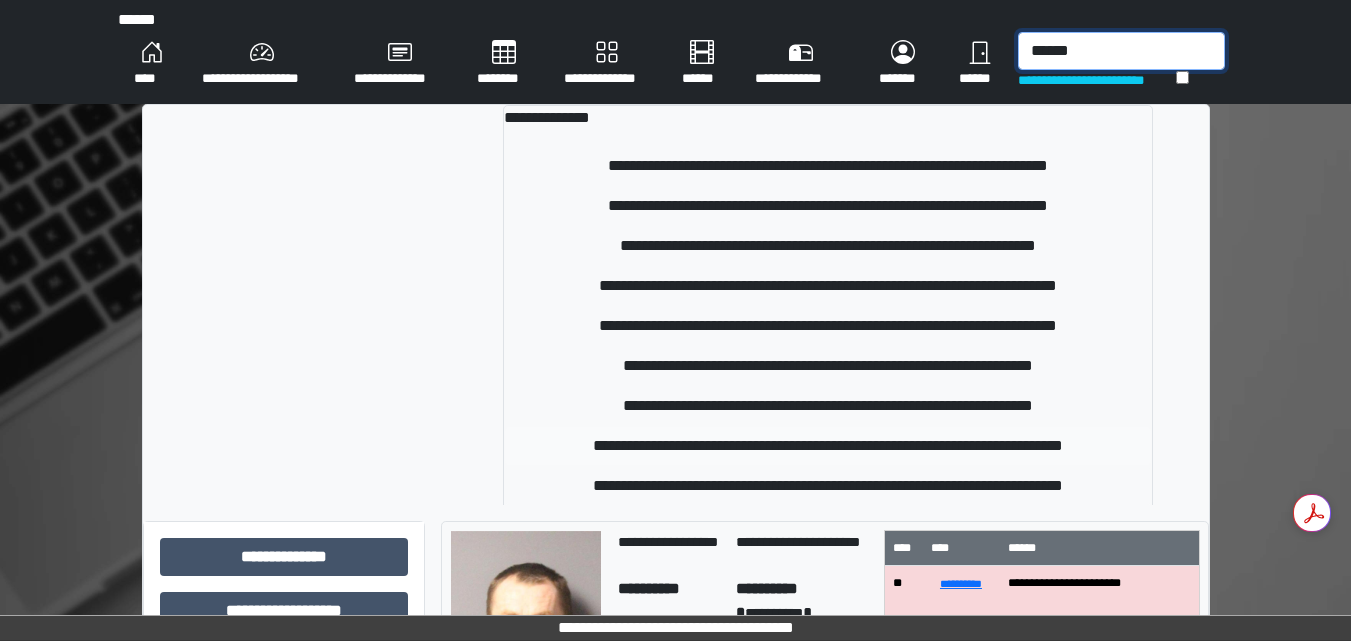 type on "******" 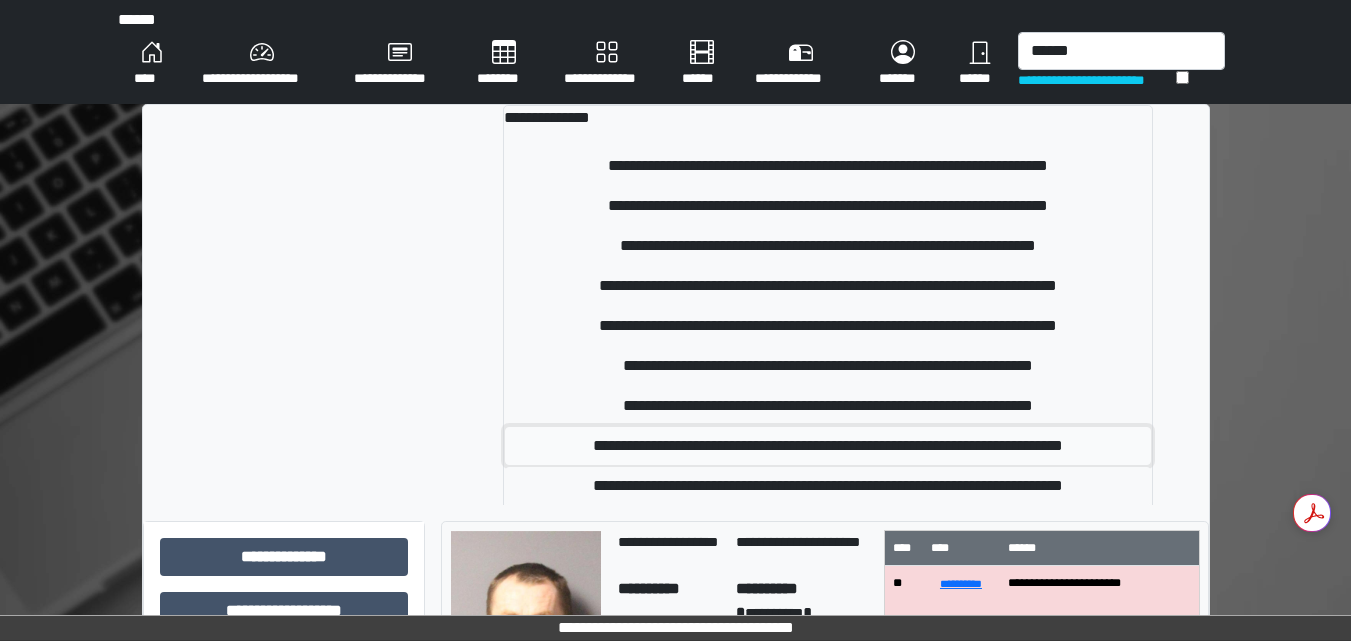 click on "**********" at bounding box center [828, 446] 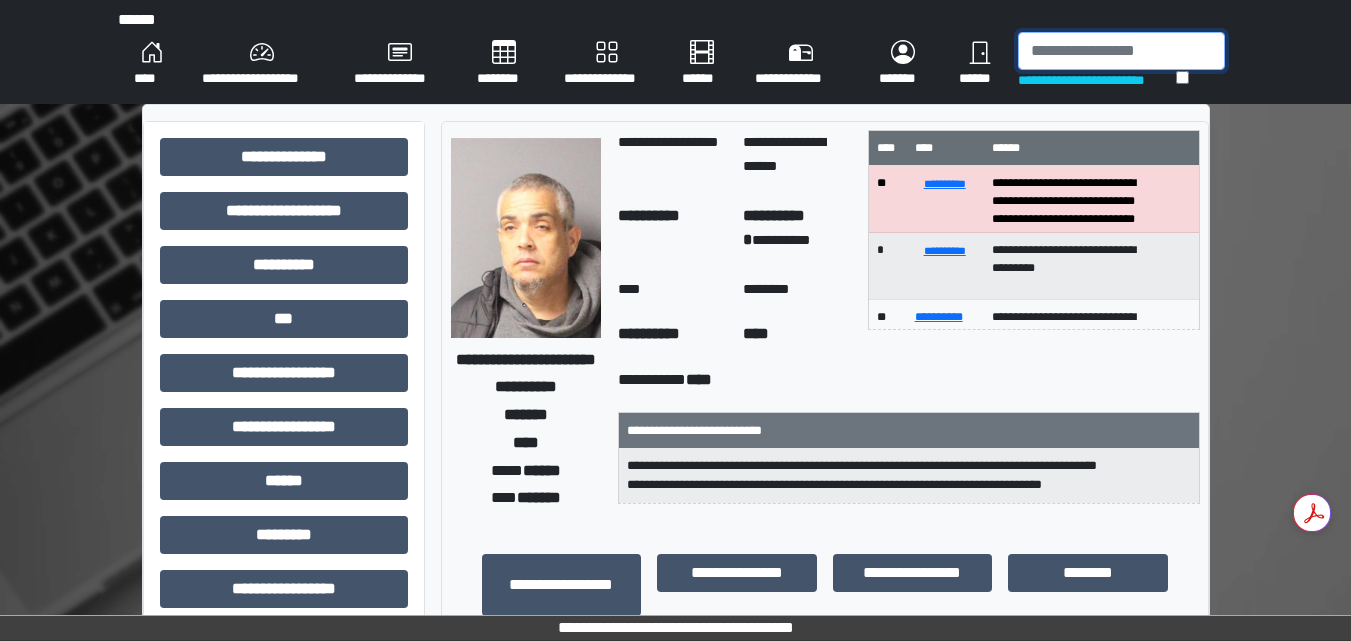 click at bounding box center [1121, 51] 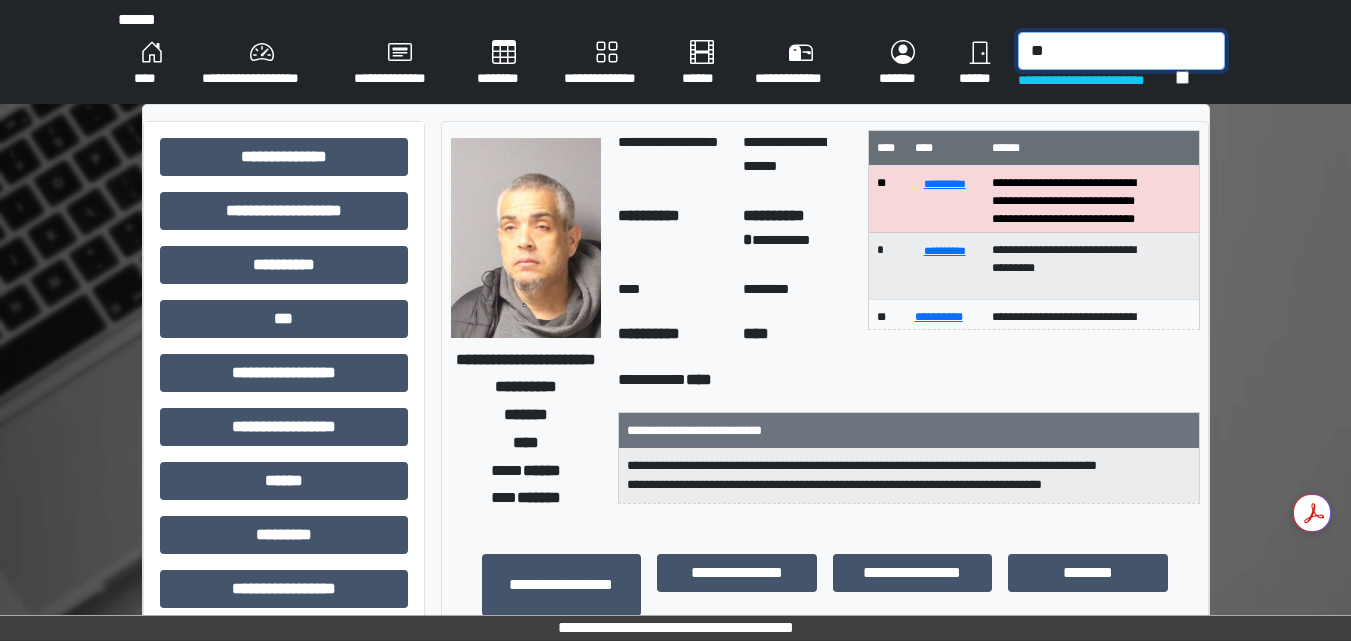 type on "*" 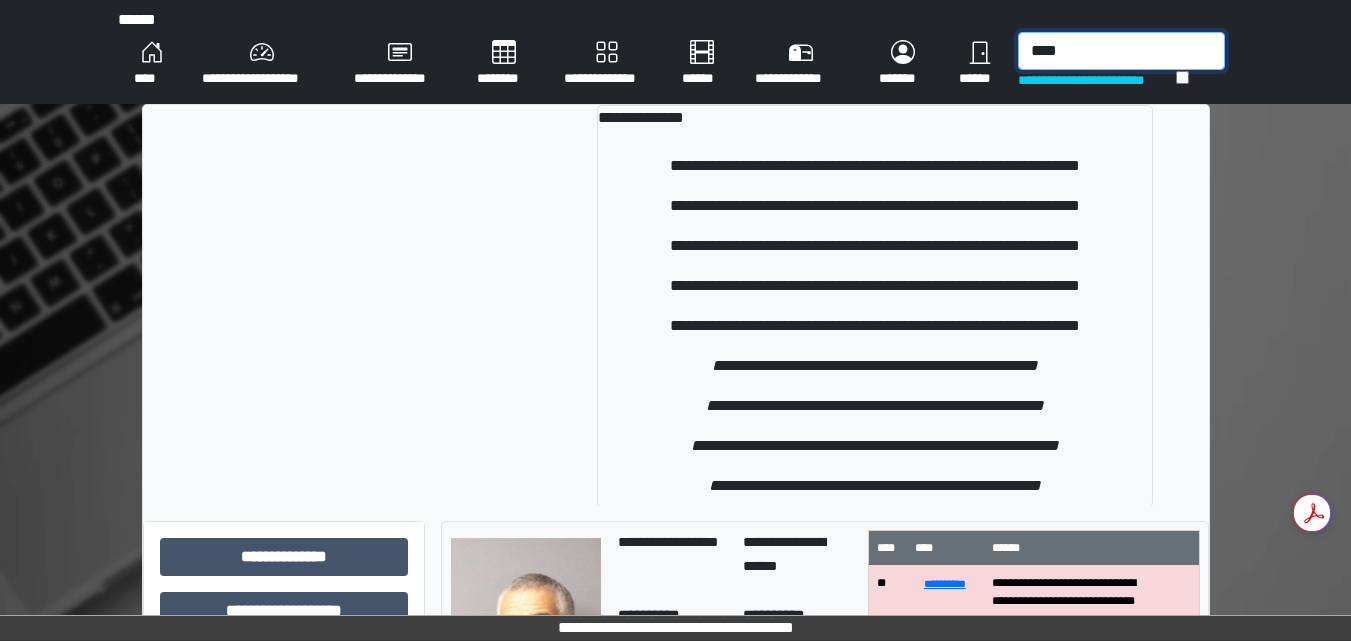 type on "****" 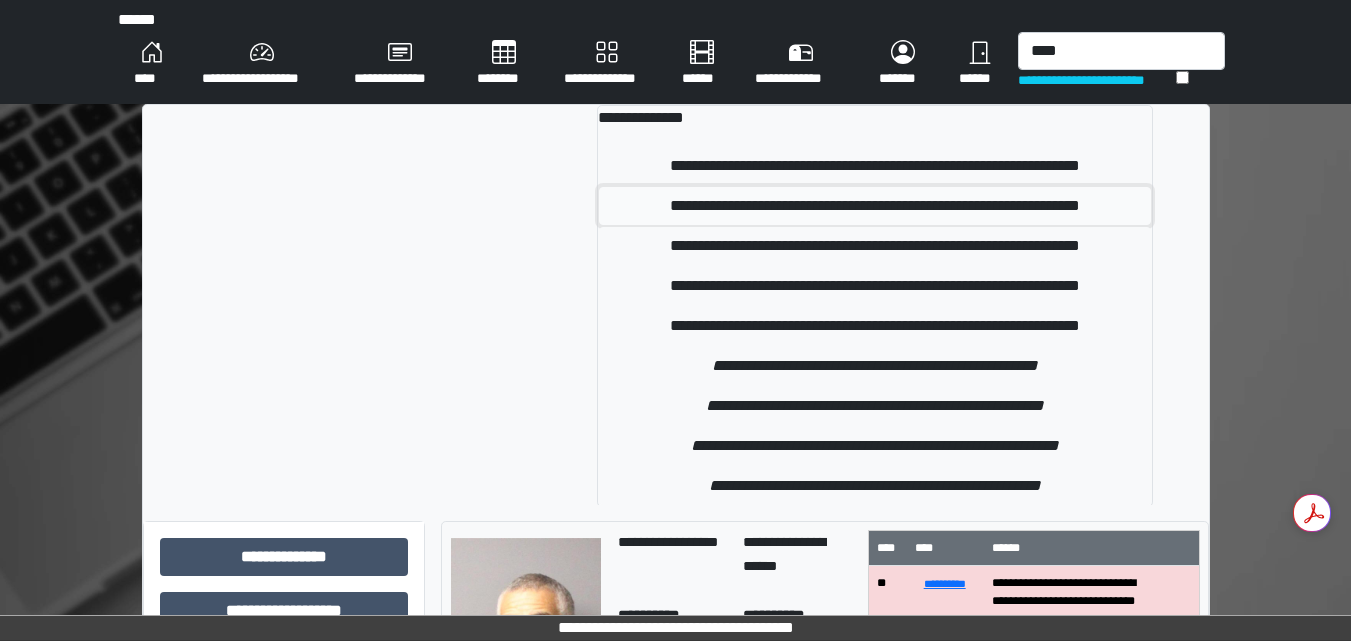 click on "**********" at bounding box center (875, 206) 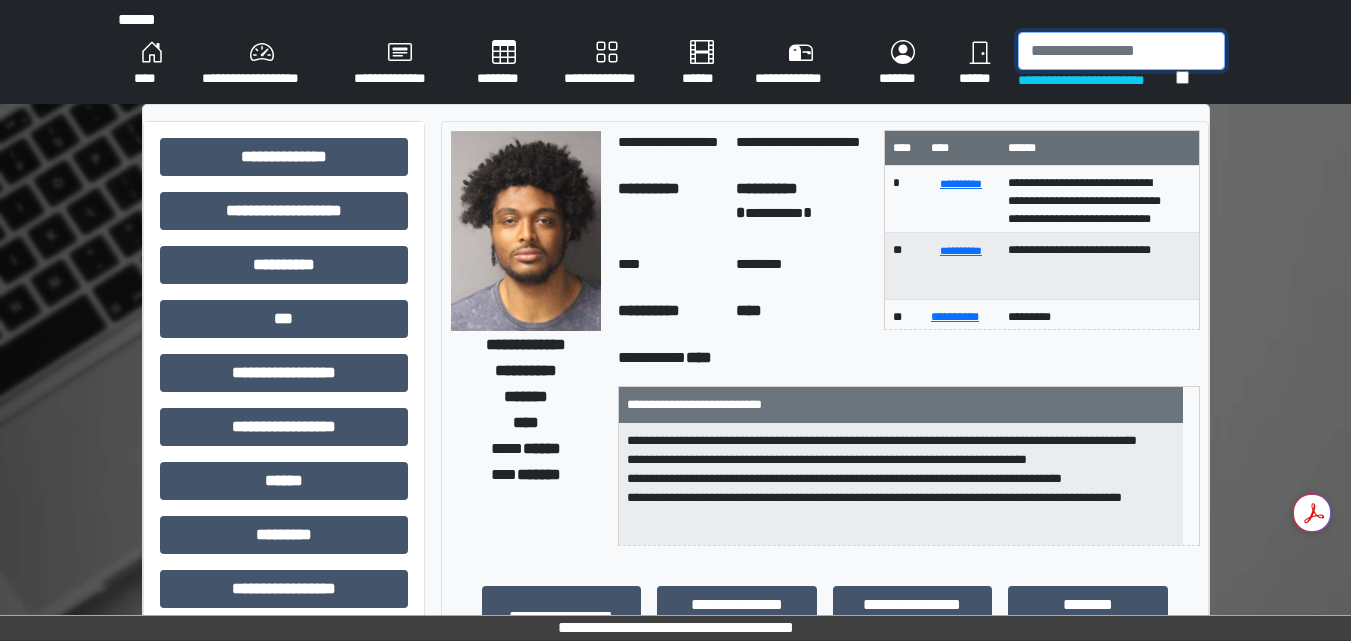 click at bounding box center (1121, 51) 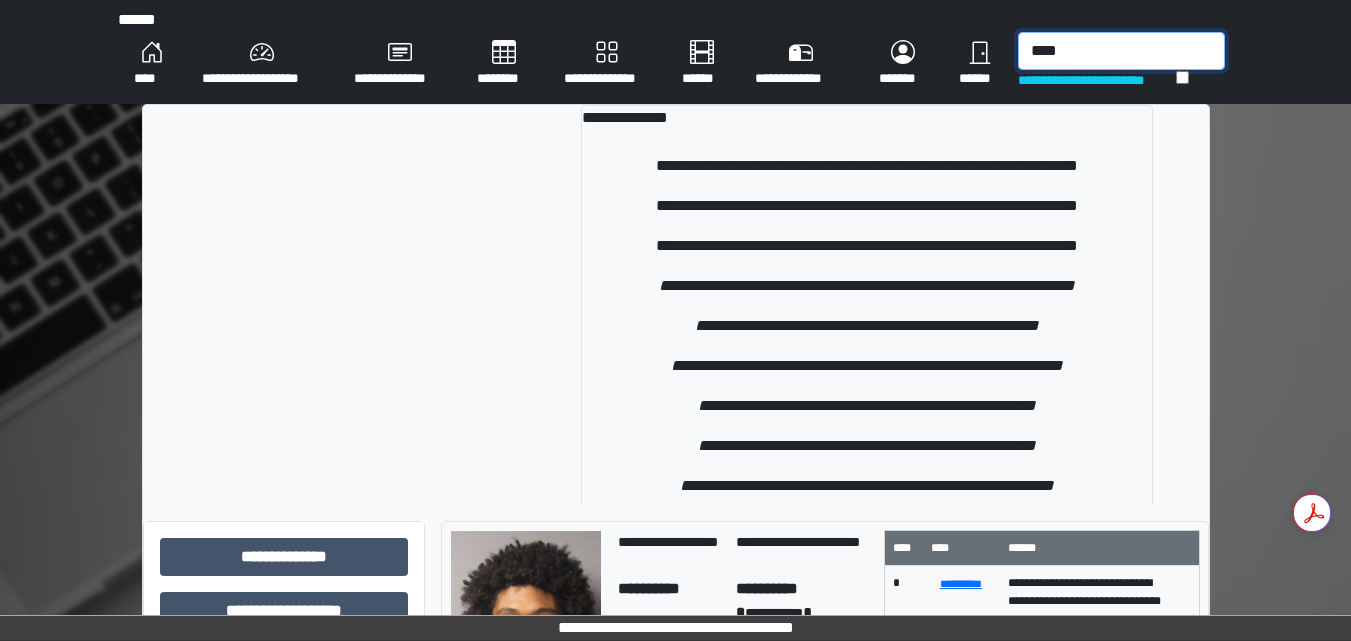 type on "****" 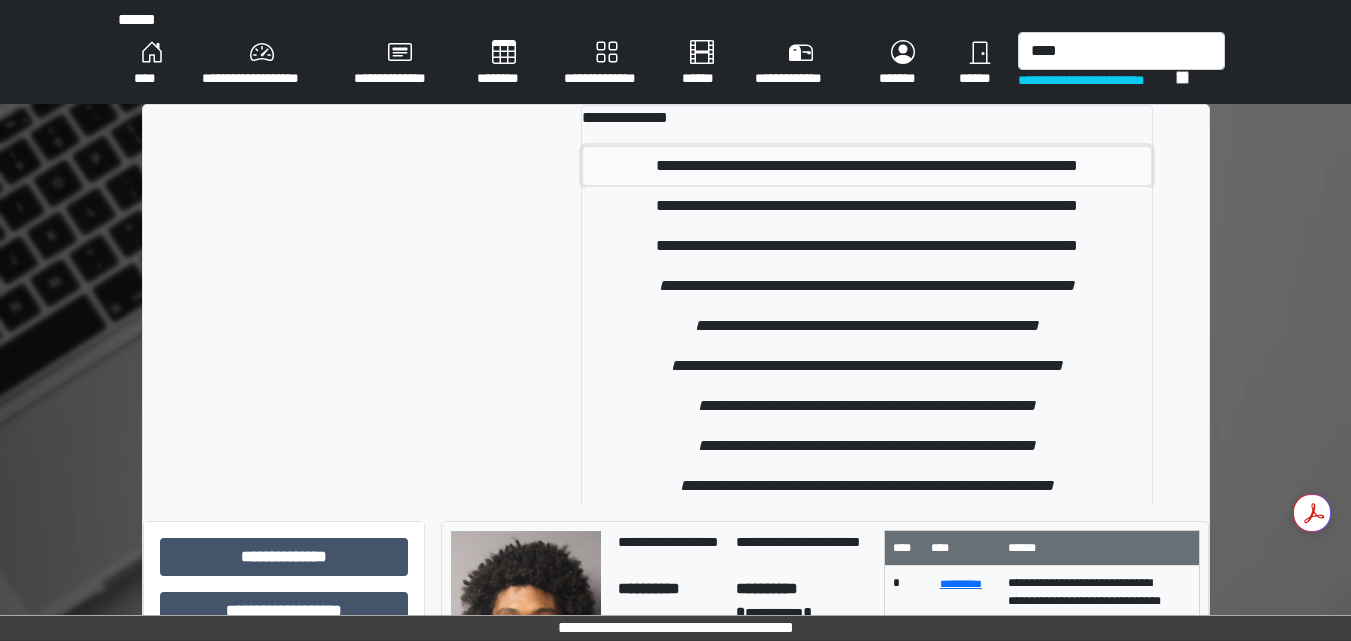 click on "**********" at bounding box center (867, 166) 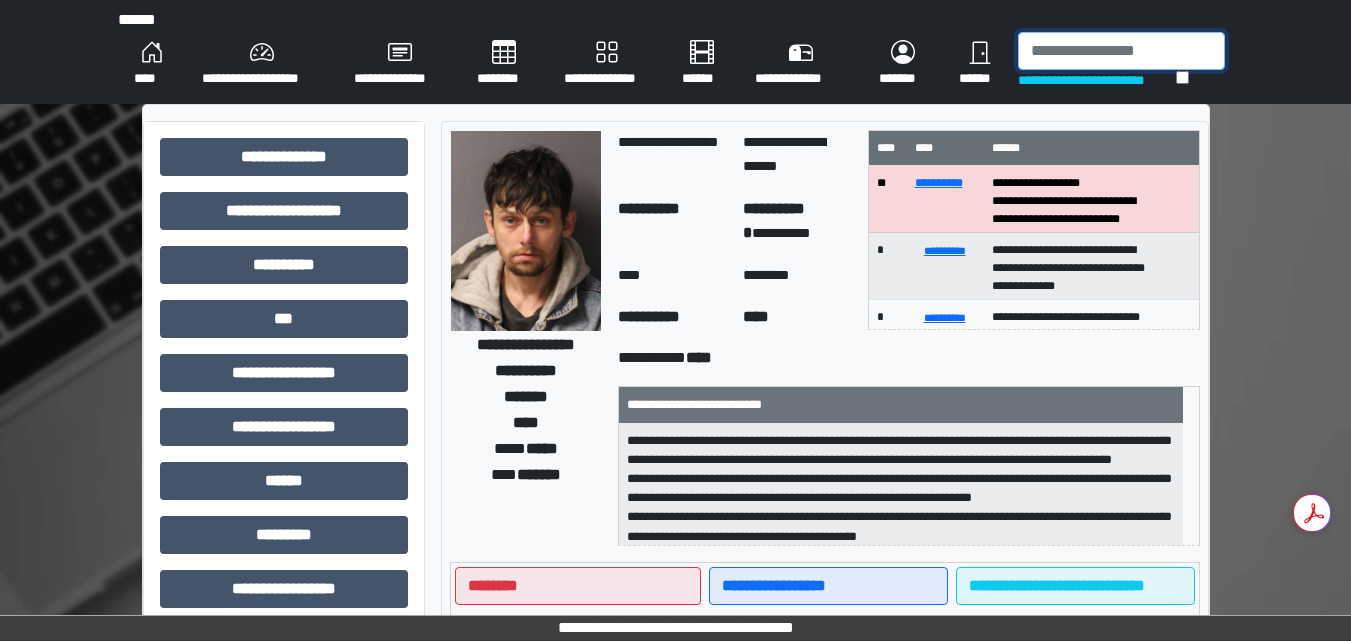 click at bounding box center (1121, 51) 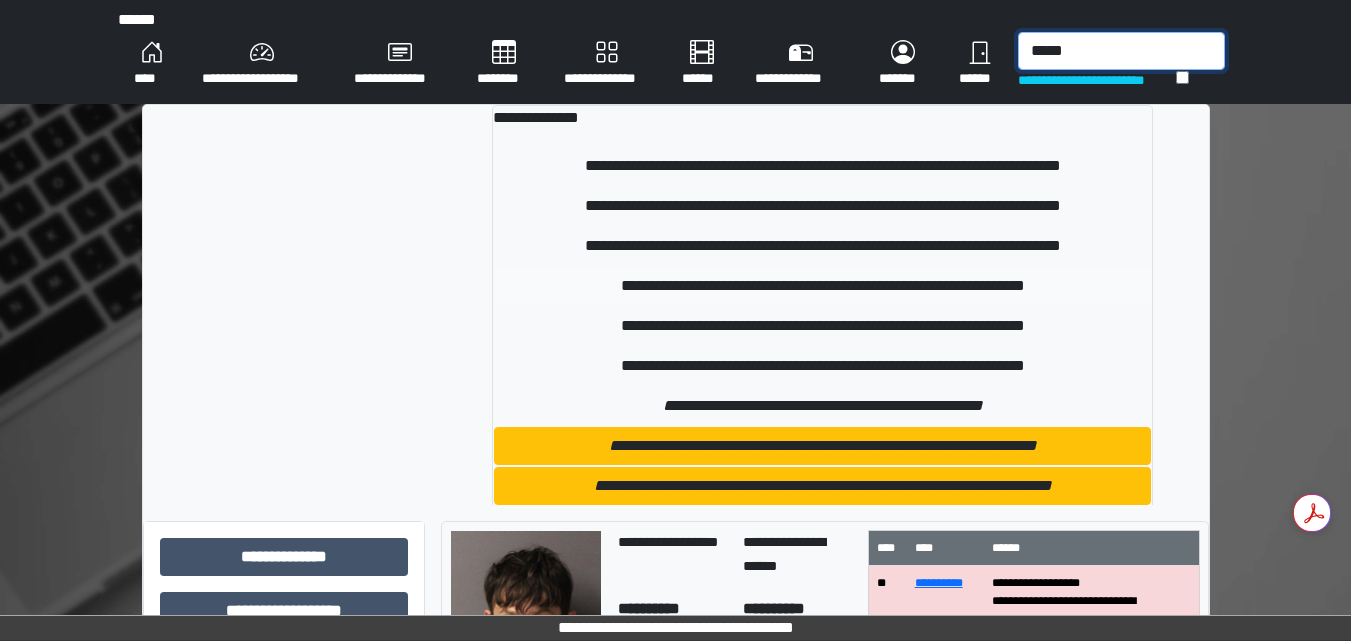 type on "*****" 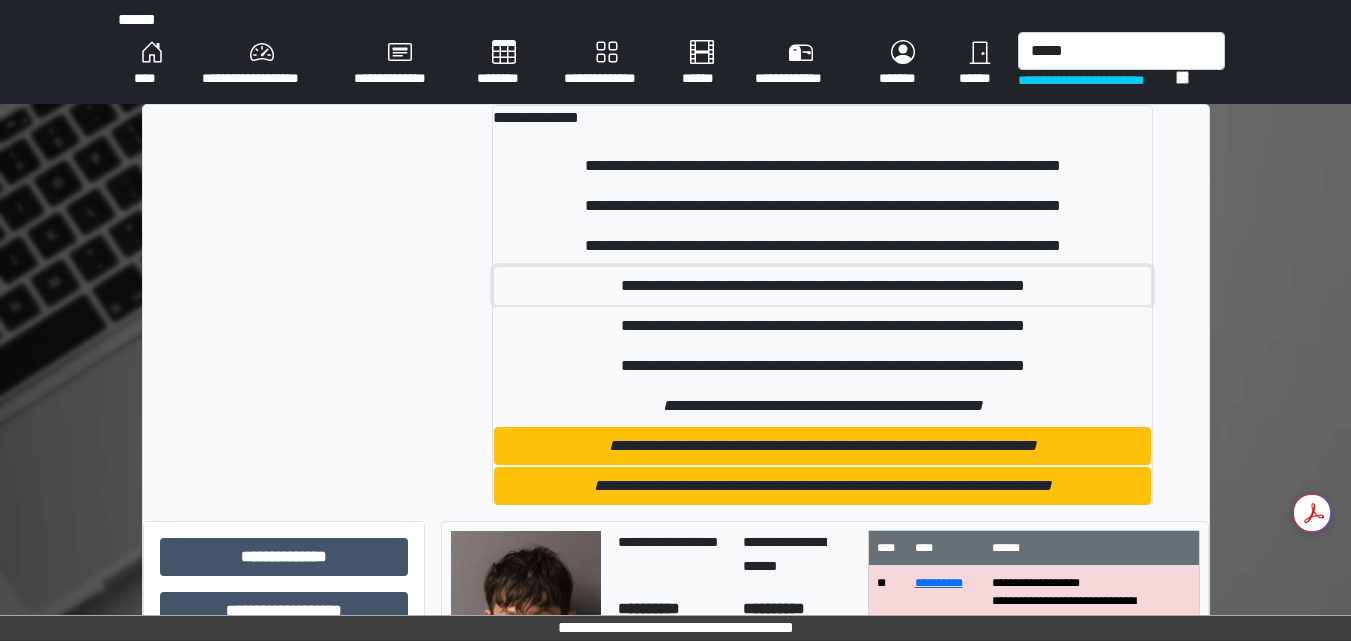 click on "**********" at bounding box center (822, 286) 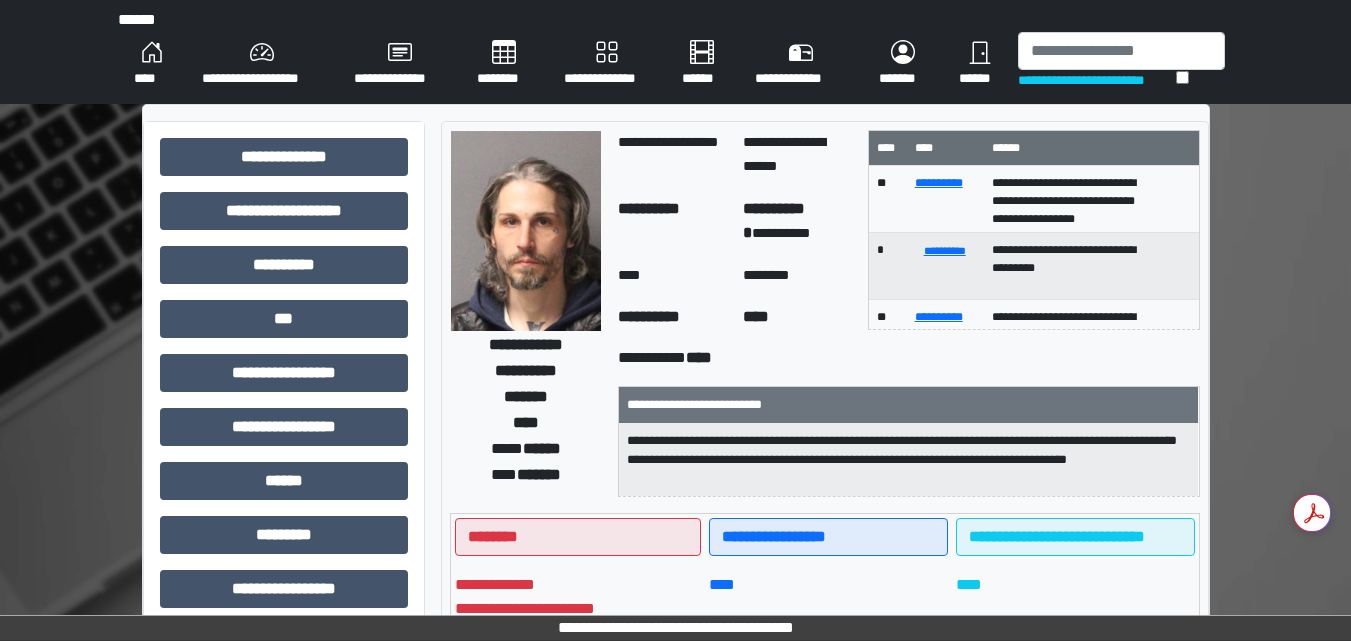click on "**********" at bounding box center (284, 651) 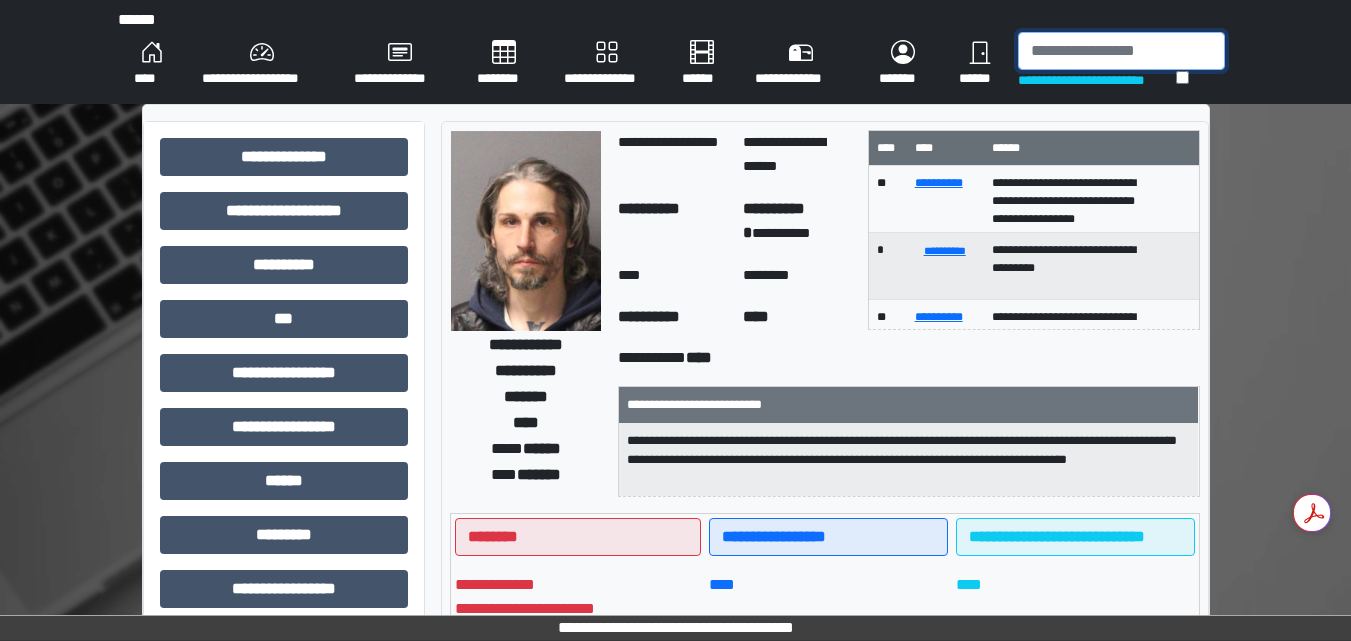 click at bounding box center (1121, 51) 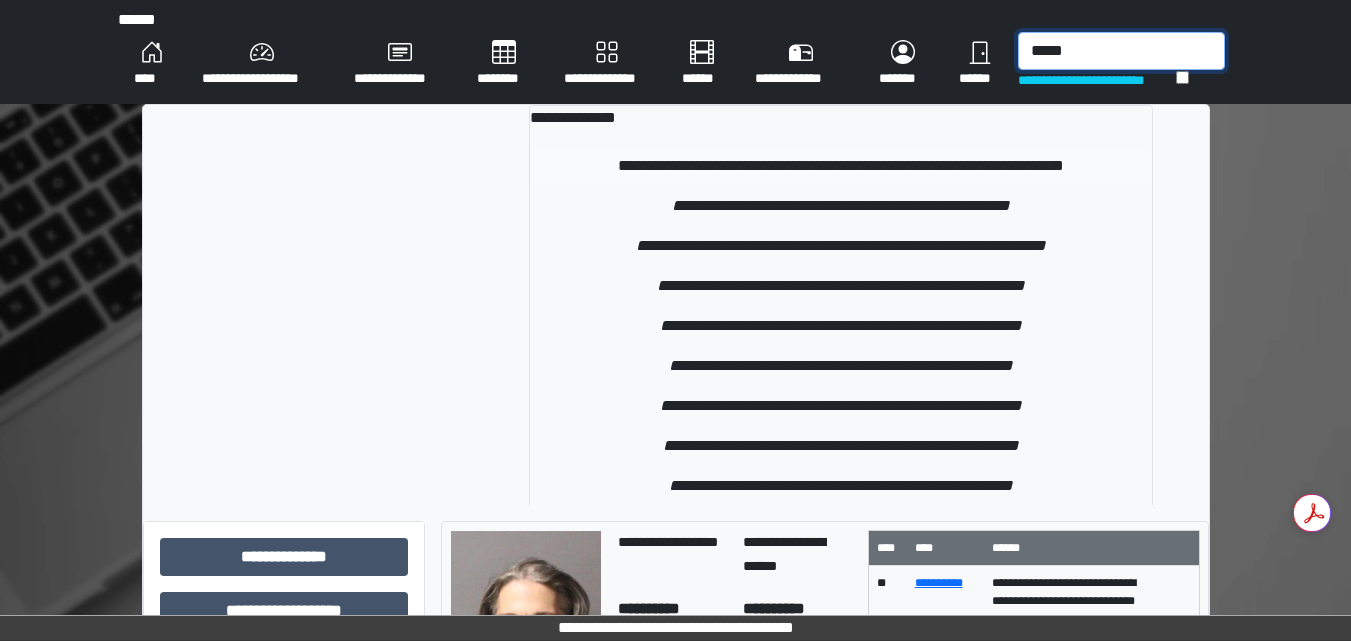 type on "*****" 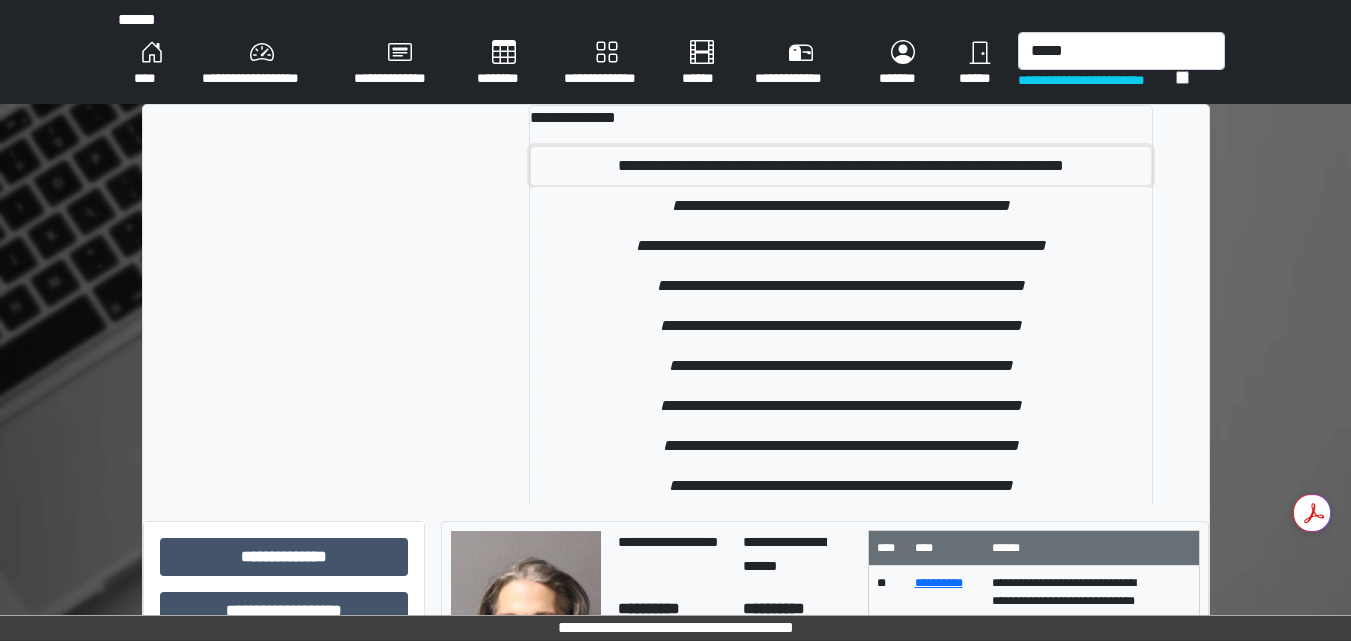 click on "**********" at bounding box center (841, 166) 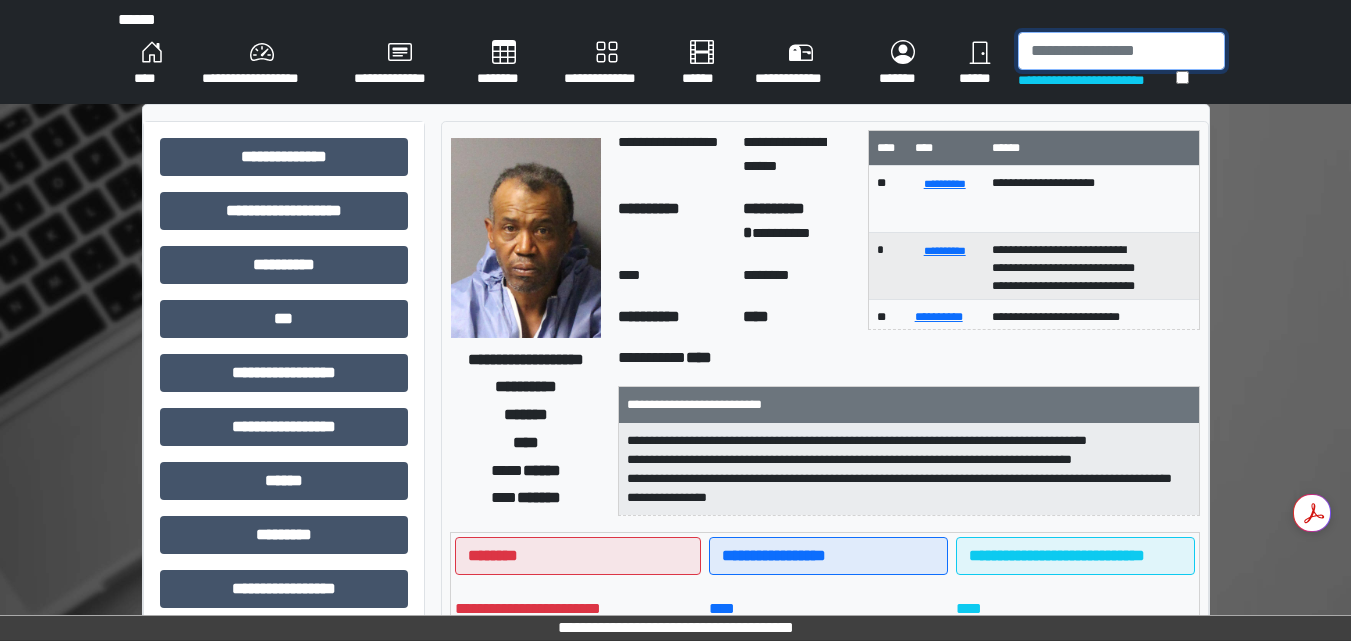 click at bounding box center [1121, 51] 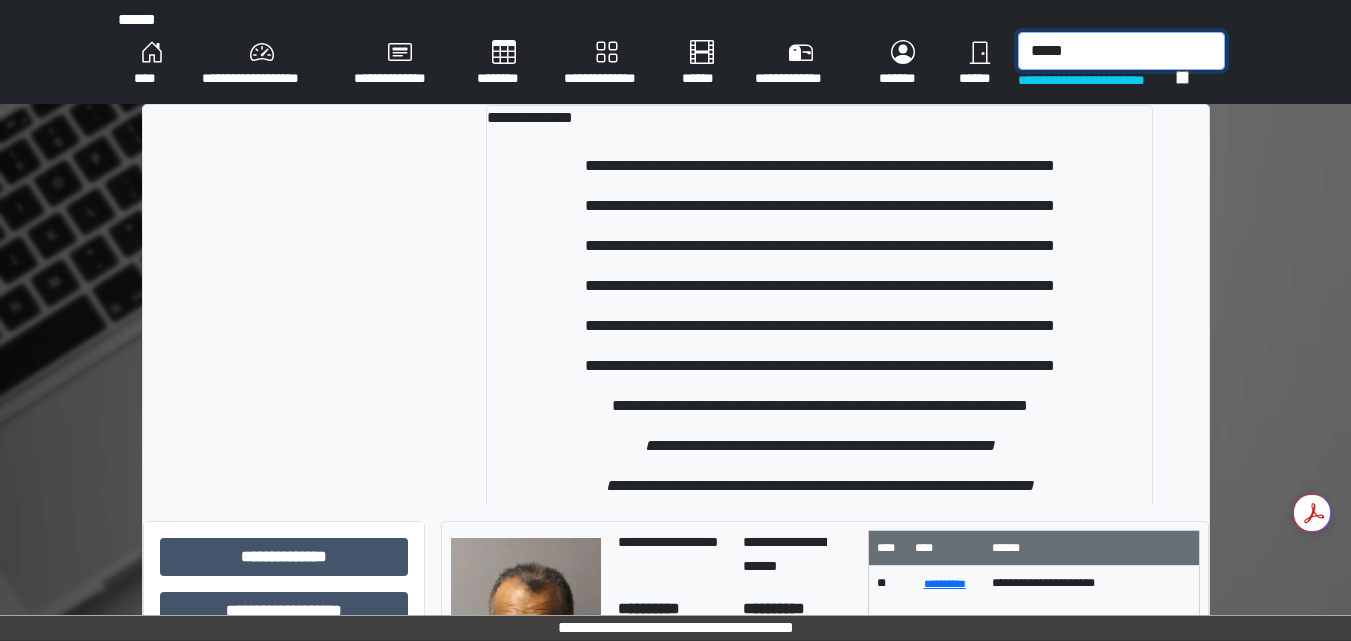 type on "*****" 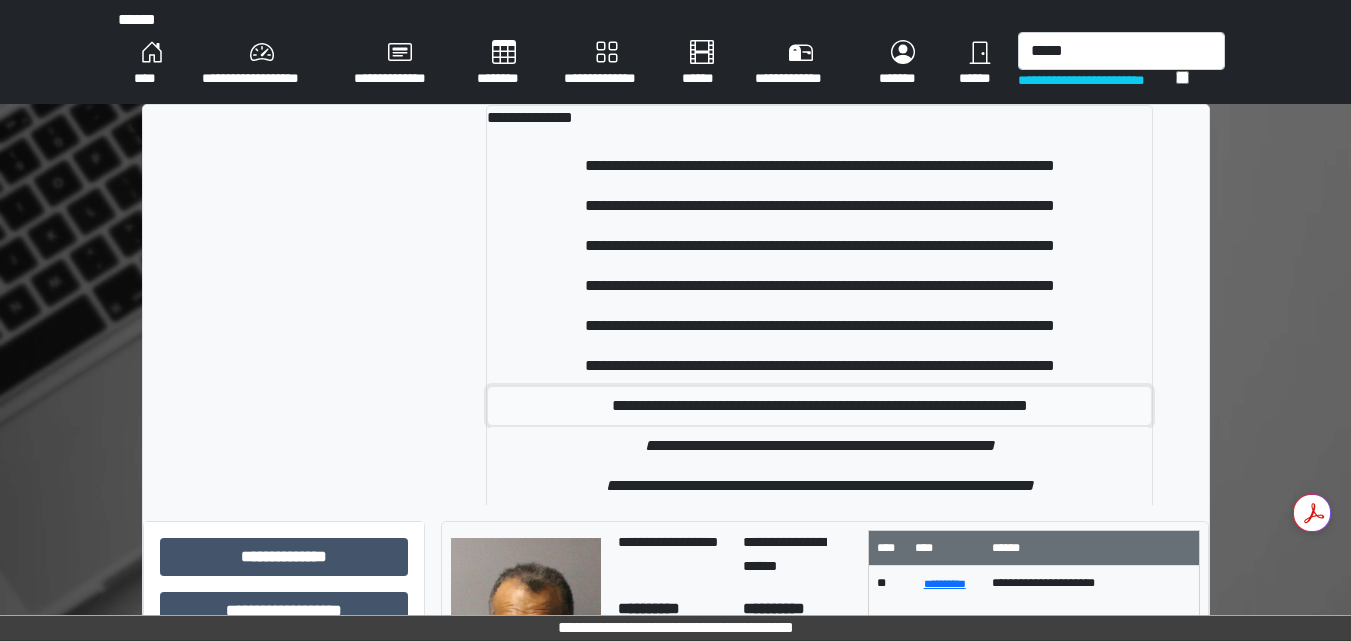 click on "**********" at bounding box center (819, 406) 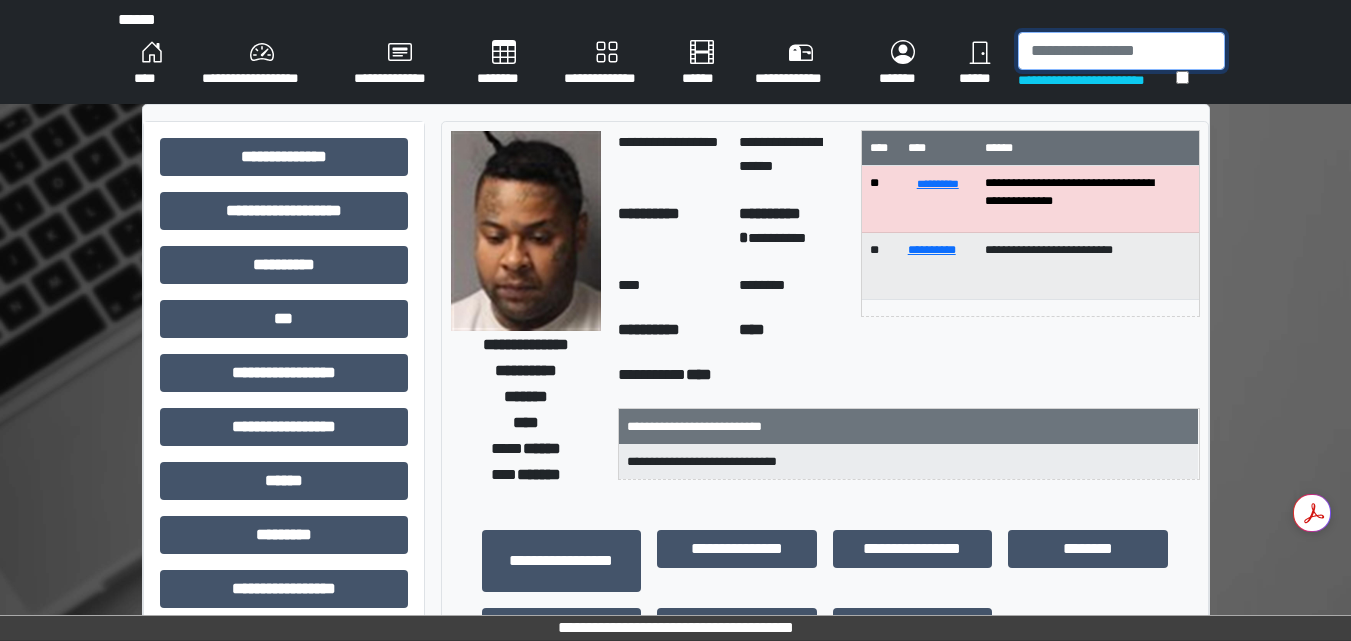 click at bounding box center (1121, 51) 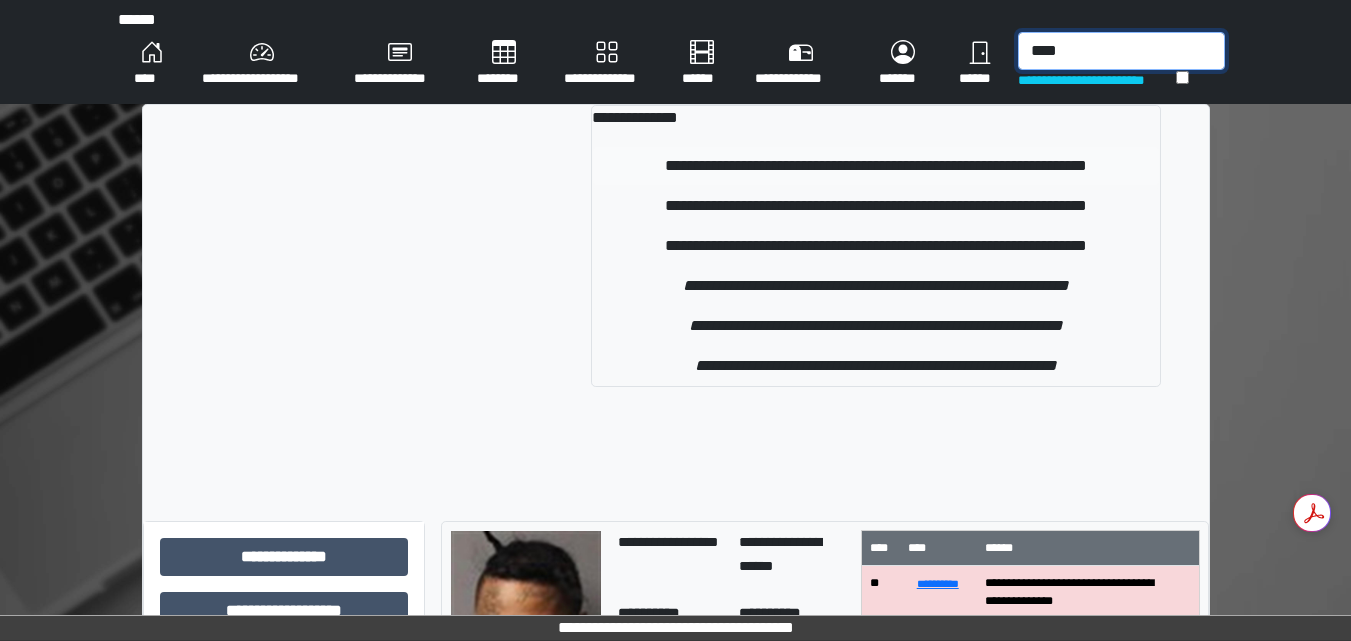 type on "****" 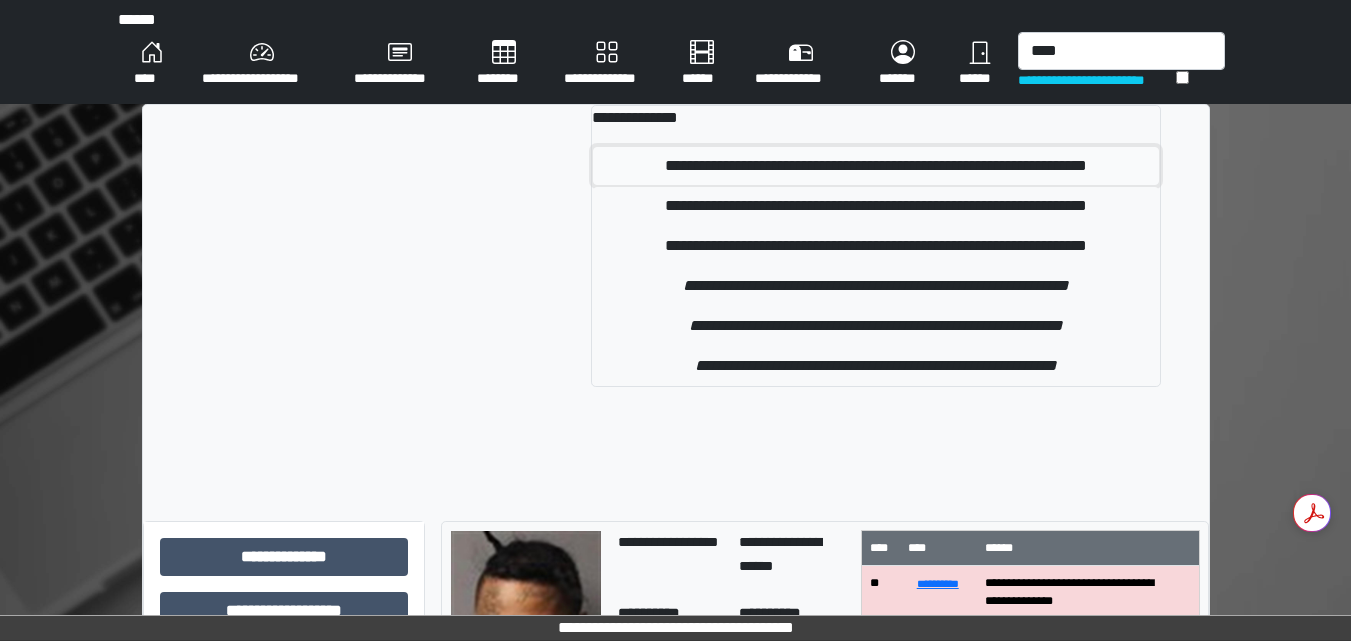 click on "**********" at bounding box center [875, 166] 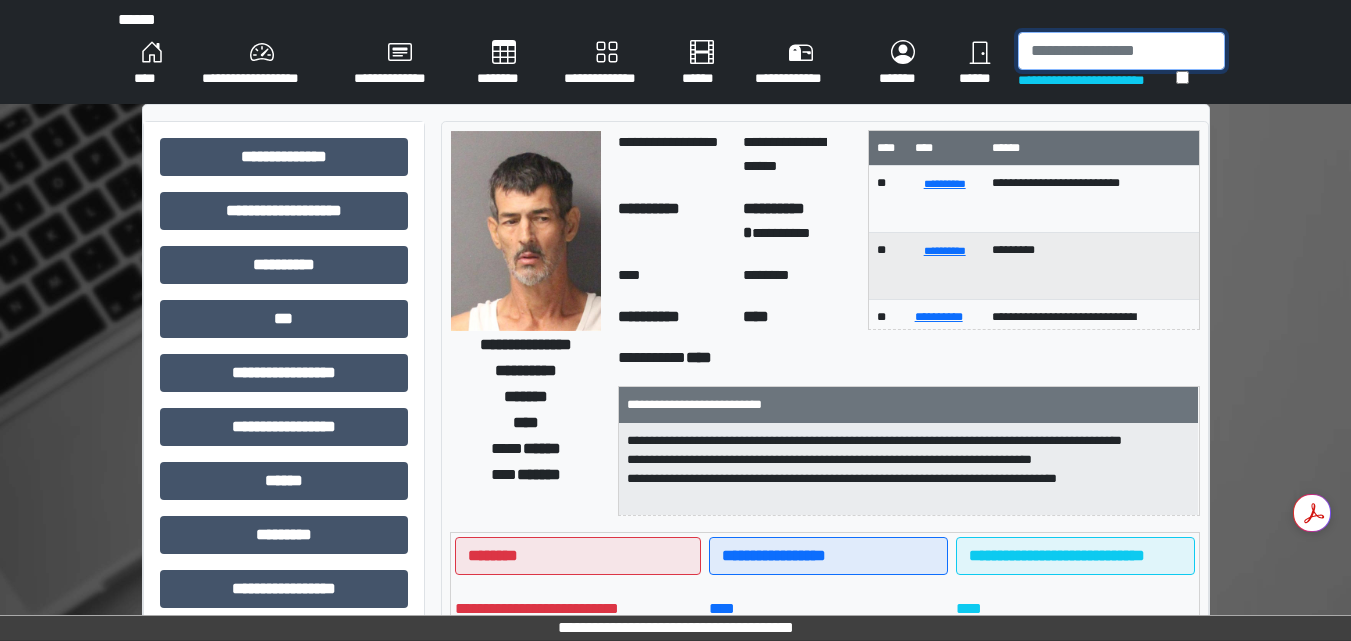 click at bounding box center (1121, 51) 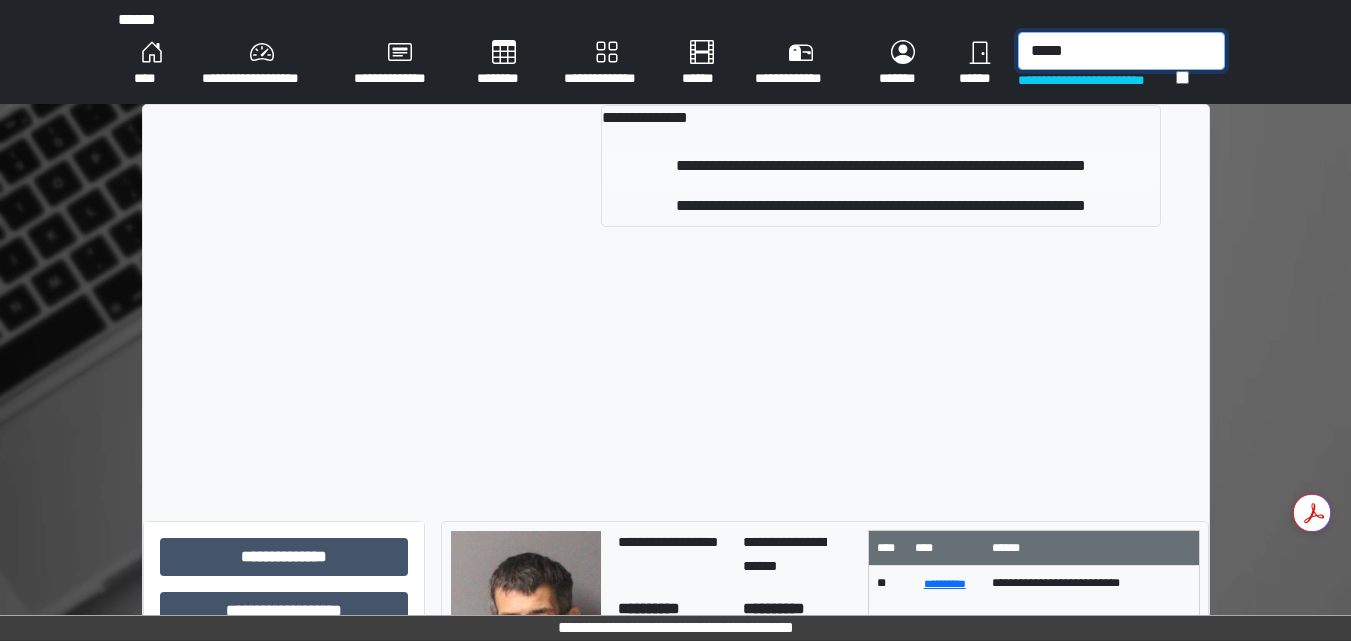 type on "*****" 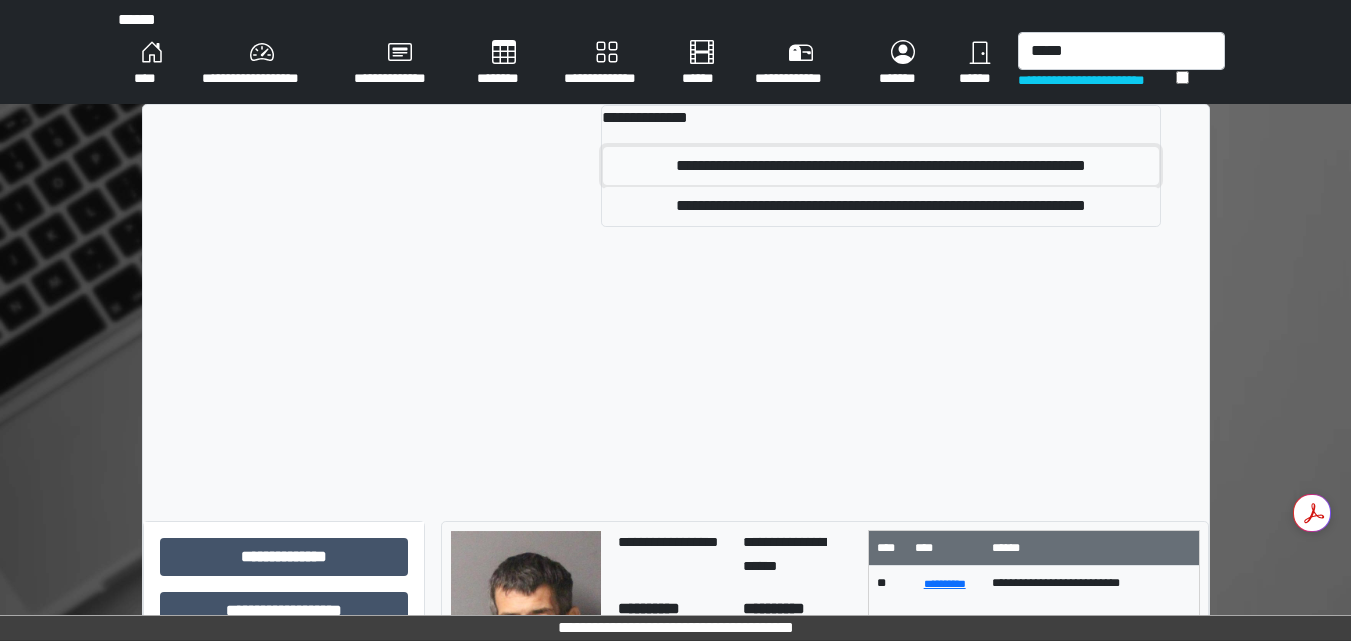 click on "**********" at bounding box center [881, 166] 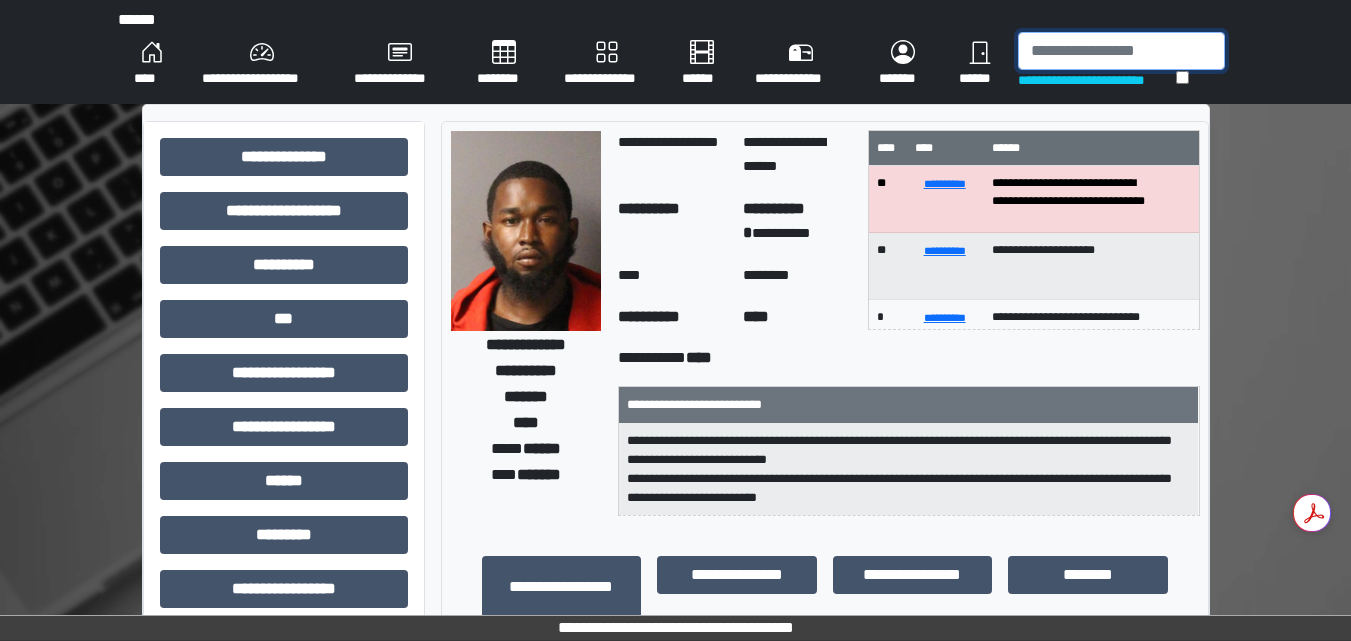 click at bounding box center [1121, 51] 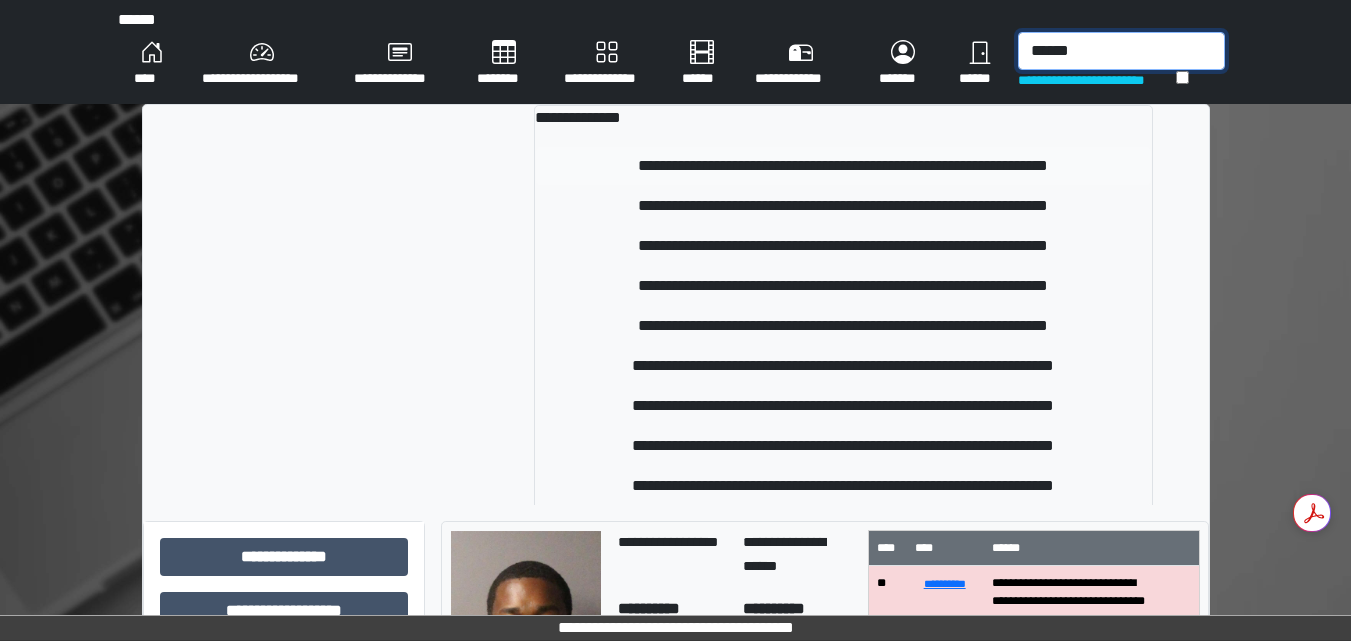 type on "******" 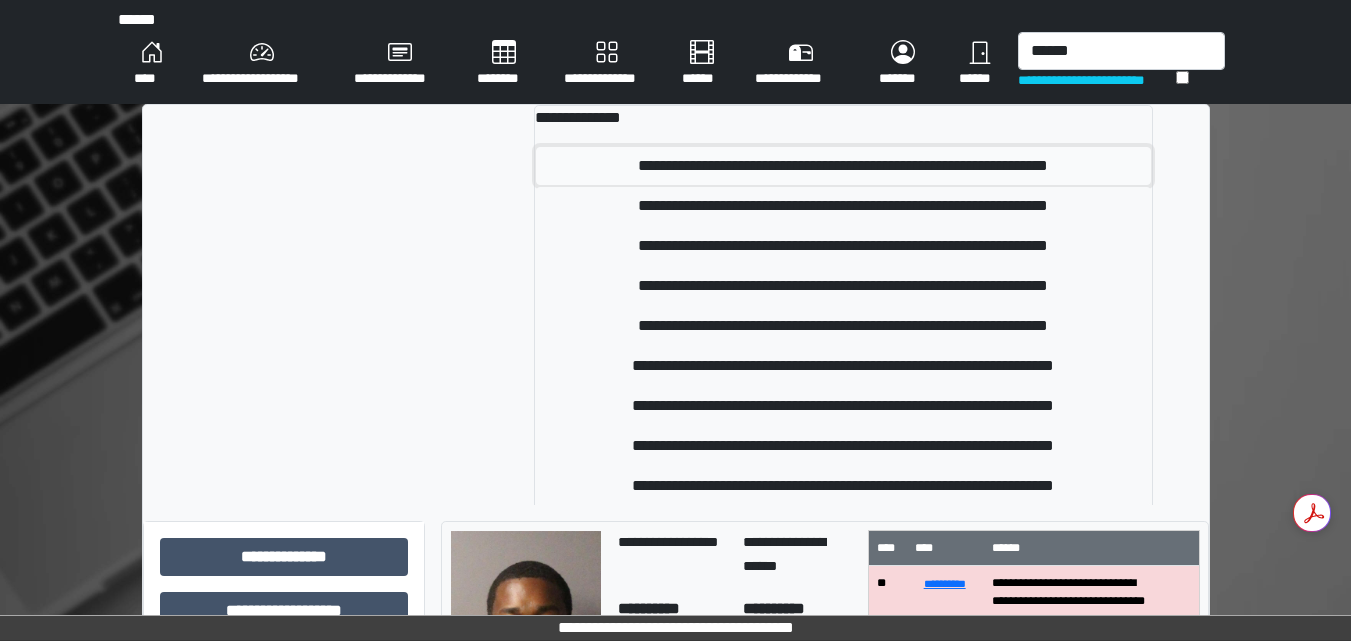 click on "**********" at bounding box center [843, 166] 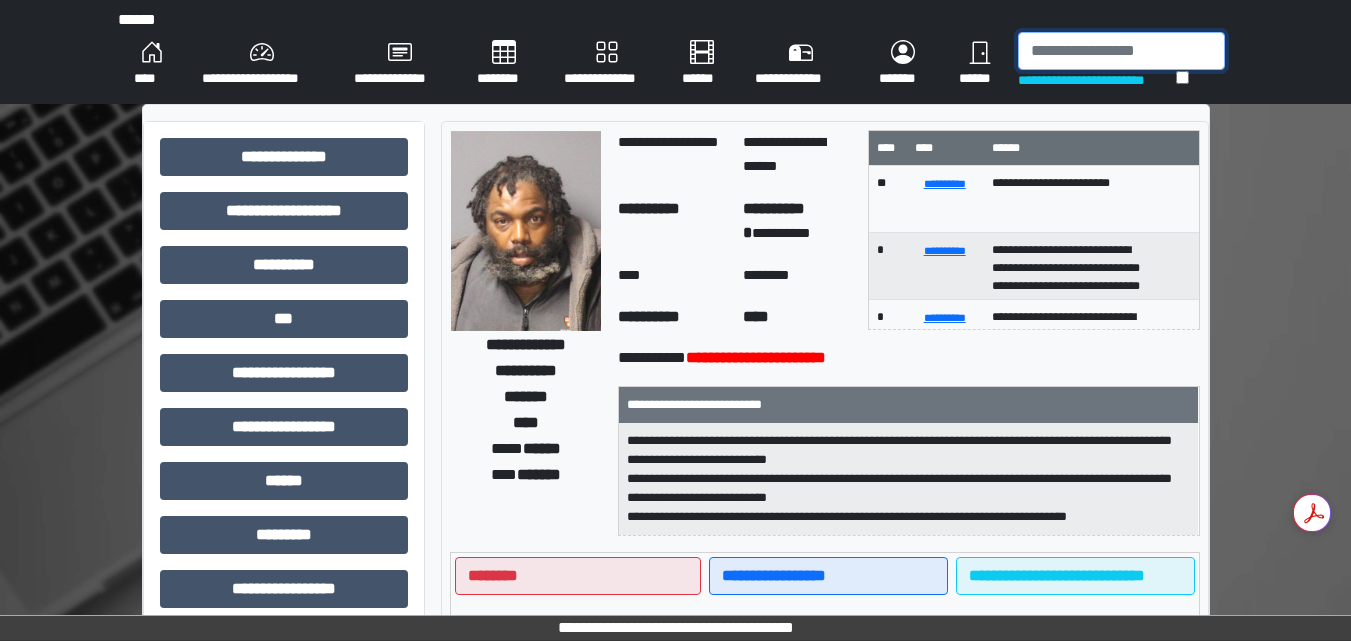 click at bounding box center [1121, 51] 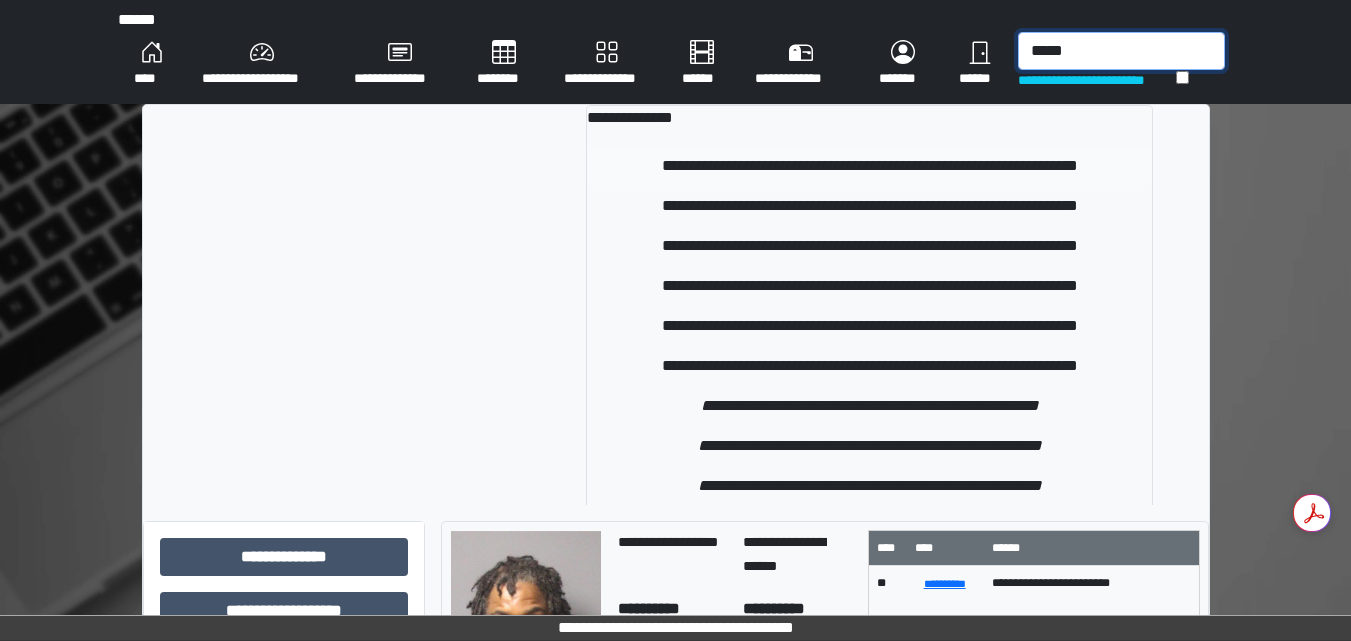 type on "*****" 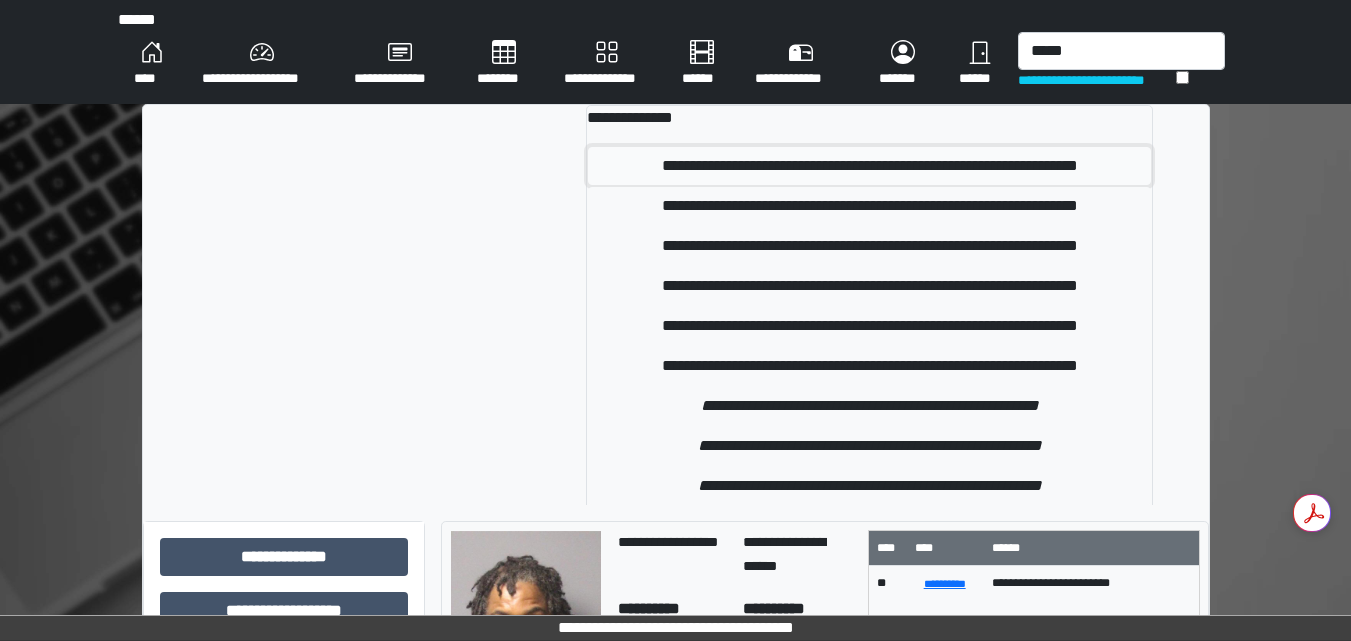 click on "**********" at bounding box center (869, 166) 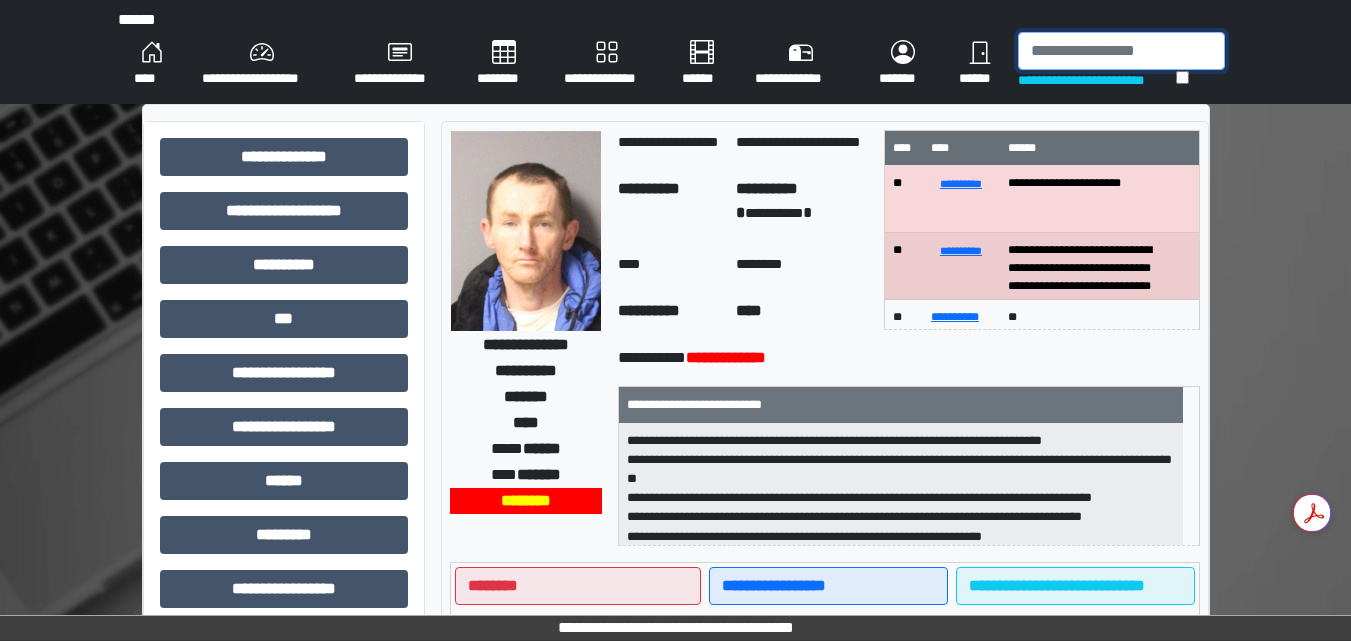 click at bounding box center (1121, 51) 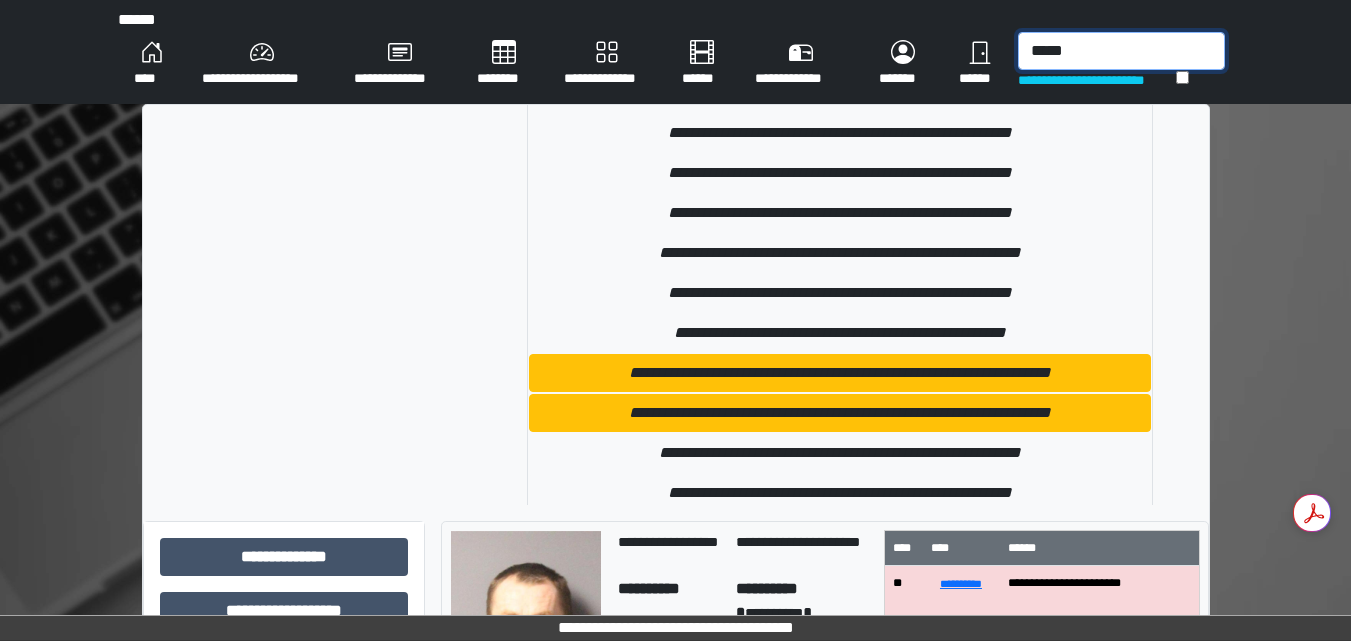 scroll, scrollTop: 2600, scrollLeft: 0, axis: vertical 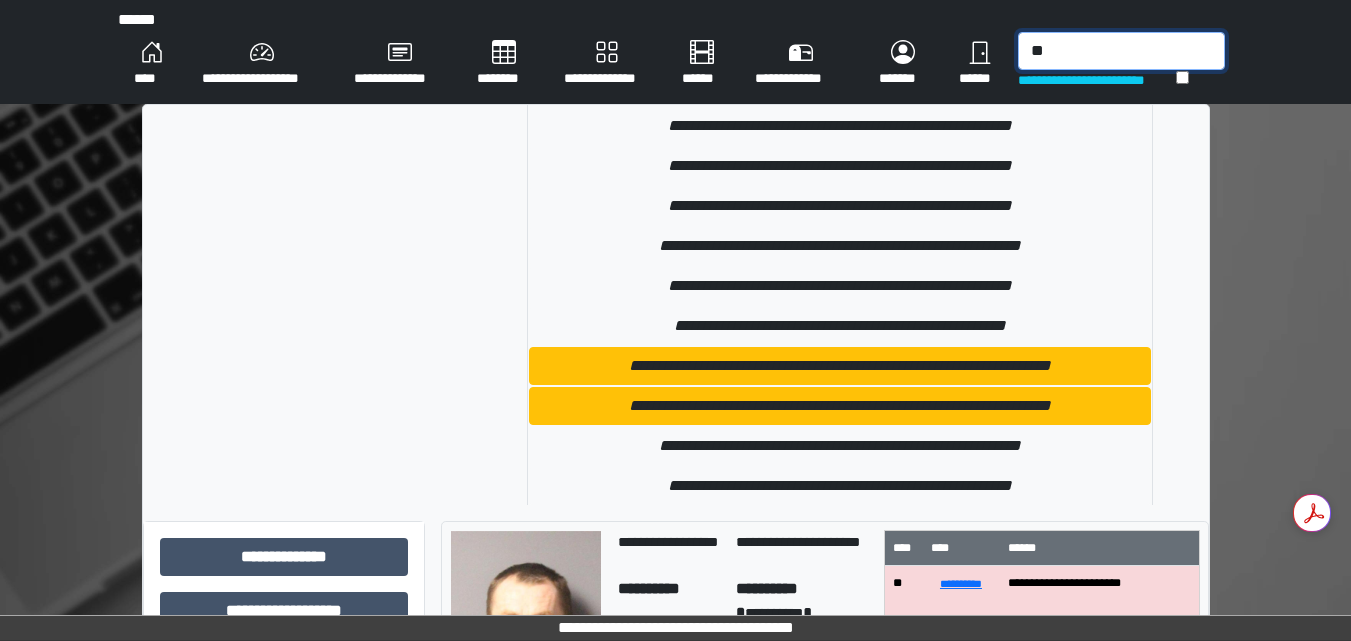 type on "*" 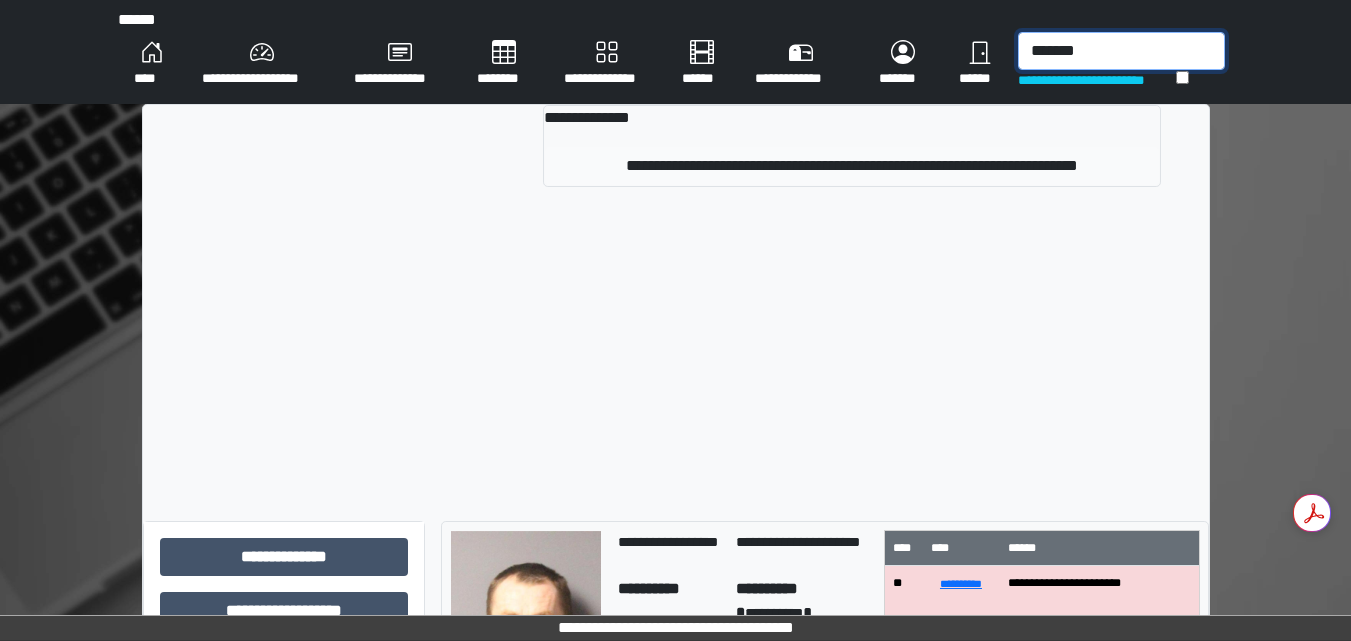 type on "*******" 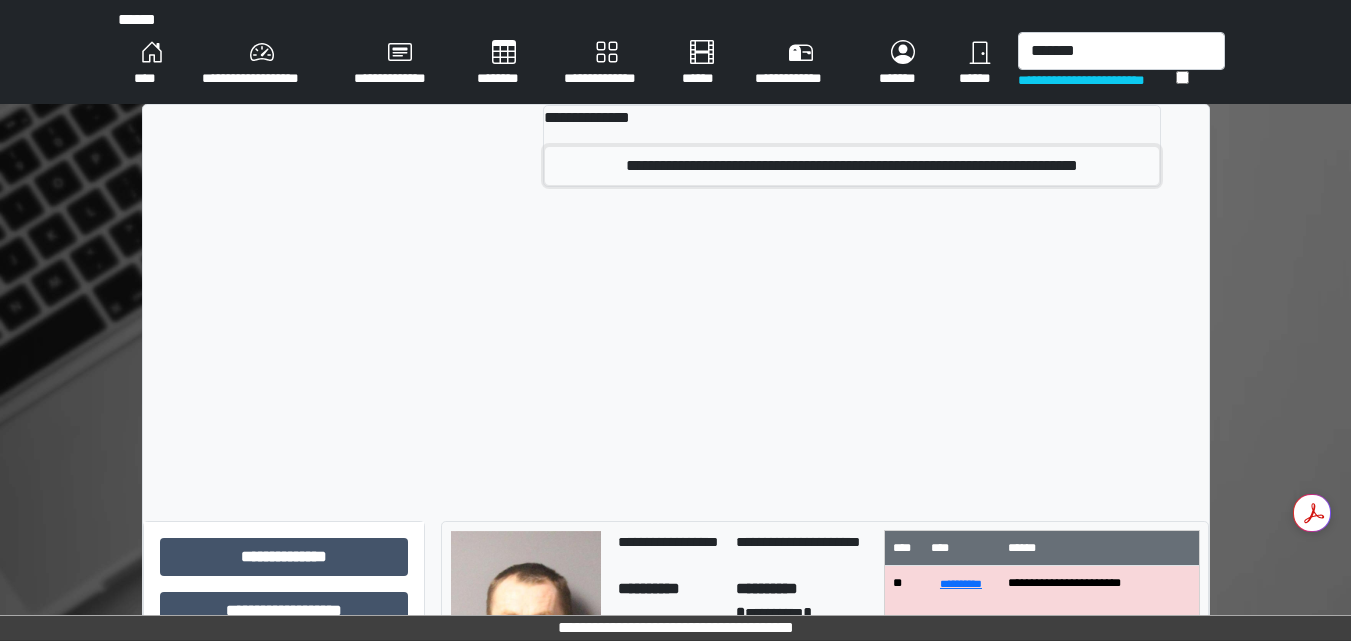 click on "**********" at bounding box center (852, 166) 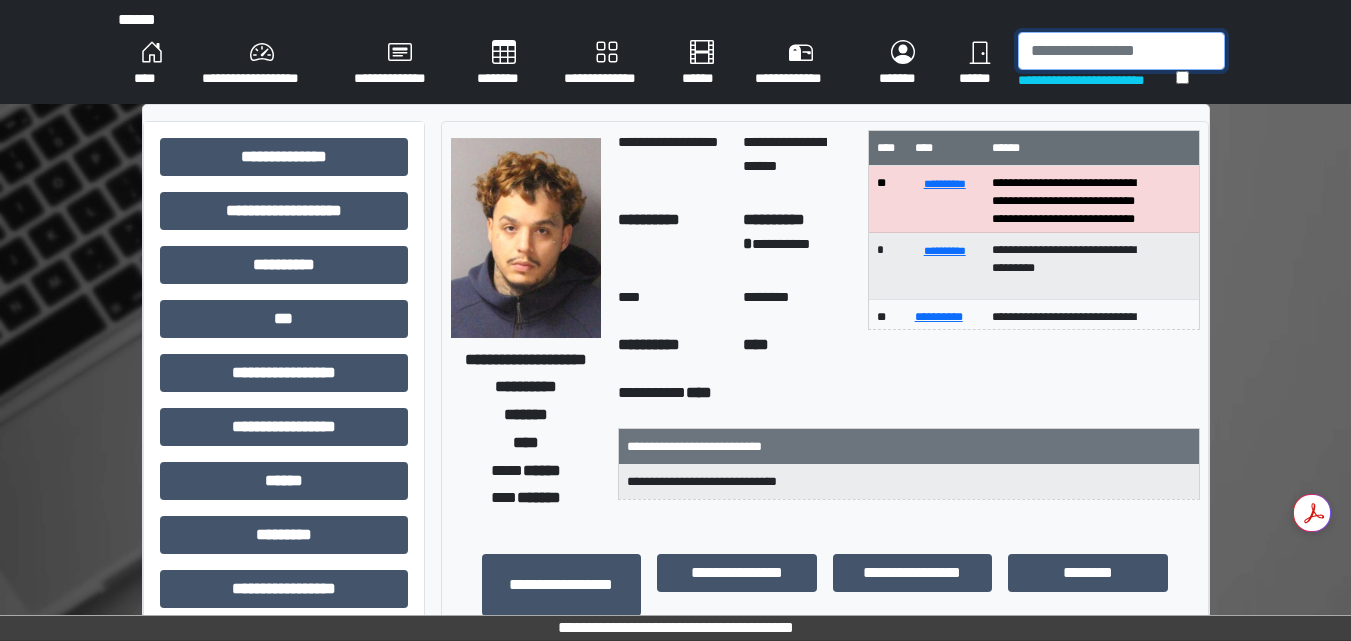 click at bounding box center [1121, 51] 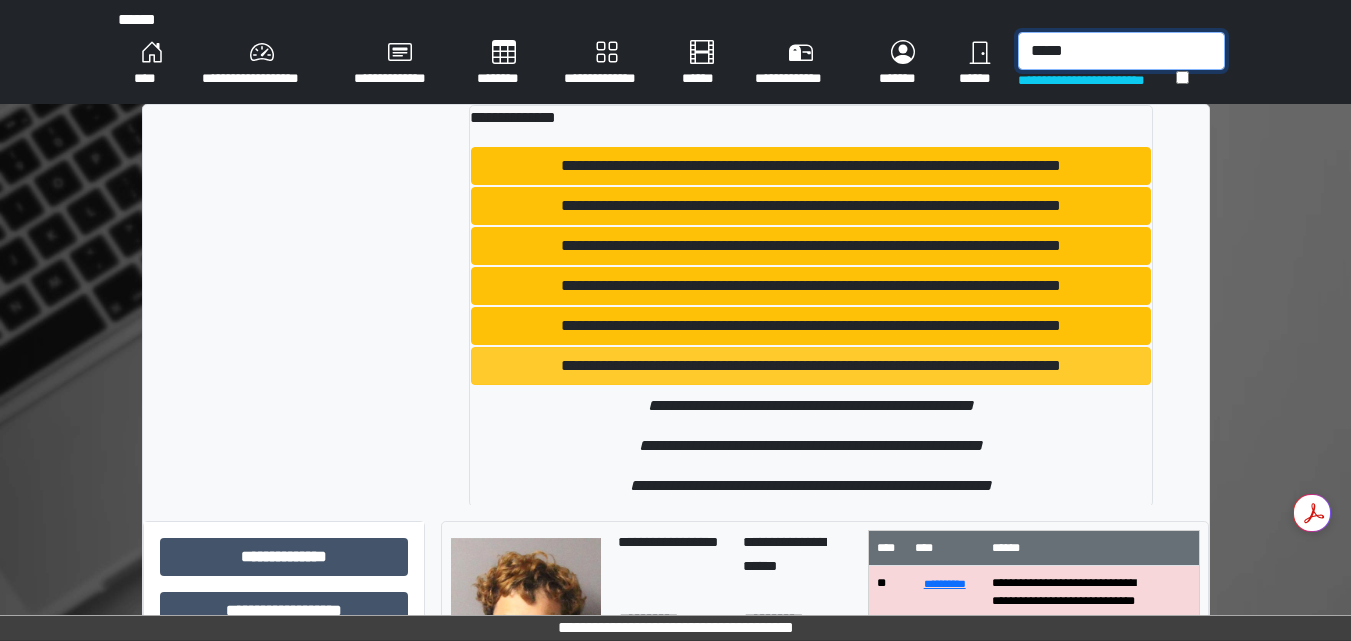type on "*****" 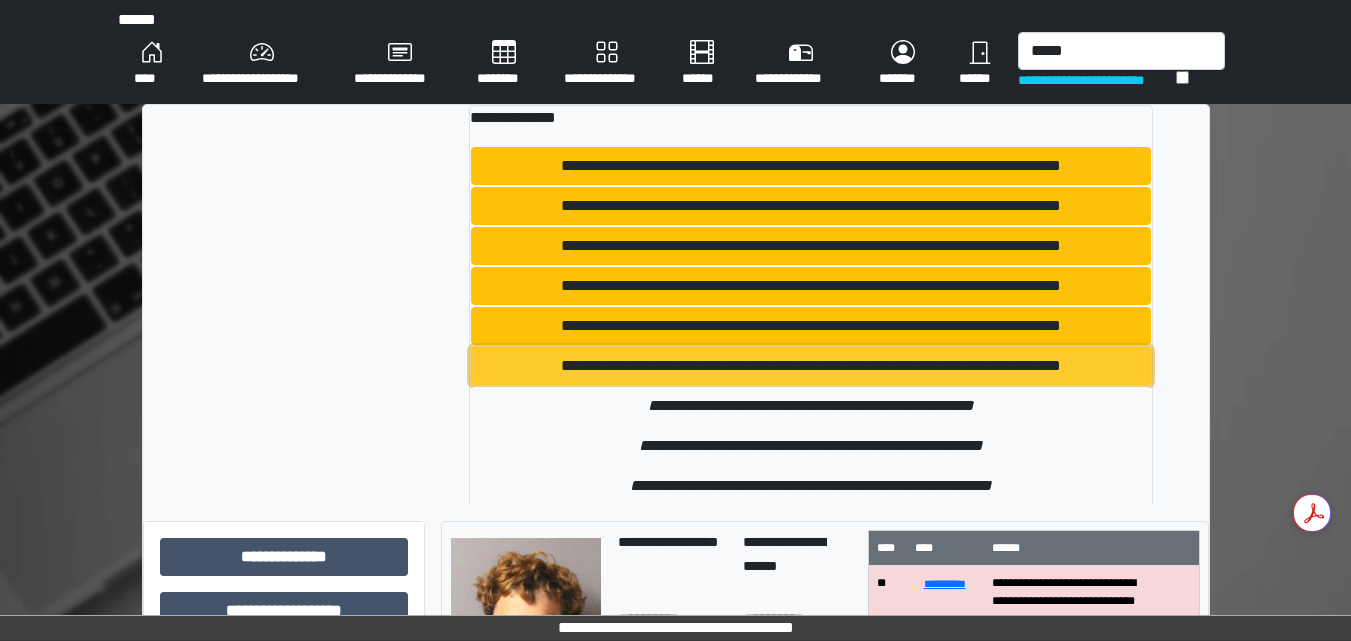 click on "**********" at bounding box center (811, 366) 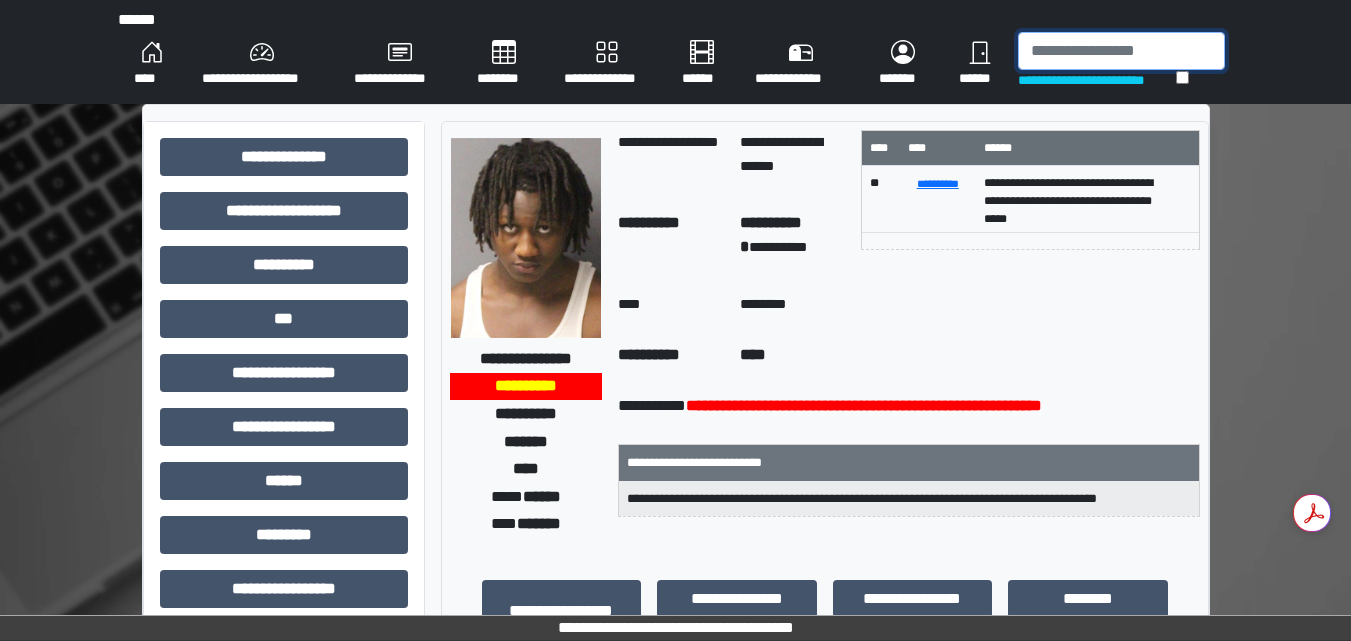 click at bounding box center [1121, 51] 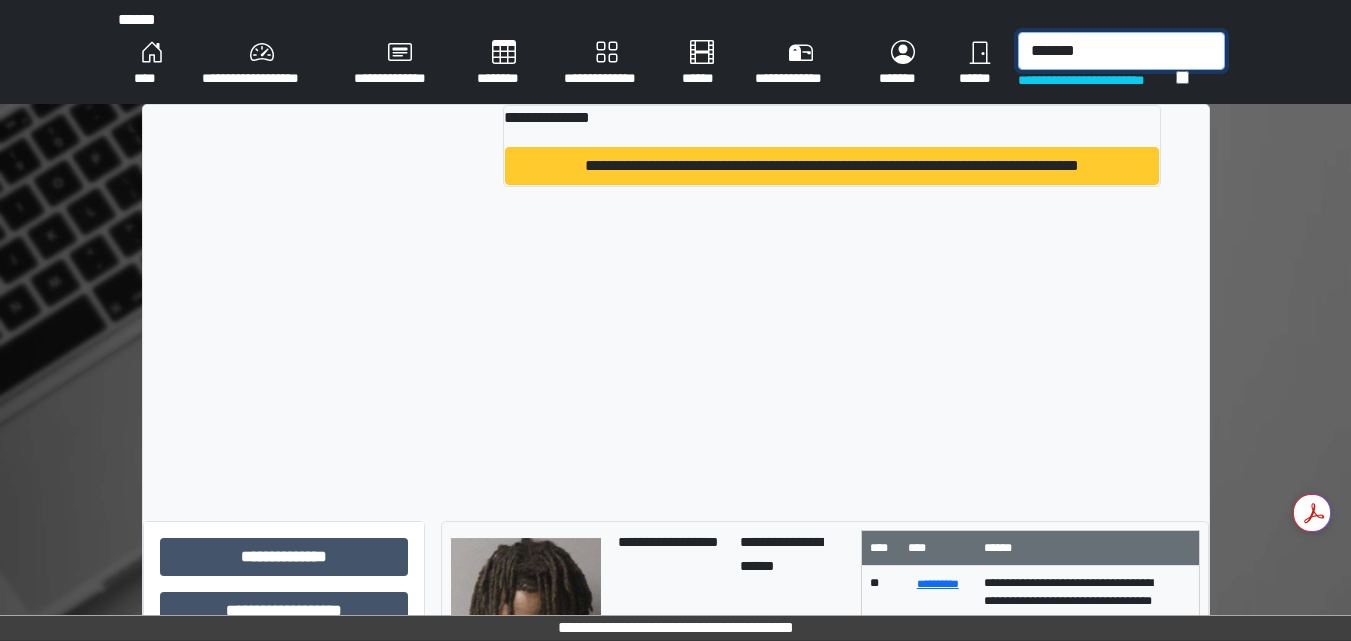 type on "*******" 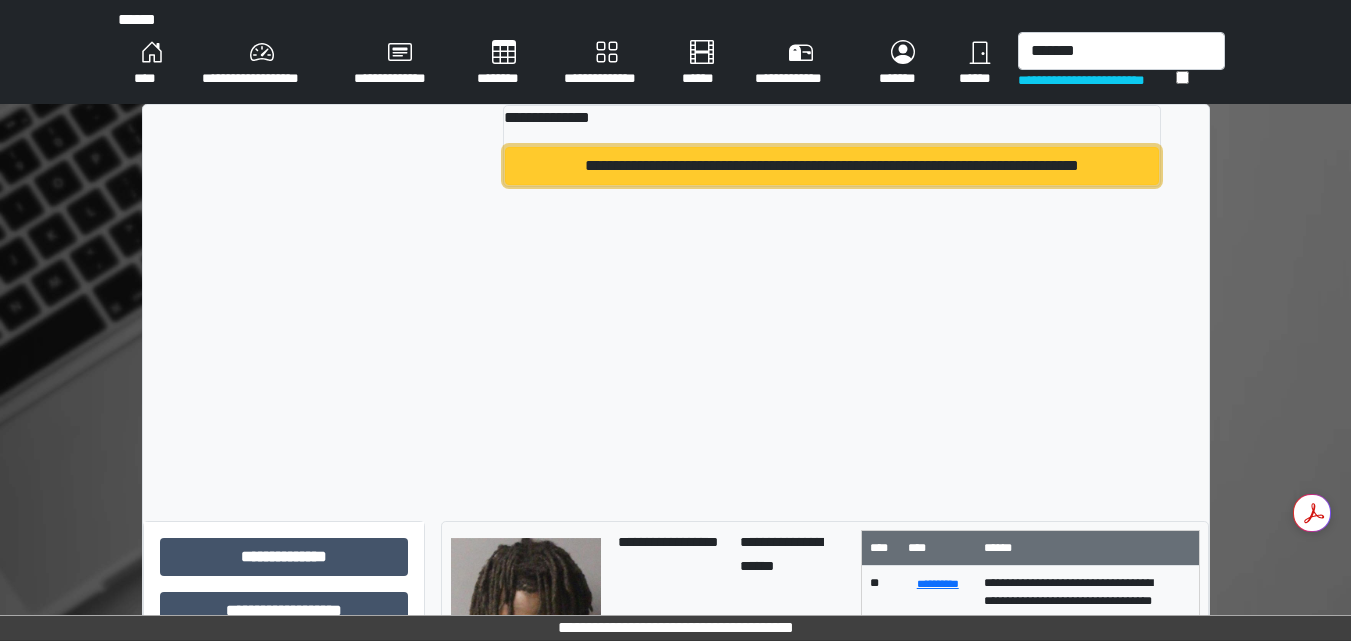 click on "**********" at bounding box center (832, 166) 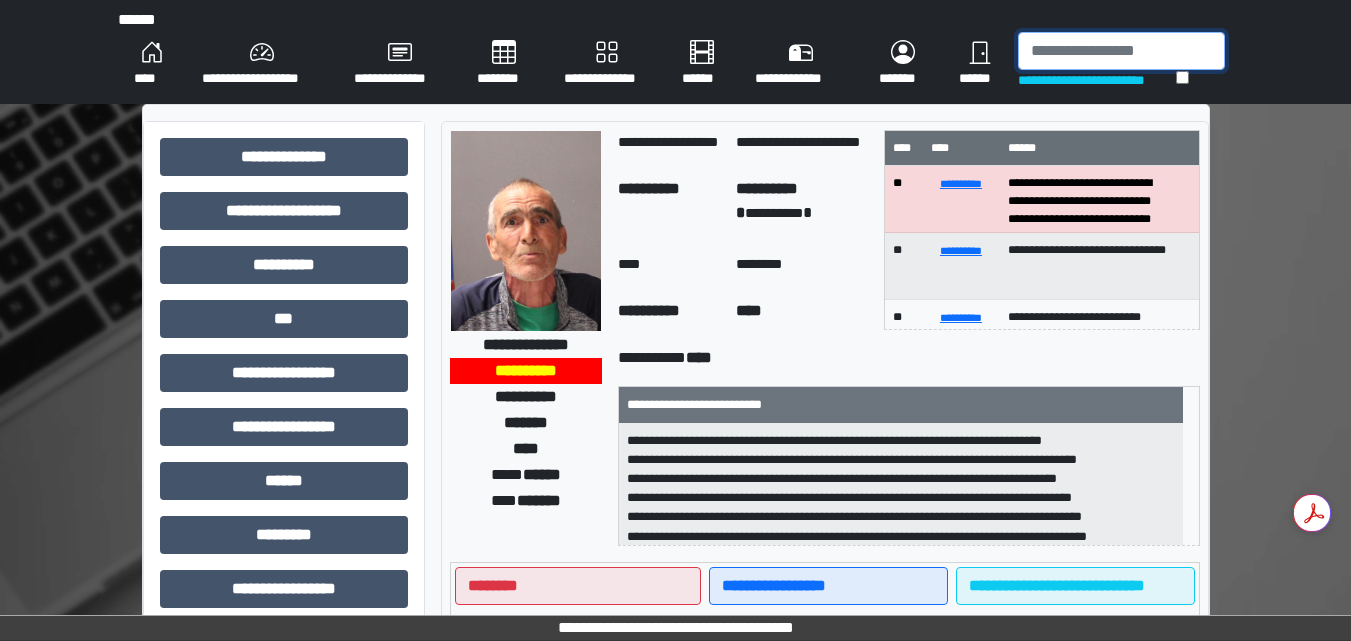 click at bounding box center (1121, 51) 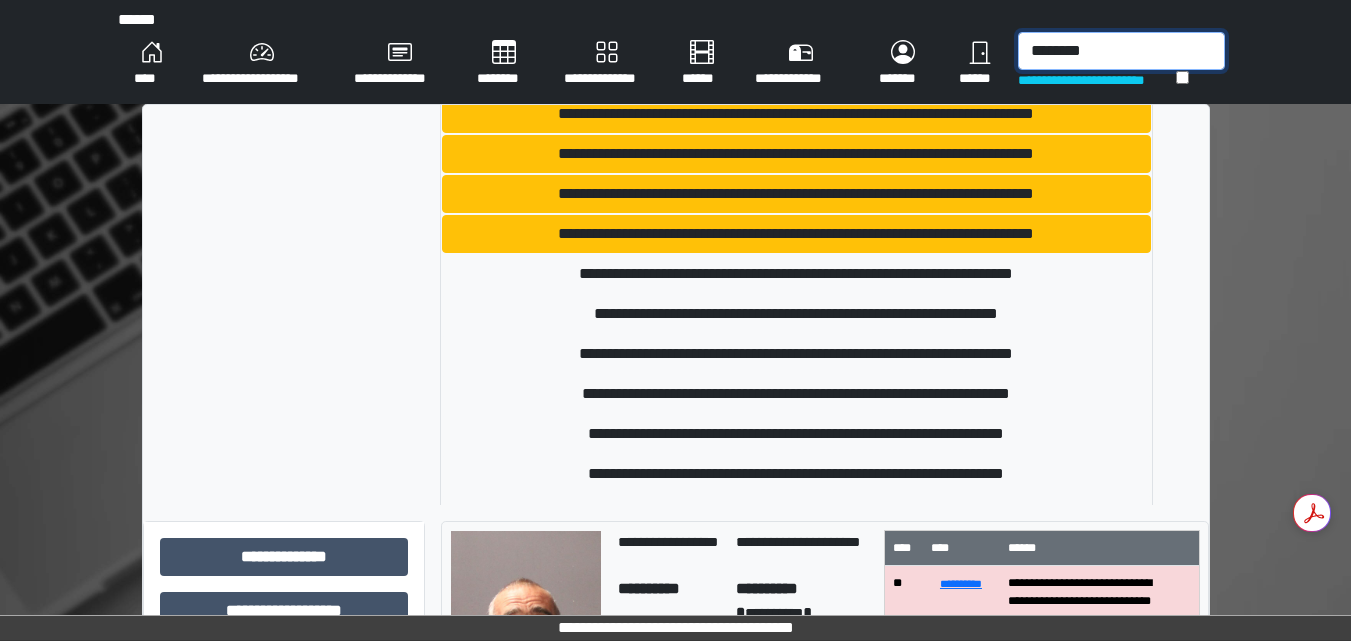 scroll, scrollTop: 900, scrollLeft: 0, axis: vertical 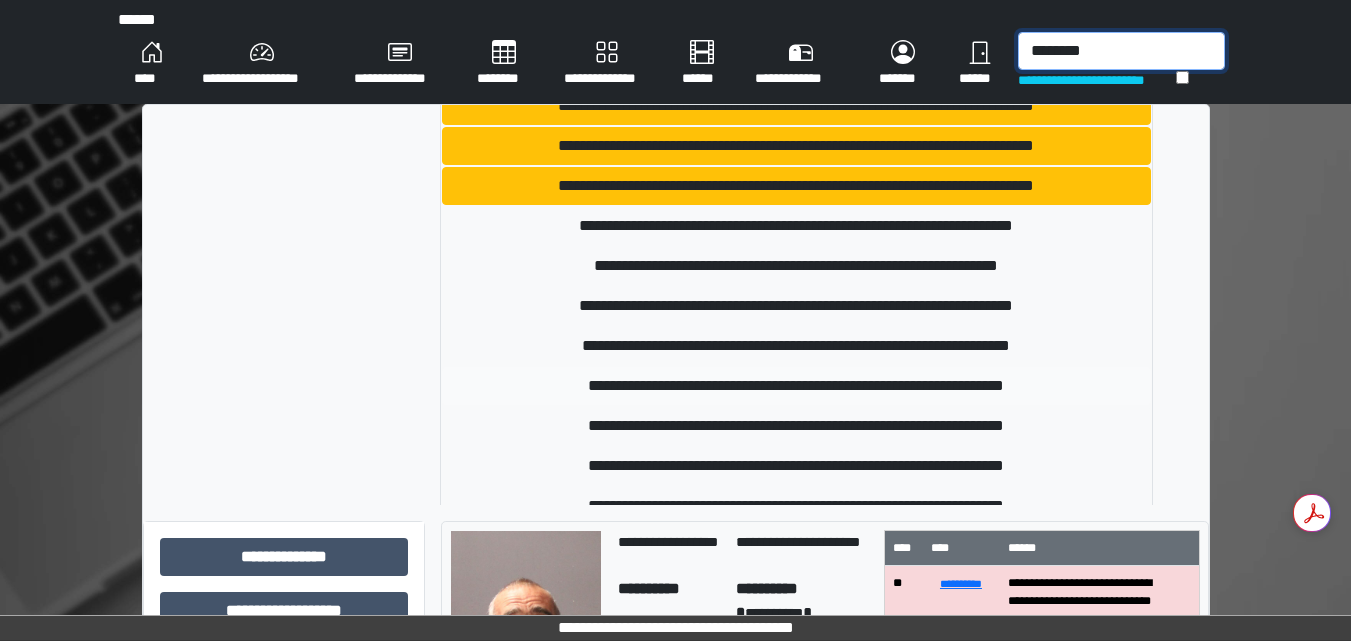type on "********" 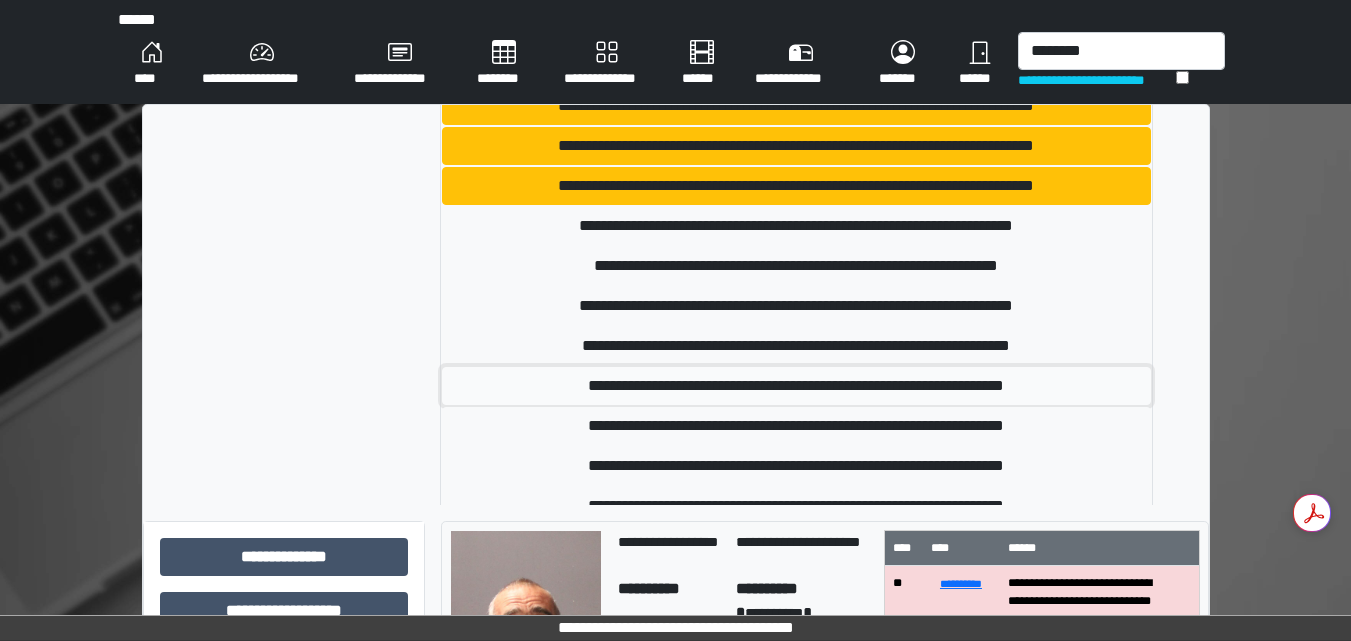 click on "**********" at bounding box center [796, 386] 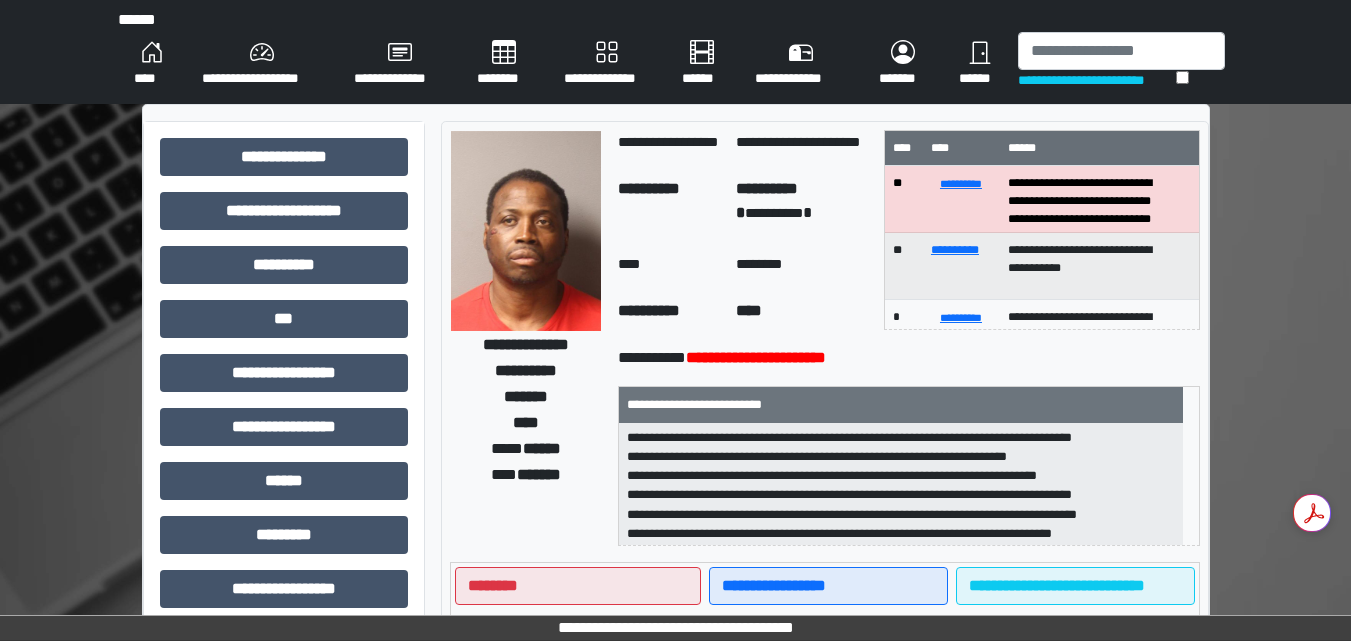 scroll, scrollTop: 44, scrollLeft: 0, axis: vertical 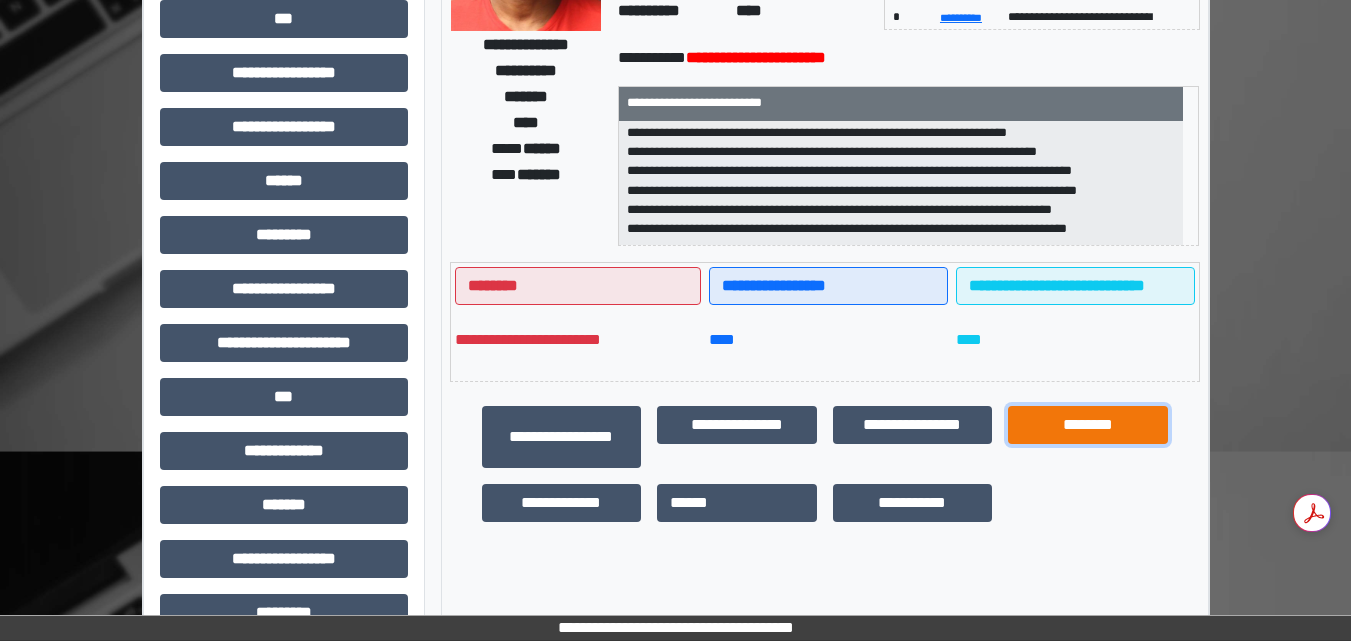click on "********" at bounding box center (1088, 425) 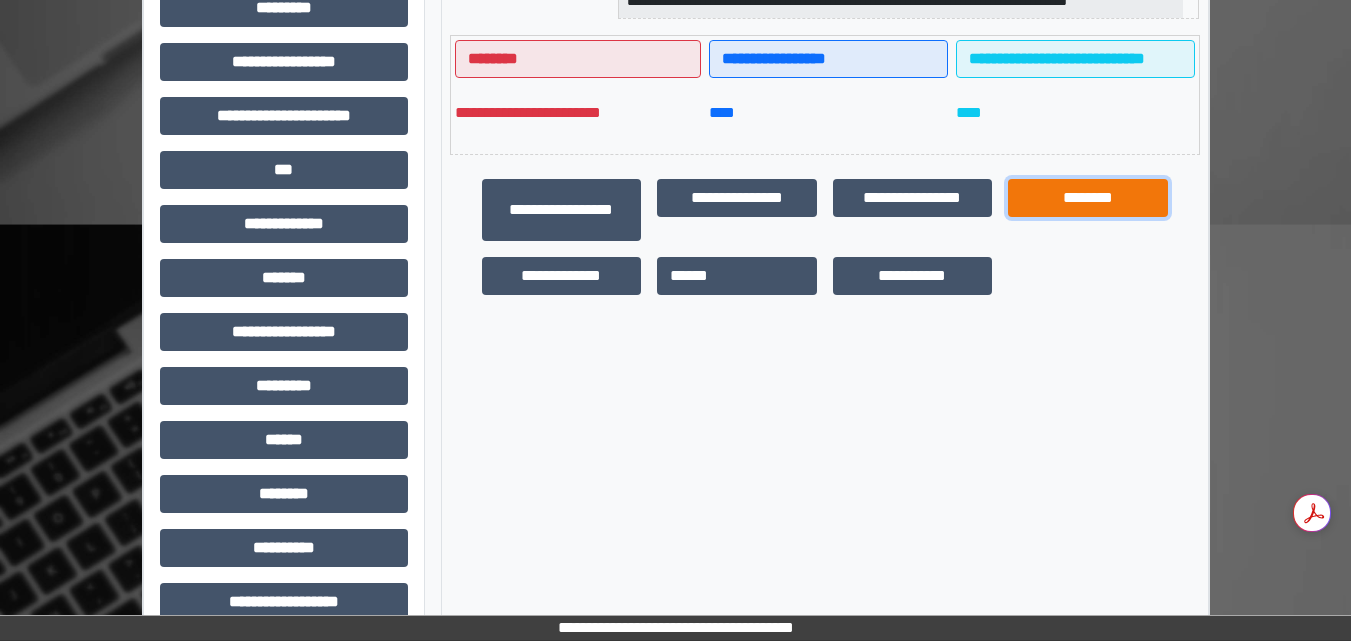 scroll, scrollTop: 557, scrollLeft: 0, axis: vertical 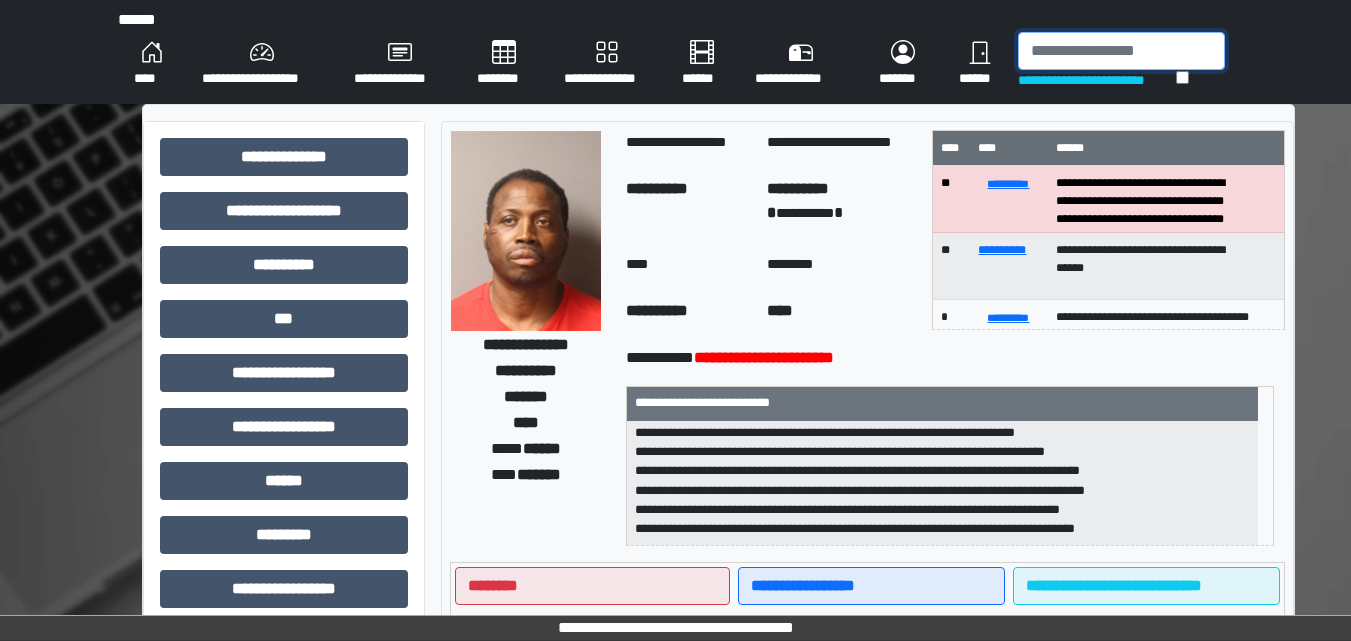 click at bounding box center (1121, 51) 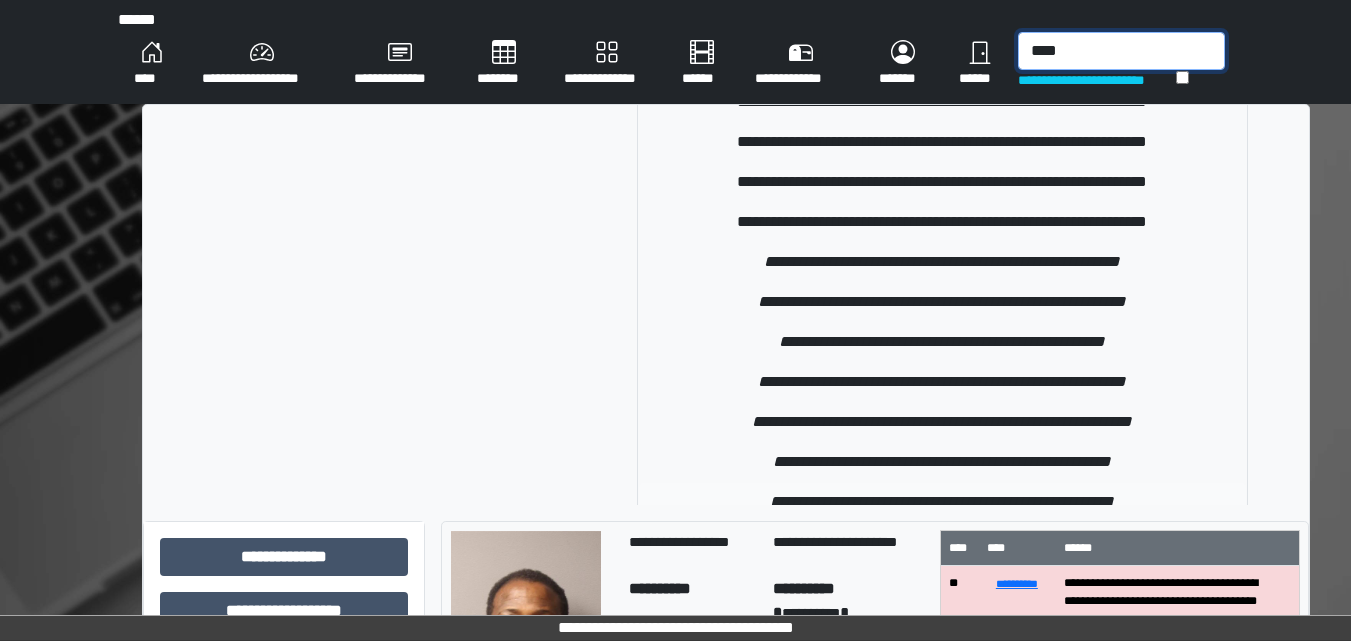 scroll, scrollTop: 300, scrollLeft: 0, axis: vertical 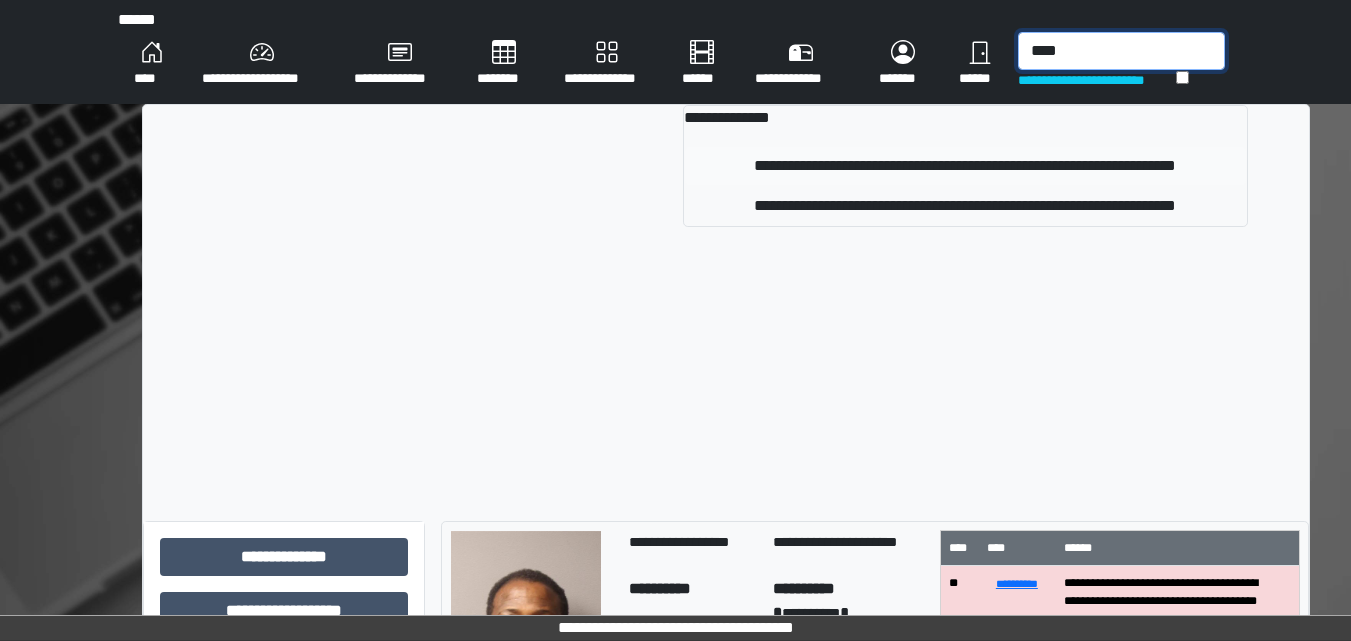 type on "****" 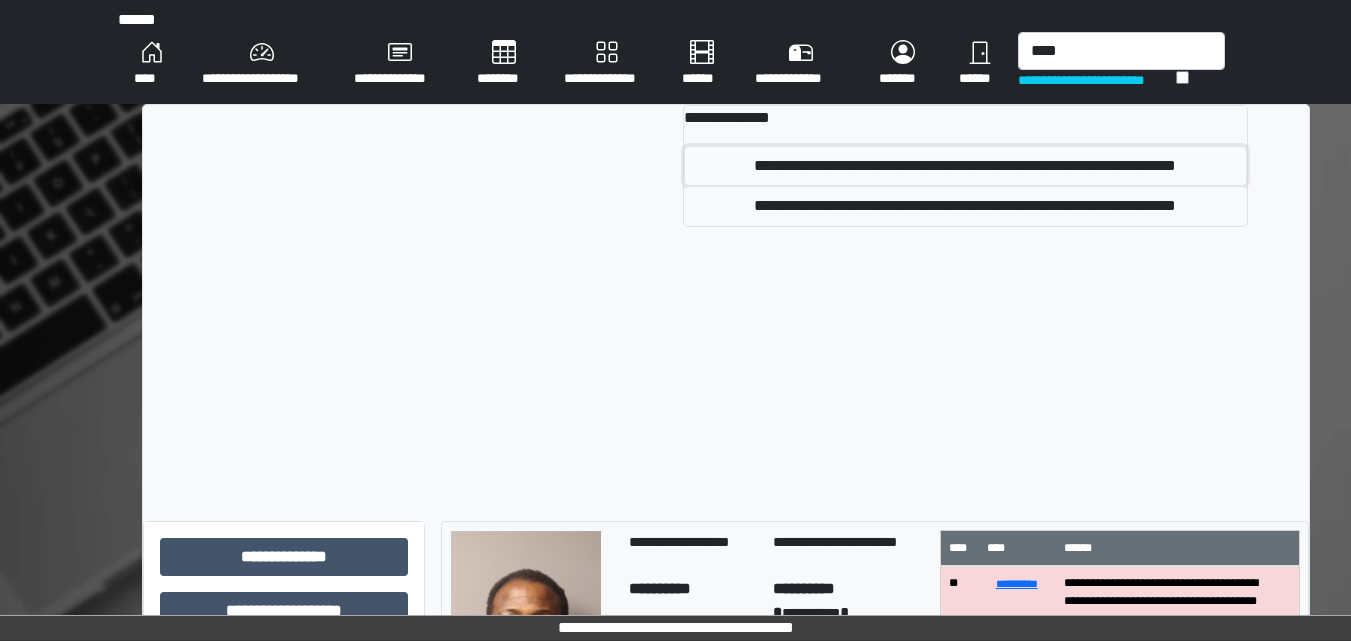 click on "**********" at bounding box center [965, 166] 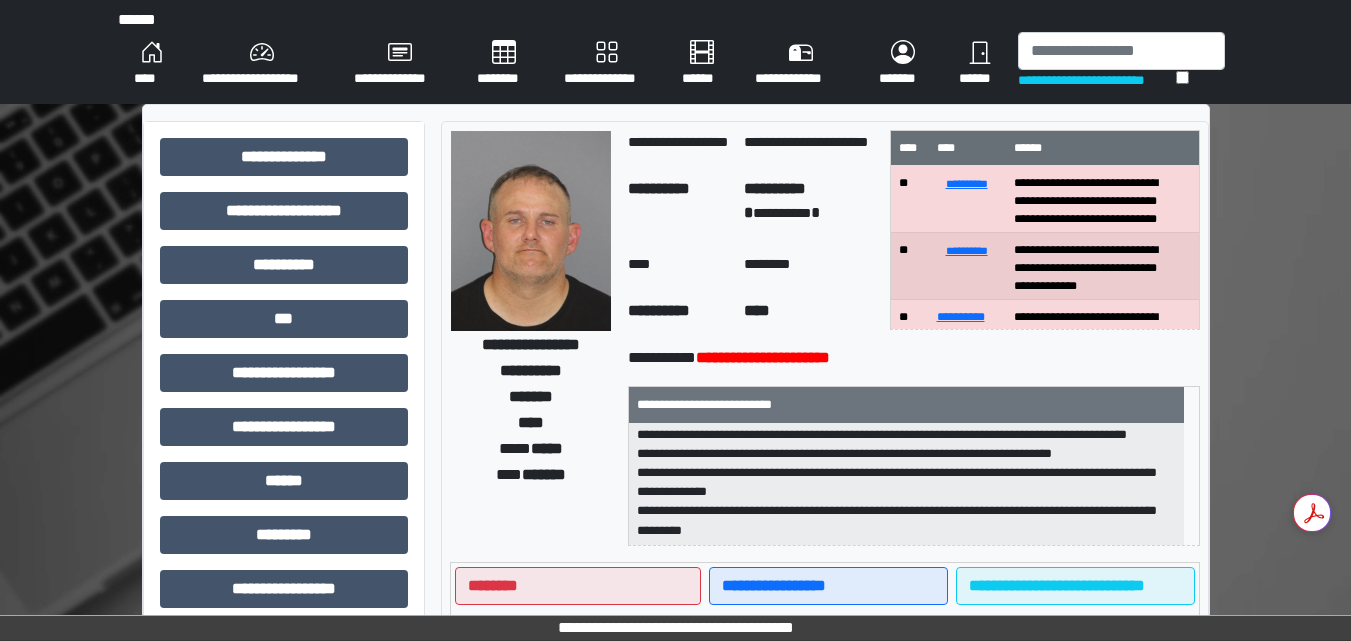 scroll, scrollTop: 178, scrollLeft: 0, axis: vertical 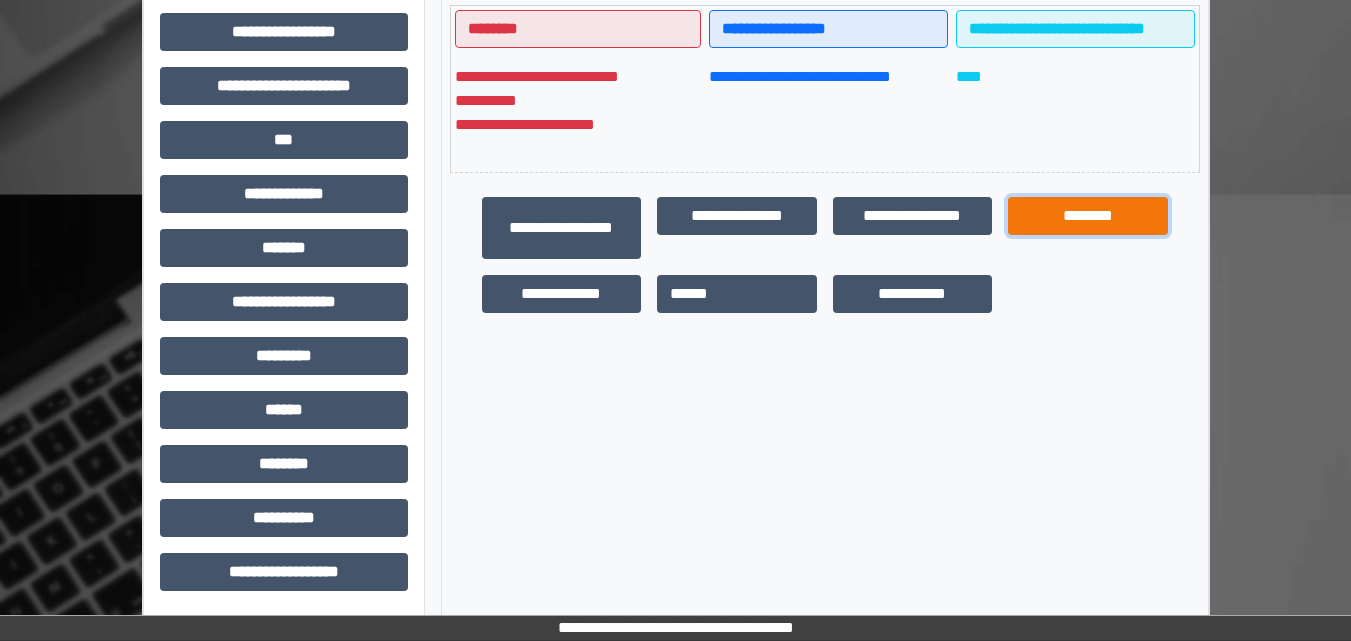 click on "********" at bounding box center (1088, 216) 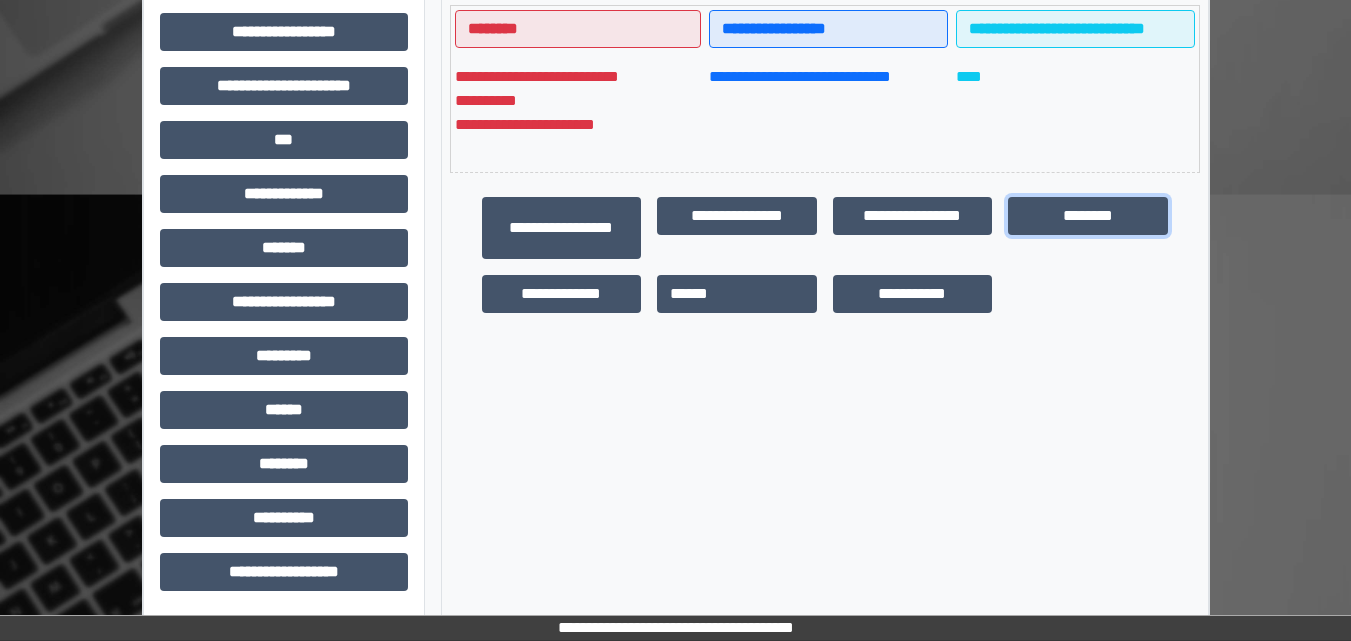 scroll, scrollTop: 121, scrollLeft: 0, axis: vertical 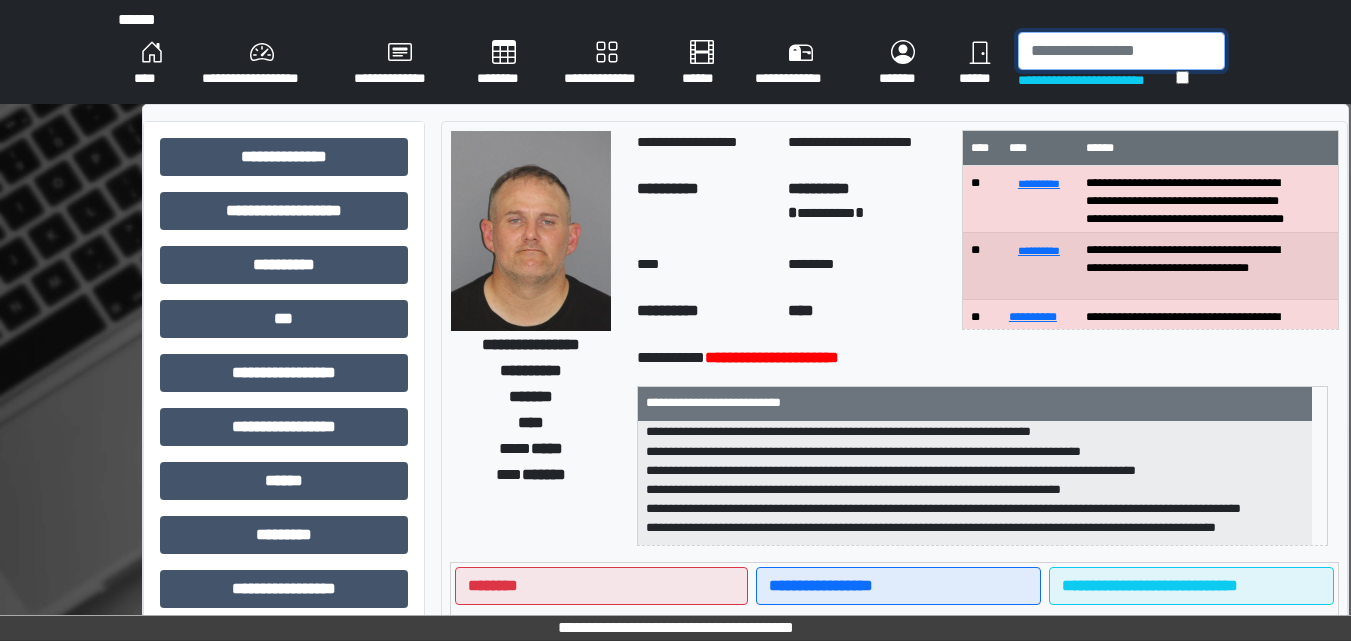 click at bounding box center [1121, 51] 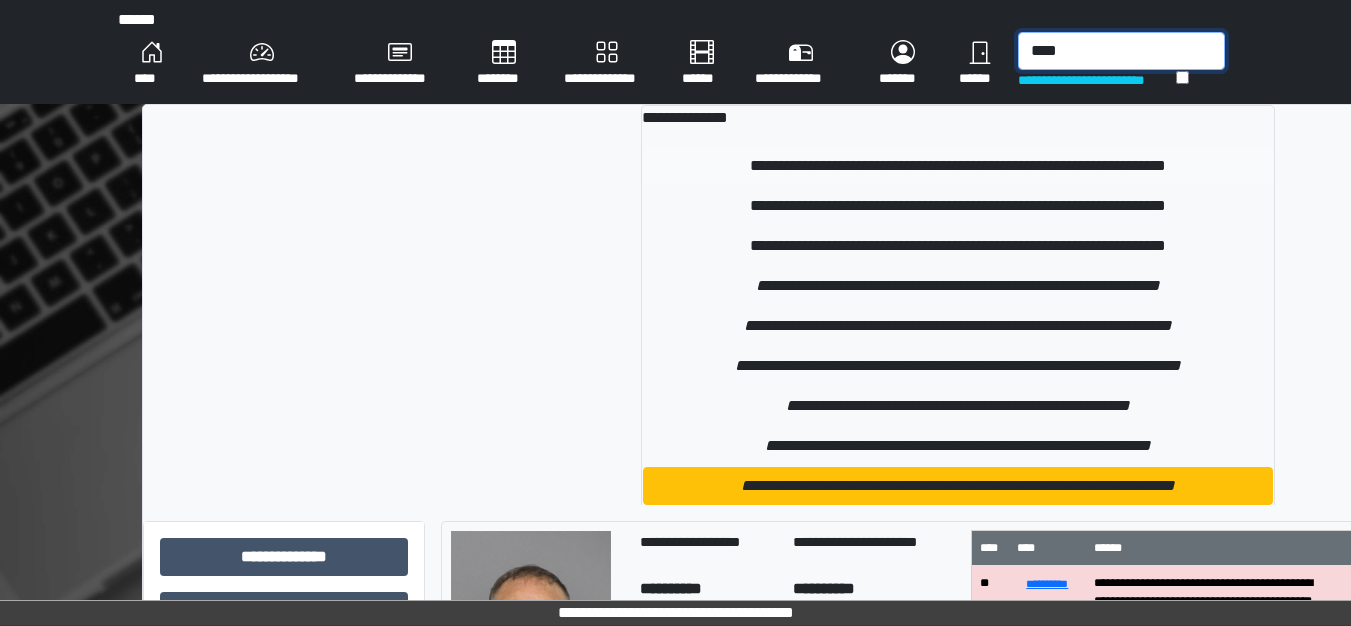 type on "****" 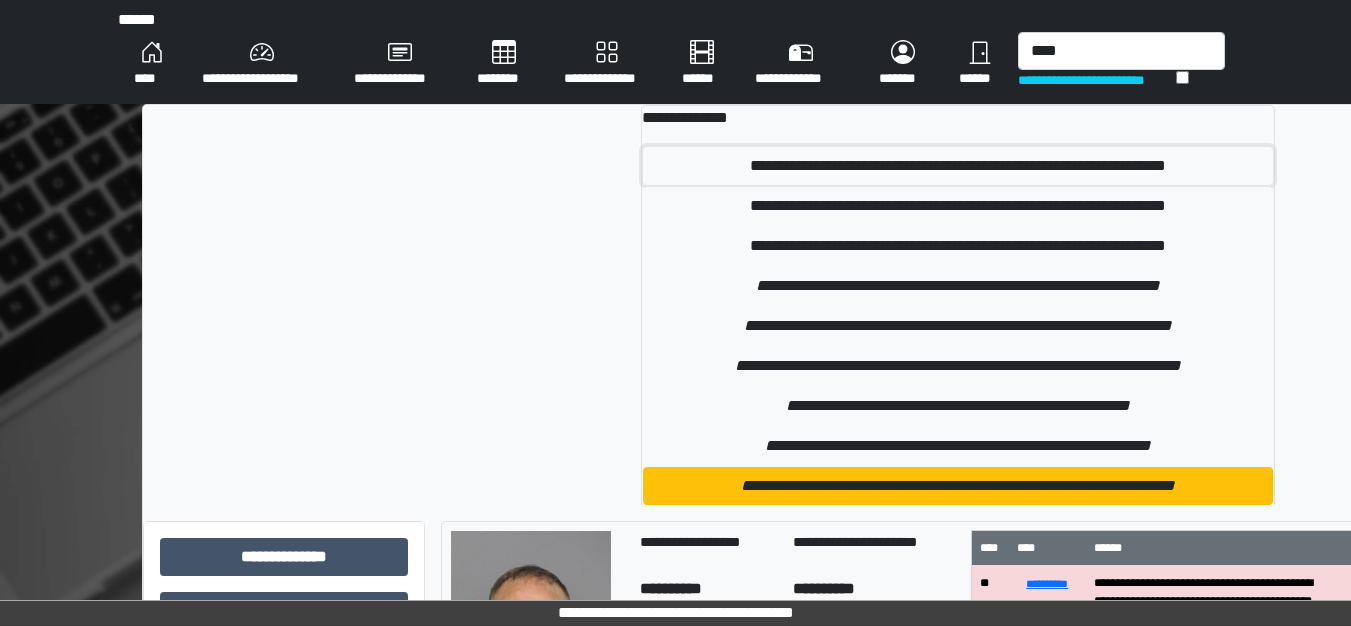 click on "**********" at bounding box center [958, 166] 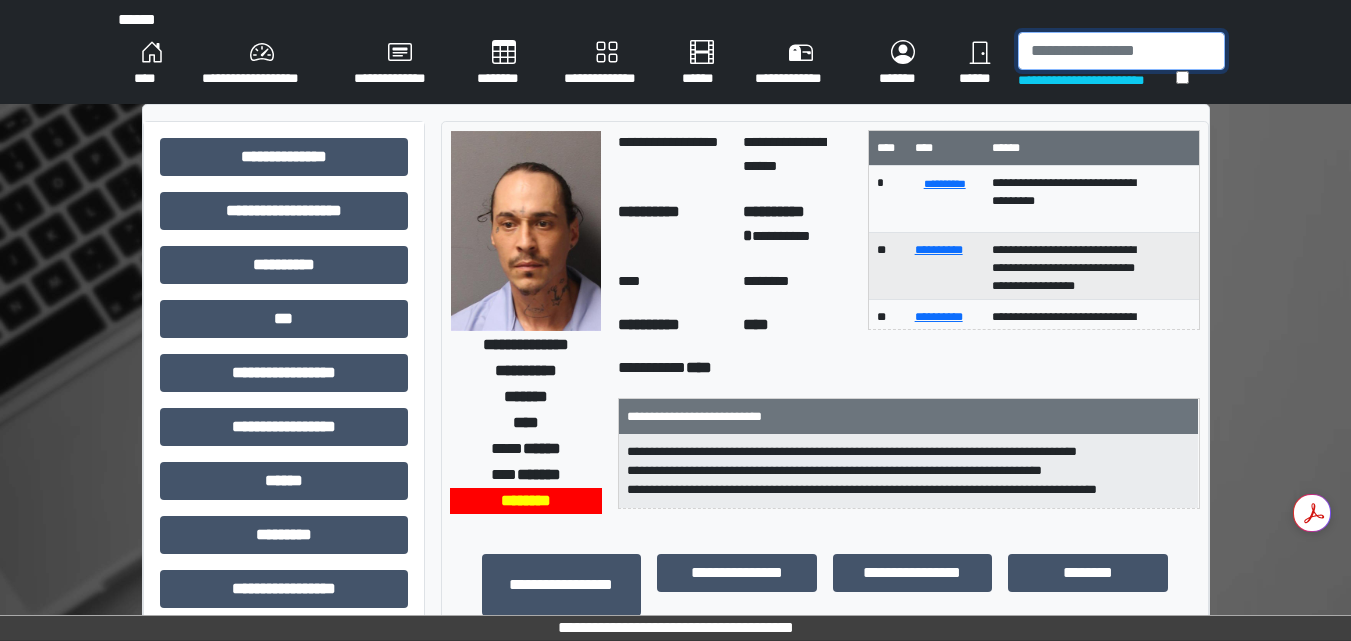 click at bounding box center [1121, 51] 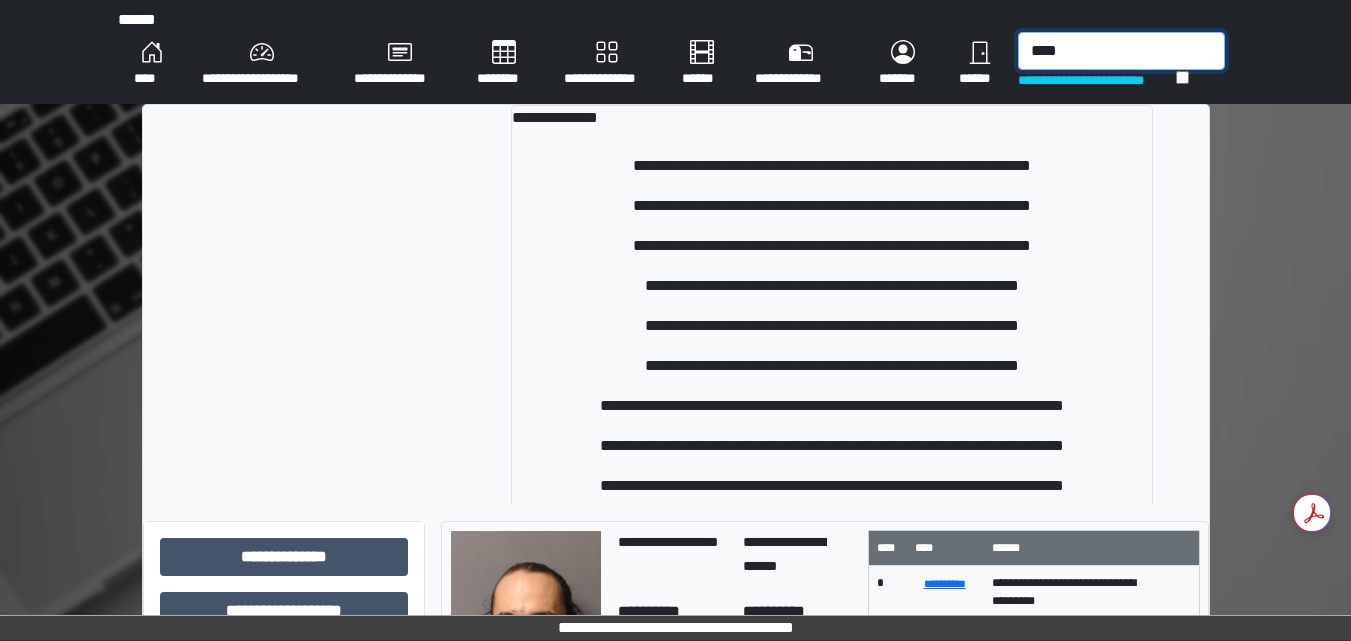 type on "****" 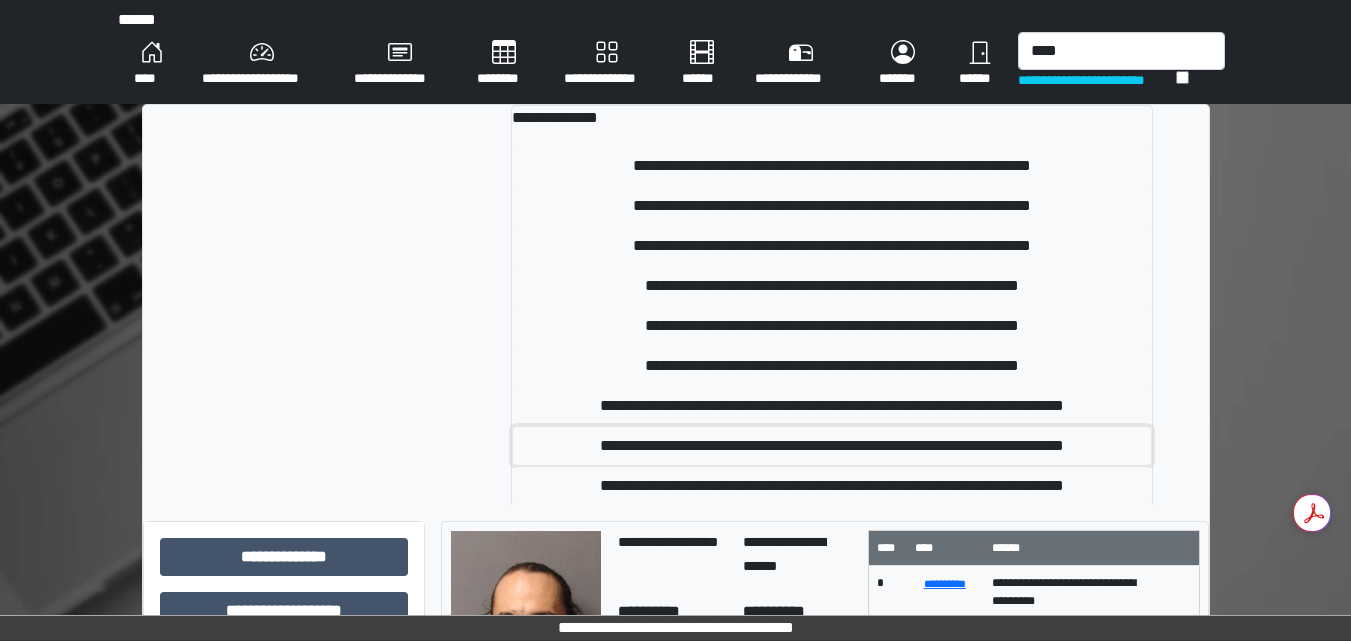 click on "**********" at bounding box center [832, 446] 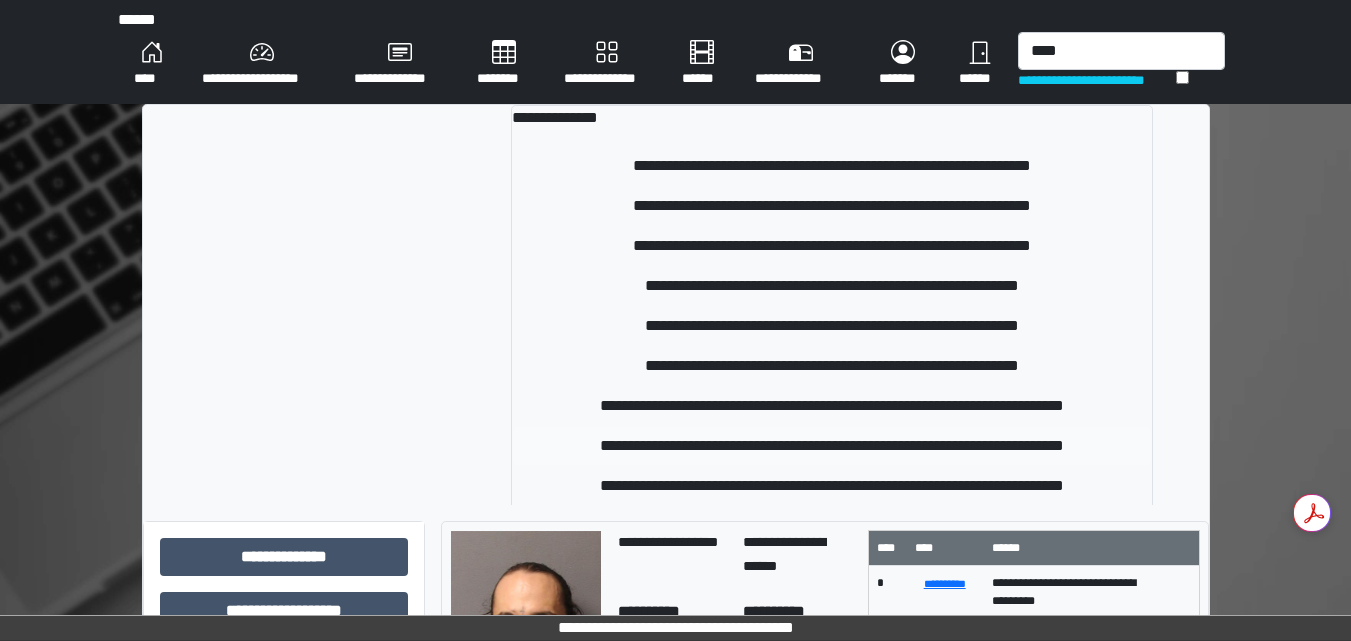 type 